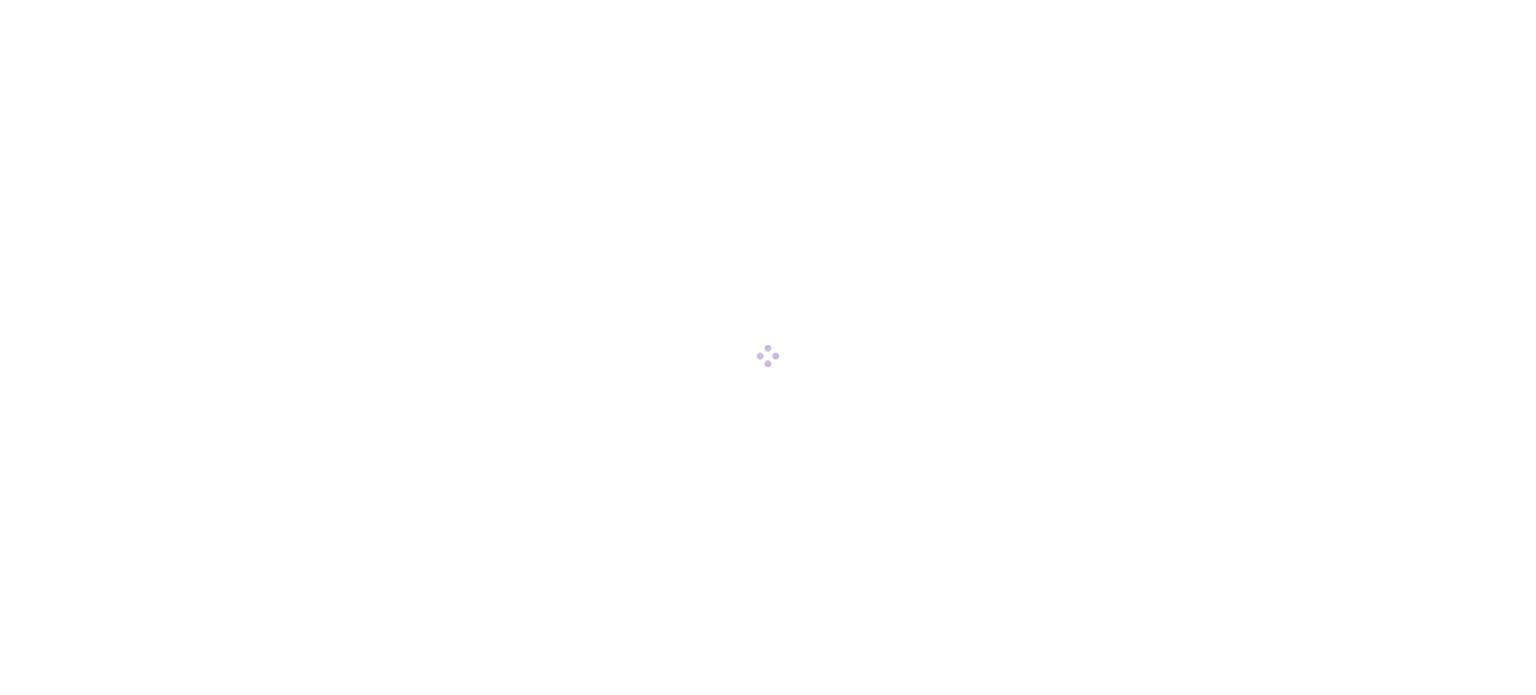 scroll, scrollTop: 0, scrollLeft: 0, axis: both 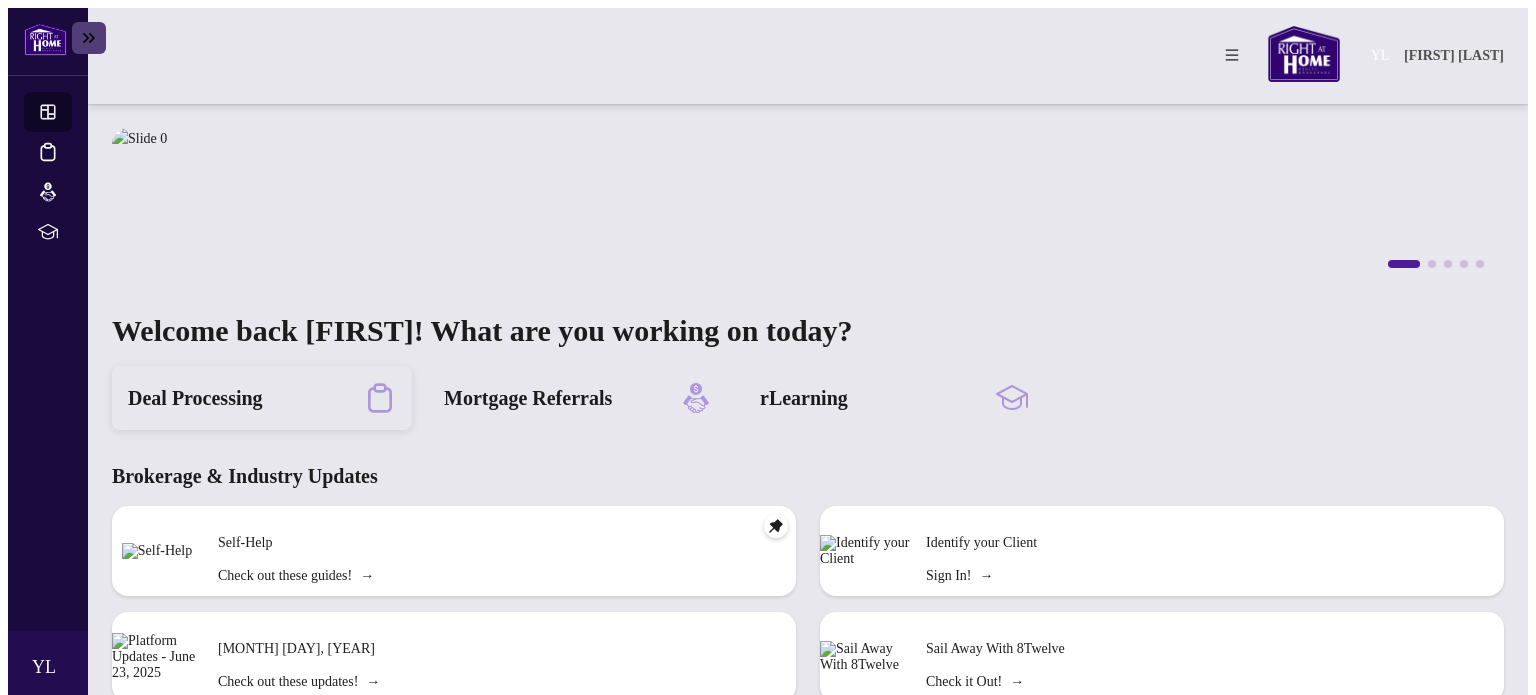 click on "Deal Processing" at bounding box center (262, 398) 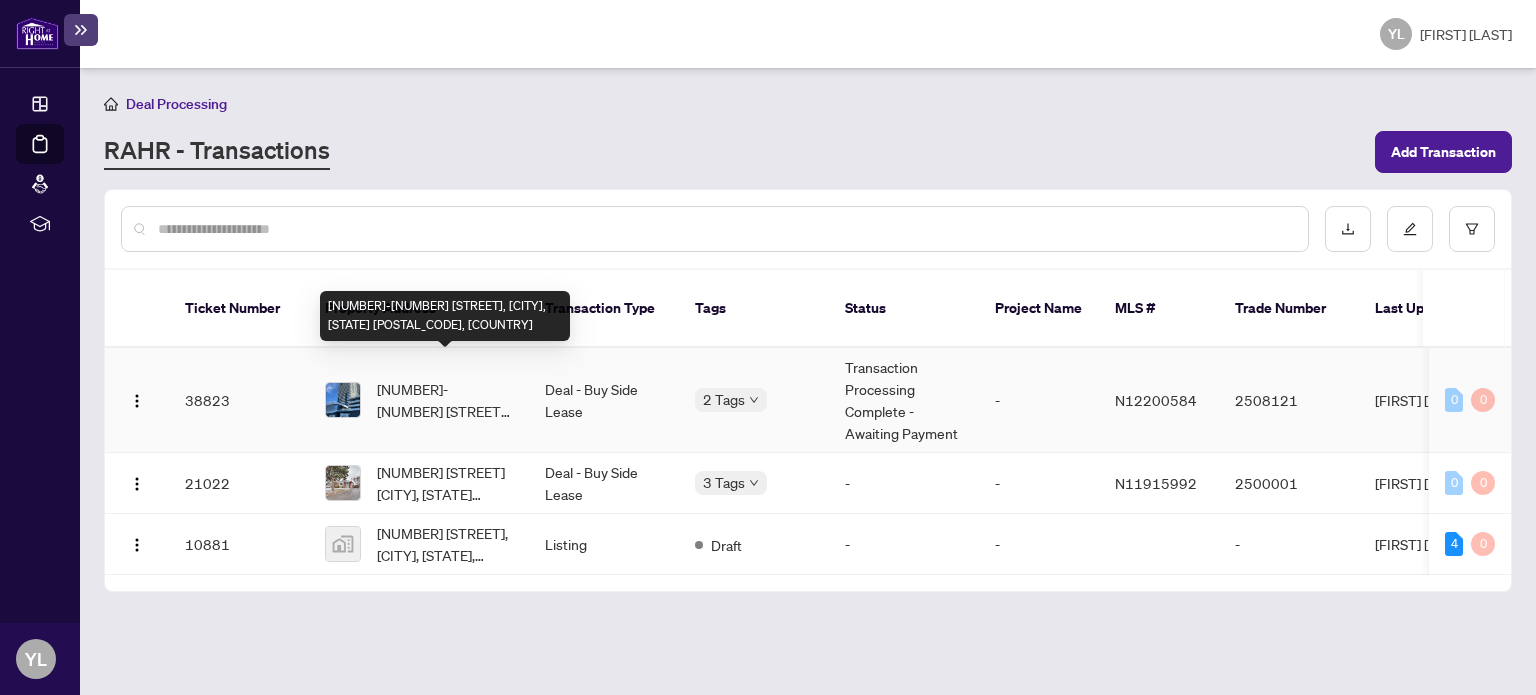 click on "[NUMBER]-[NUMBER] [STREET], [CITY], [STATE] [POSTAL_CODE], [COUNTRY]" at bounding box center [445, 400] 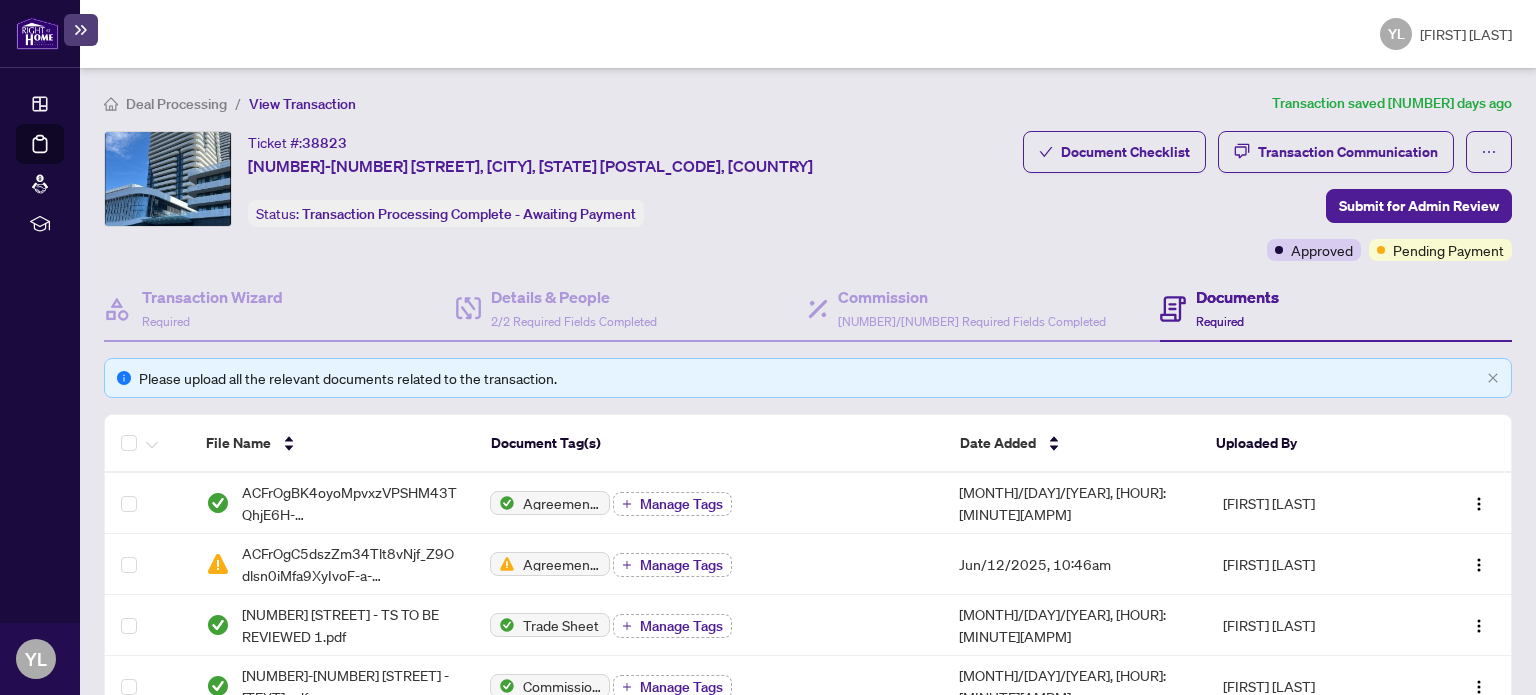 click on "Deal Processing" at bounding box center [176, 104] 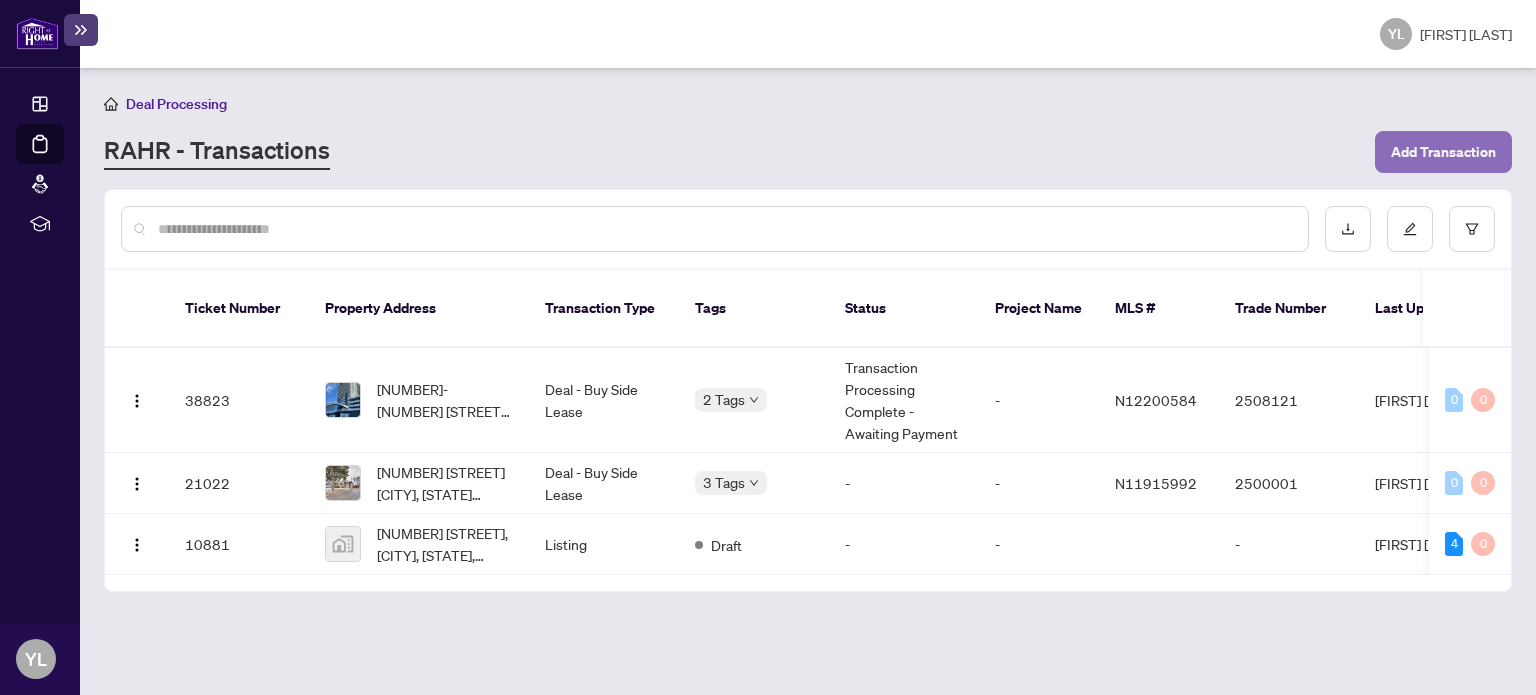click on "Add Transaction" at bounding box center (1443, 152) 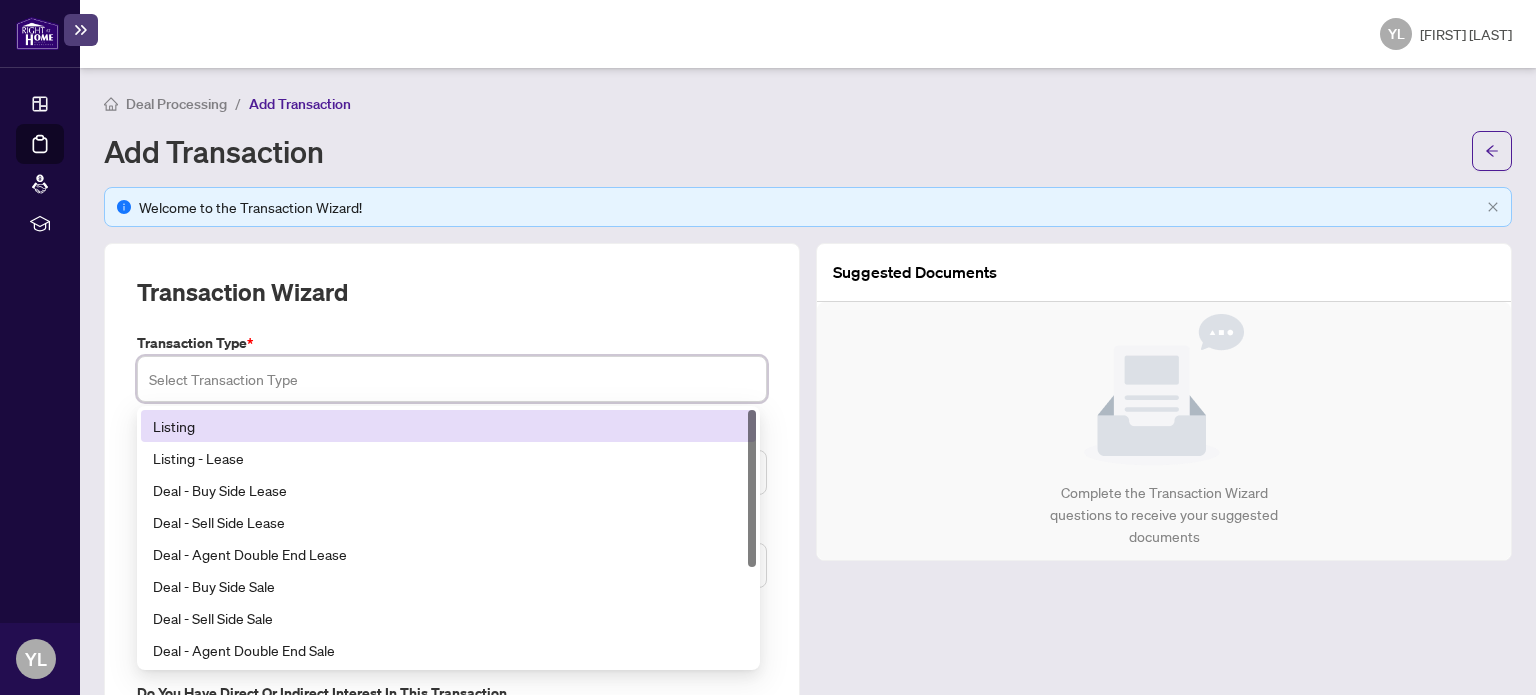 click at bounding box center (452, 379) 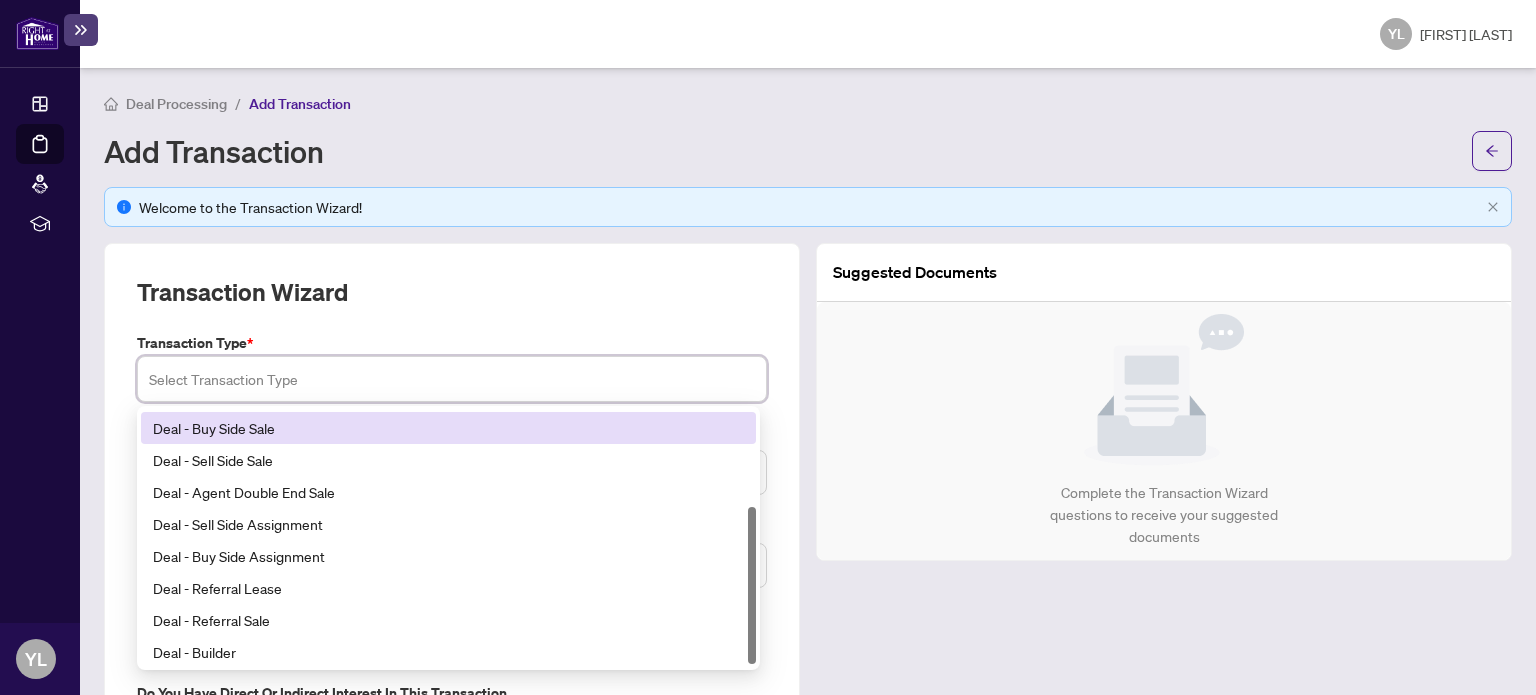 scroll, scrollTop: 160, scrollLeft: 0, axis: vertical 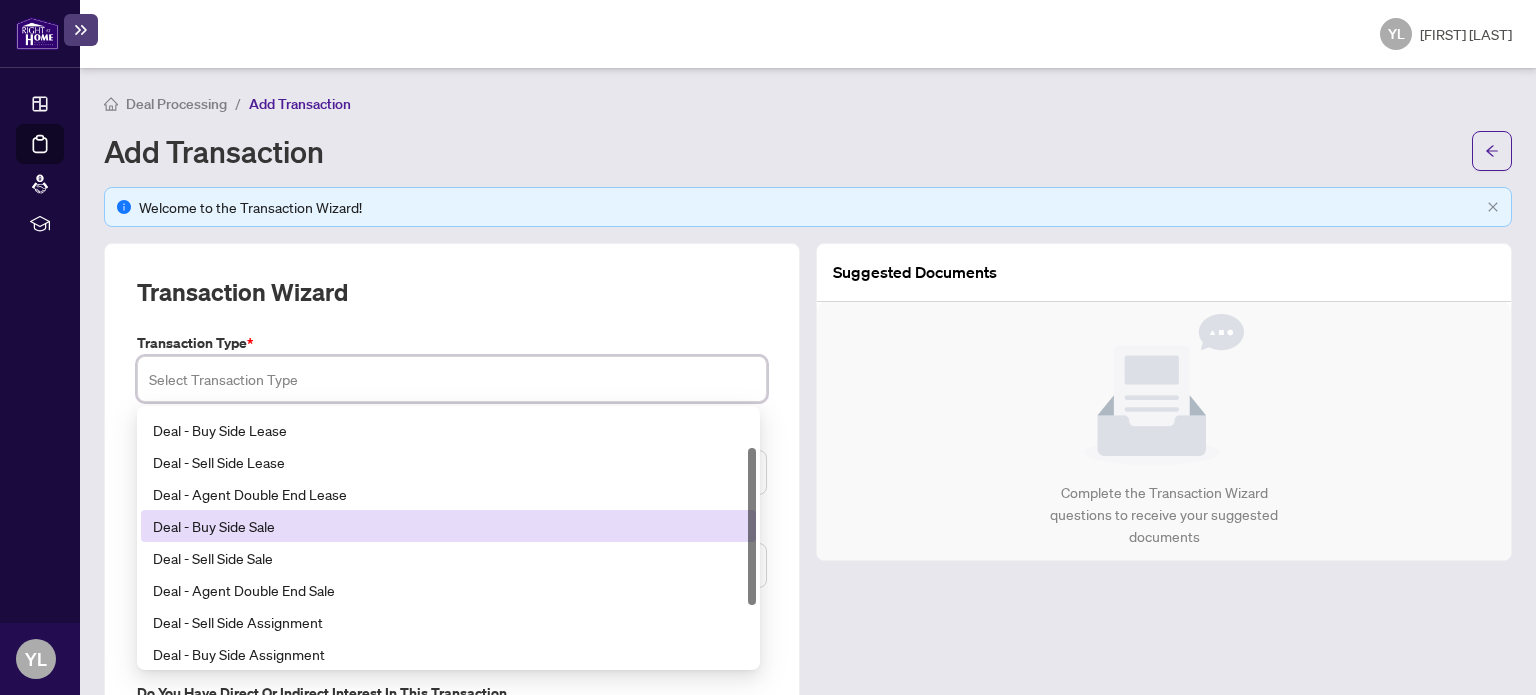 click on "Deal - Buy Side Sale" at bounding box center (448, 526) 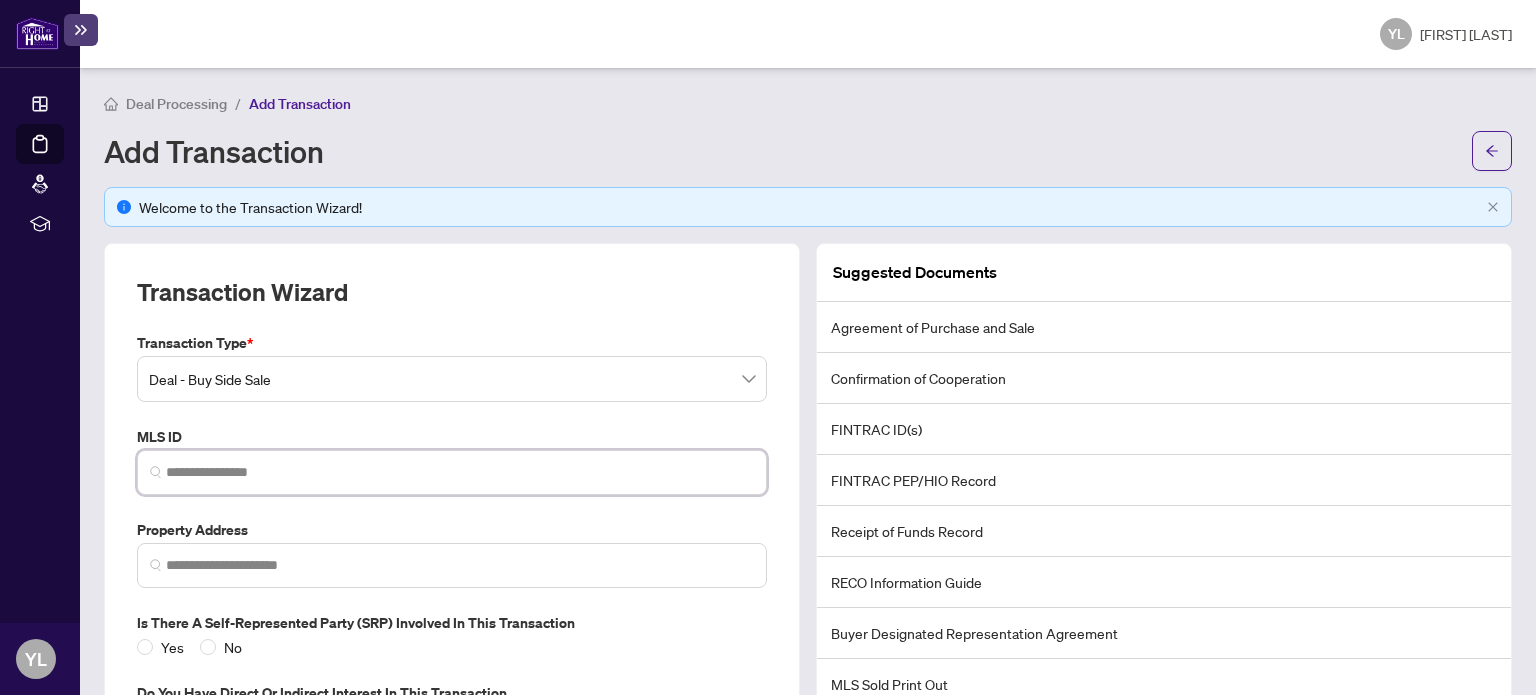 click at bounding box center (460, 472) 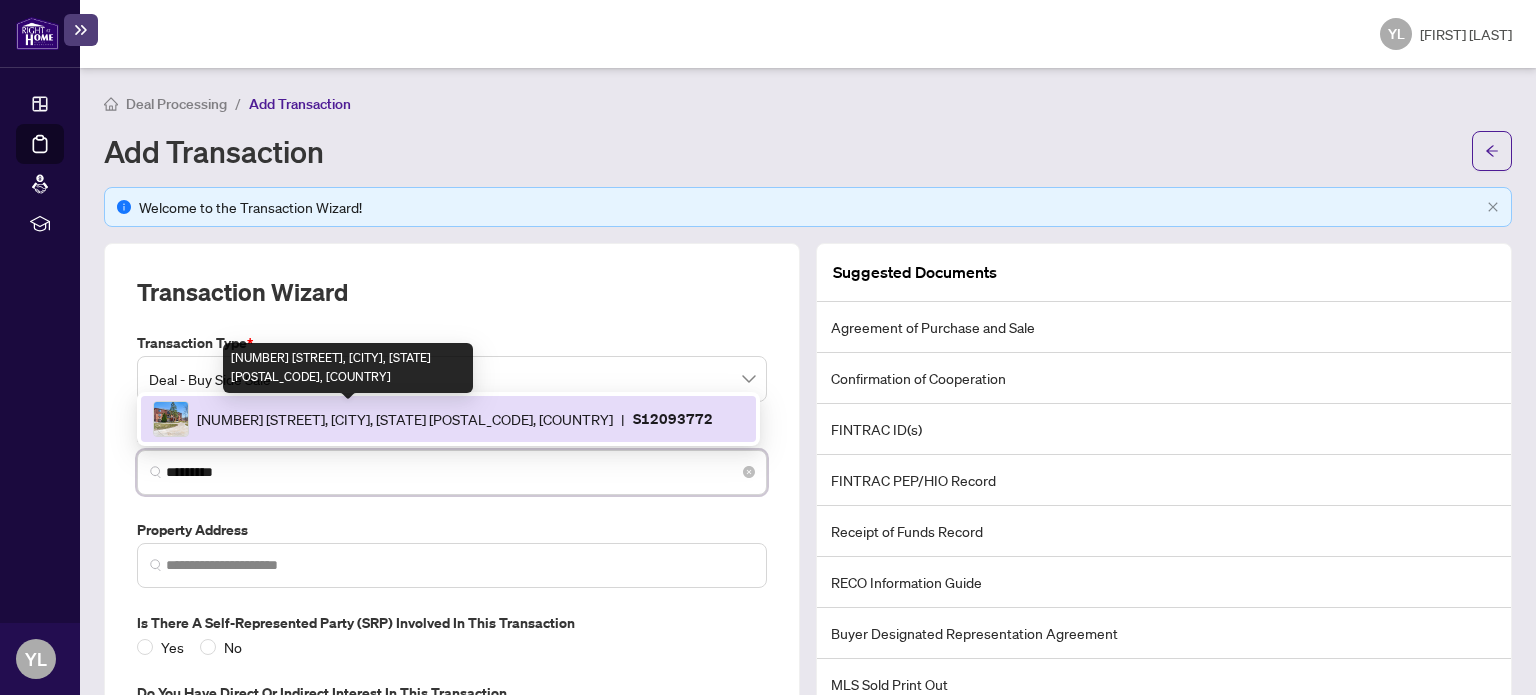 click on "[NUMBER] [STREET], [CITY], [STATE] [POSTAL_CODE], [COUNTRY]" at bounding box center [405, 419] 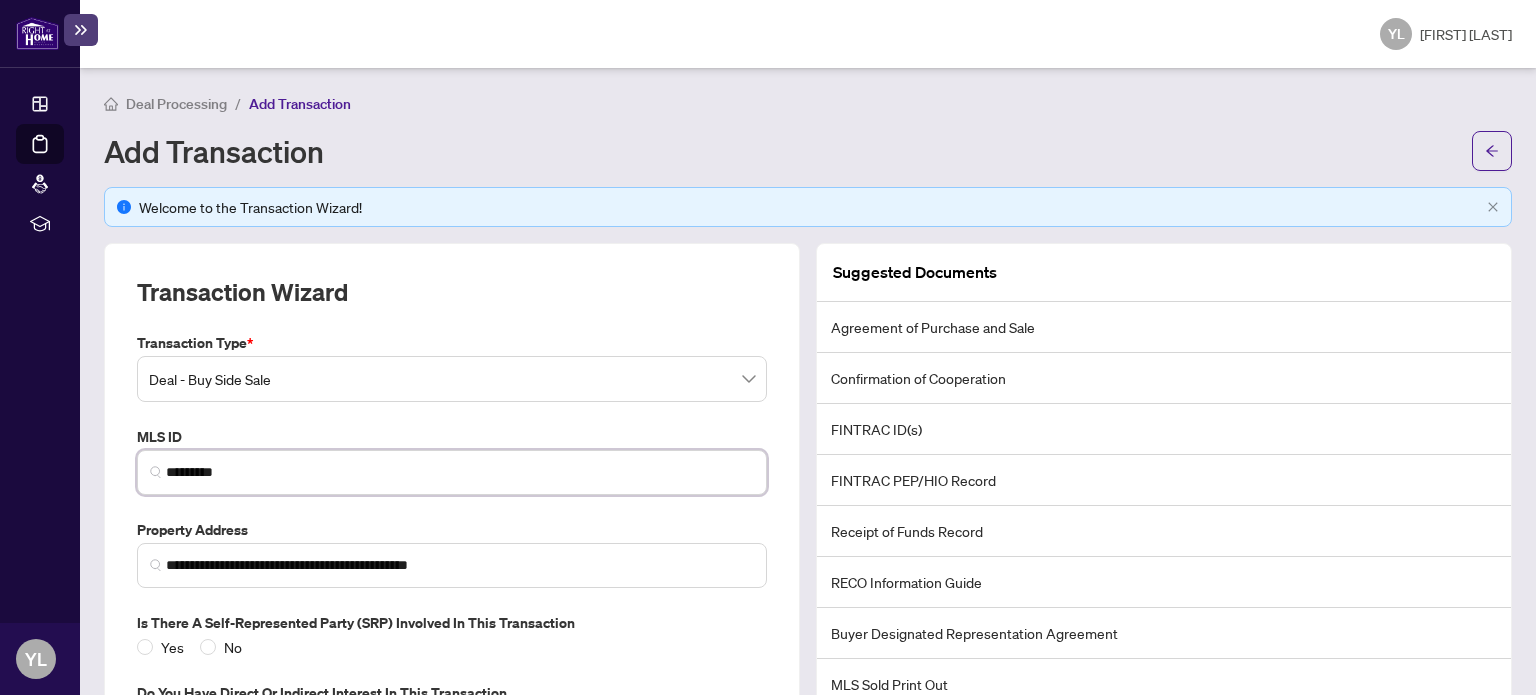 scroll, scrollTop: 138, scrollLeft: 0, axis: vertical 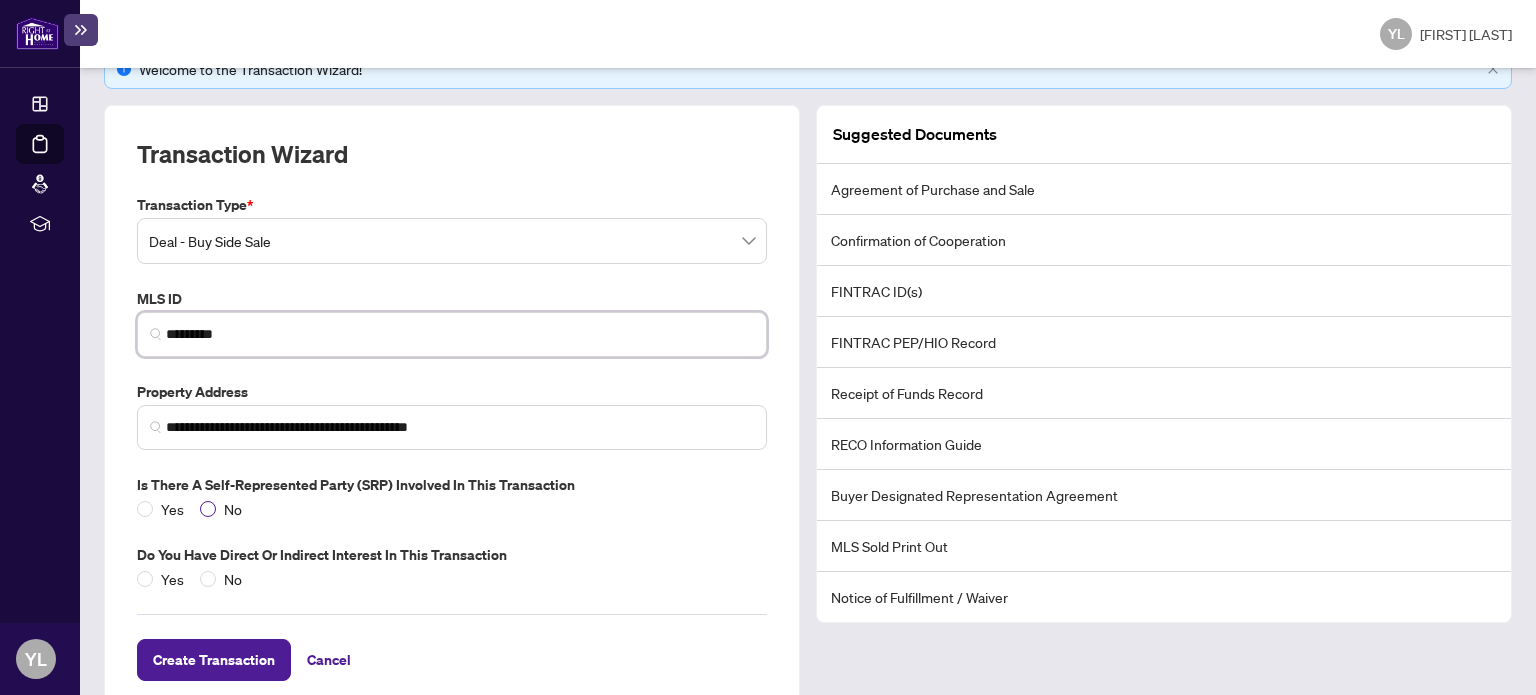 type on "*********" 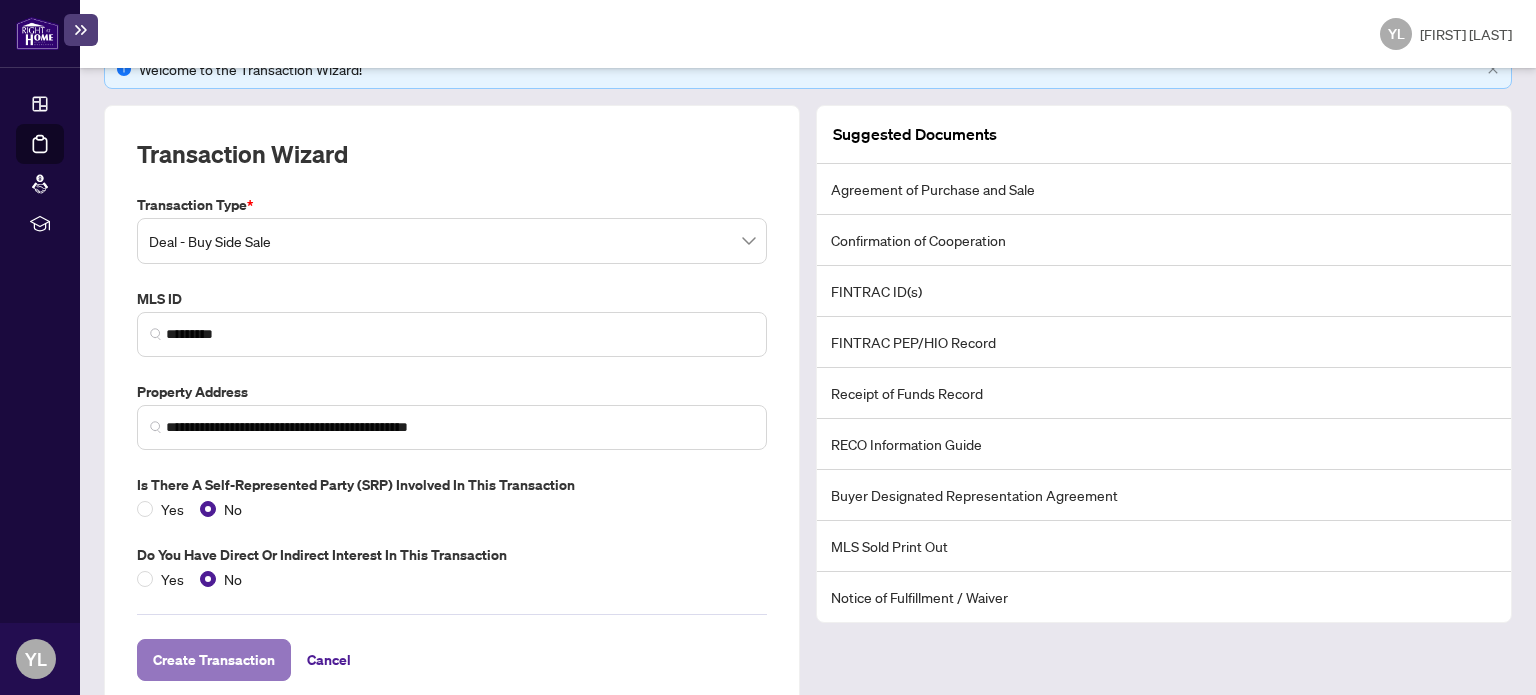 click on "Create Transaction" at bounding box center (214, 660) 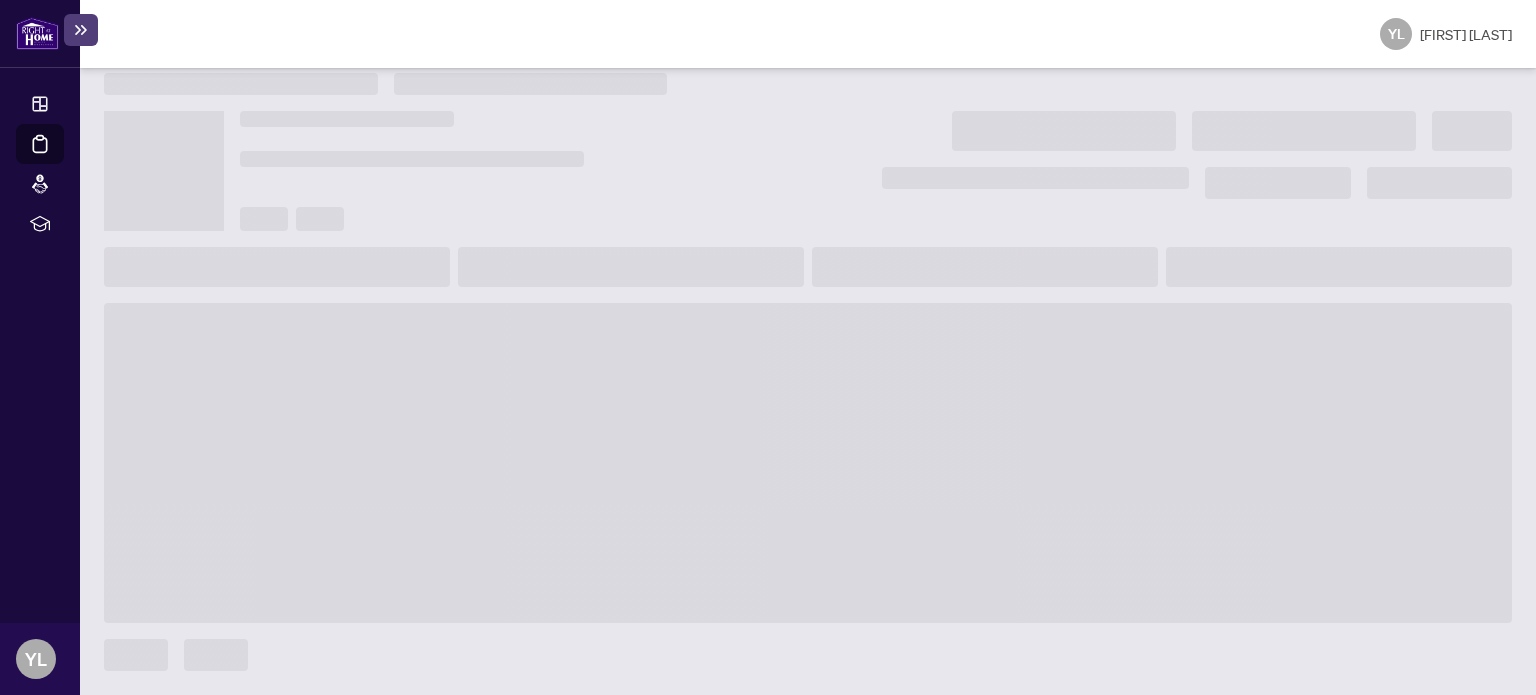 scroll, scrollTop: 19, scrollLeft: 0, axis: vertical 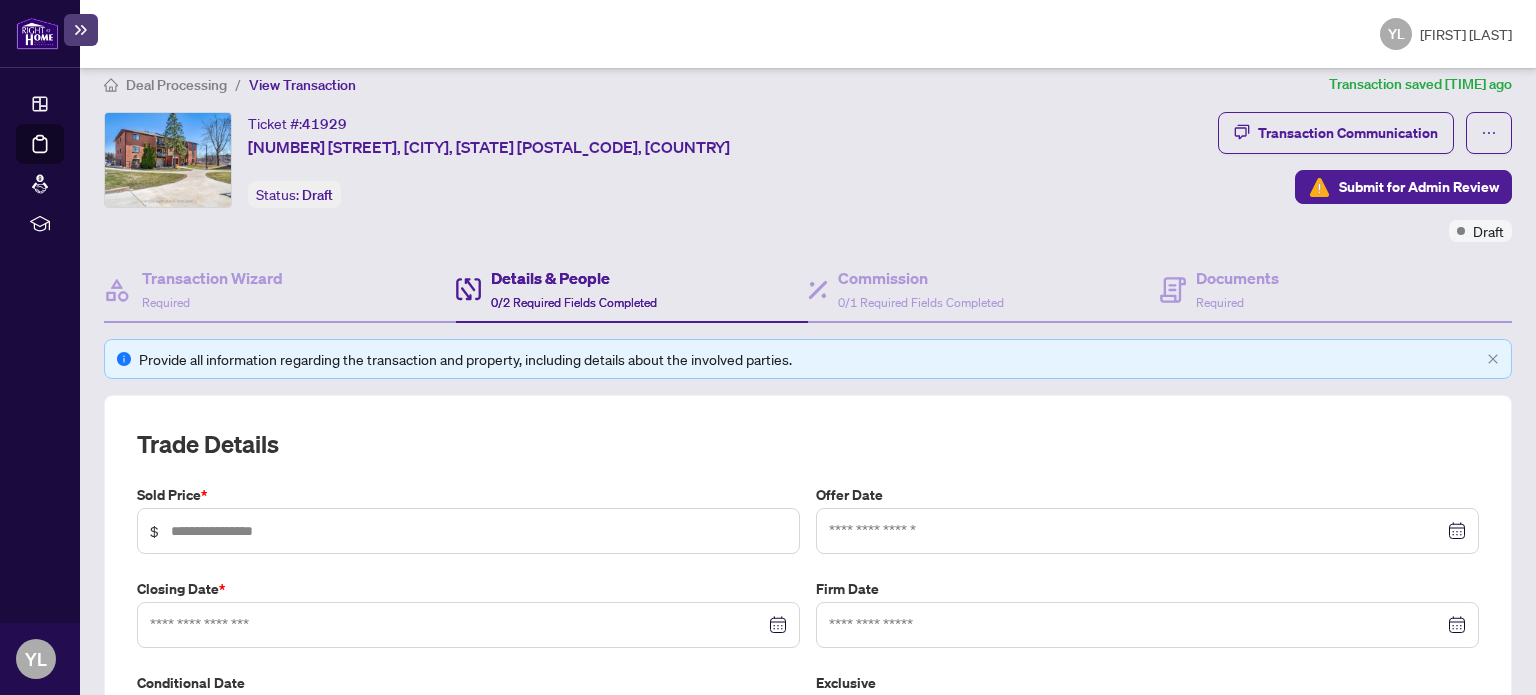 click on "$" at bounding box center [468, 531] 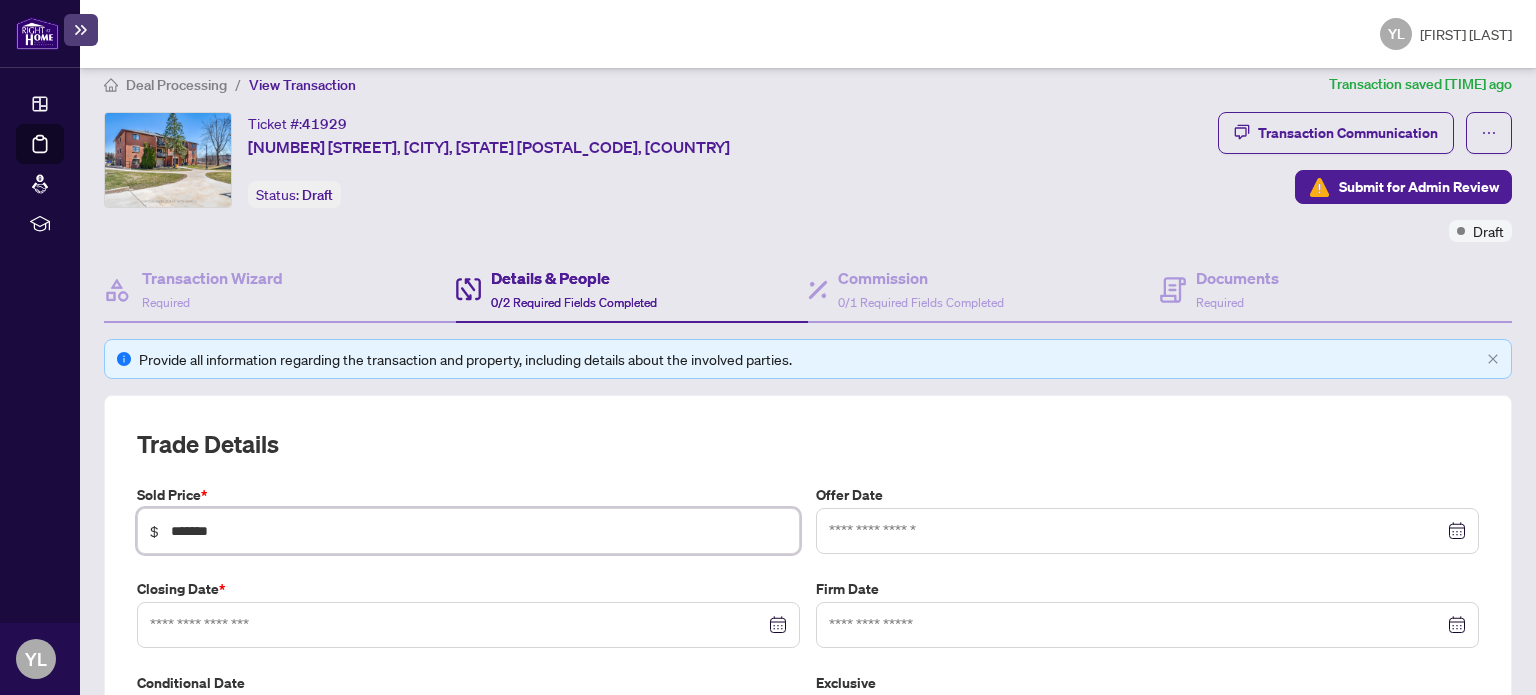 type on "*******" 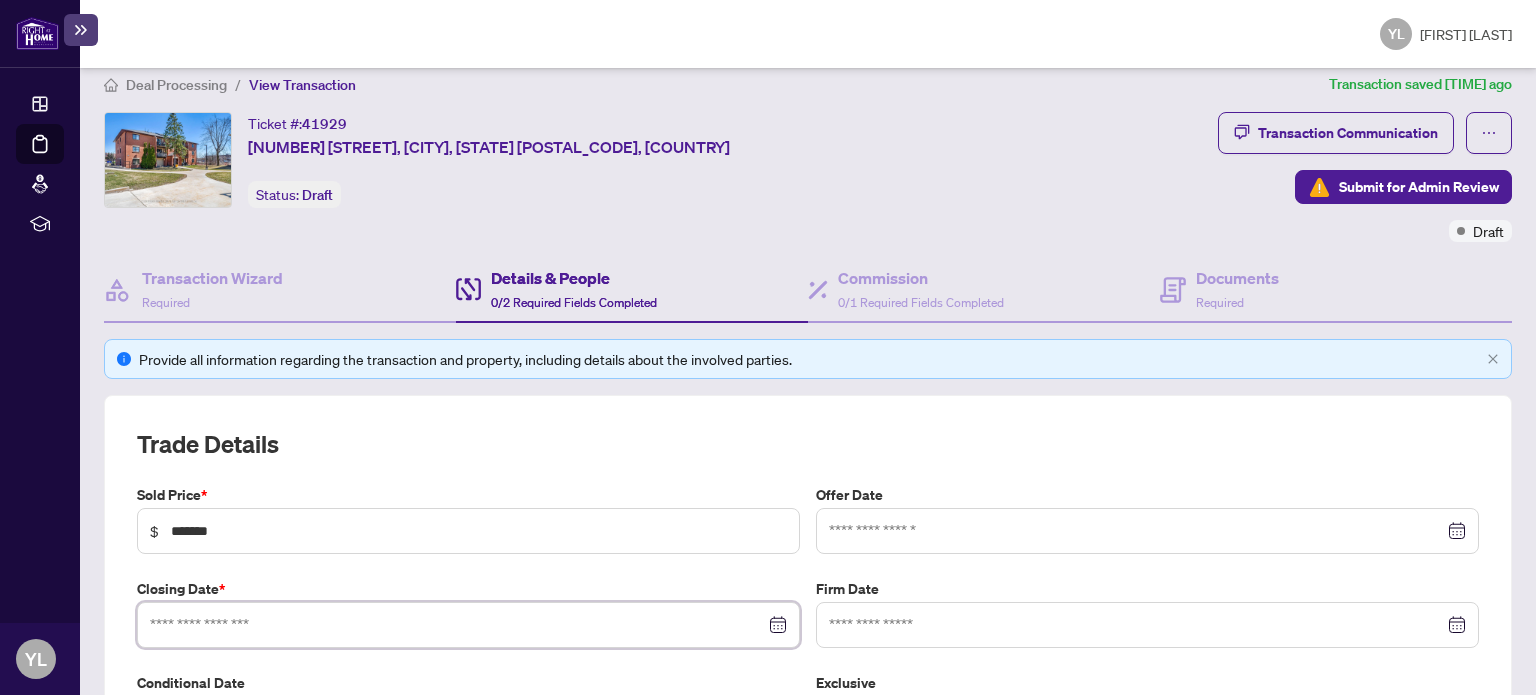 click at bounding box center [457, 625] 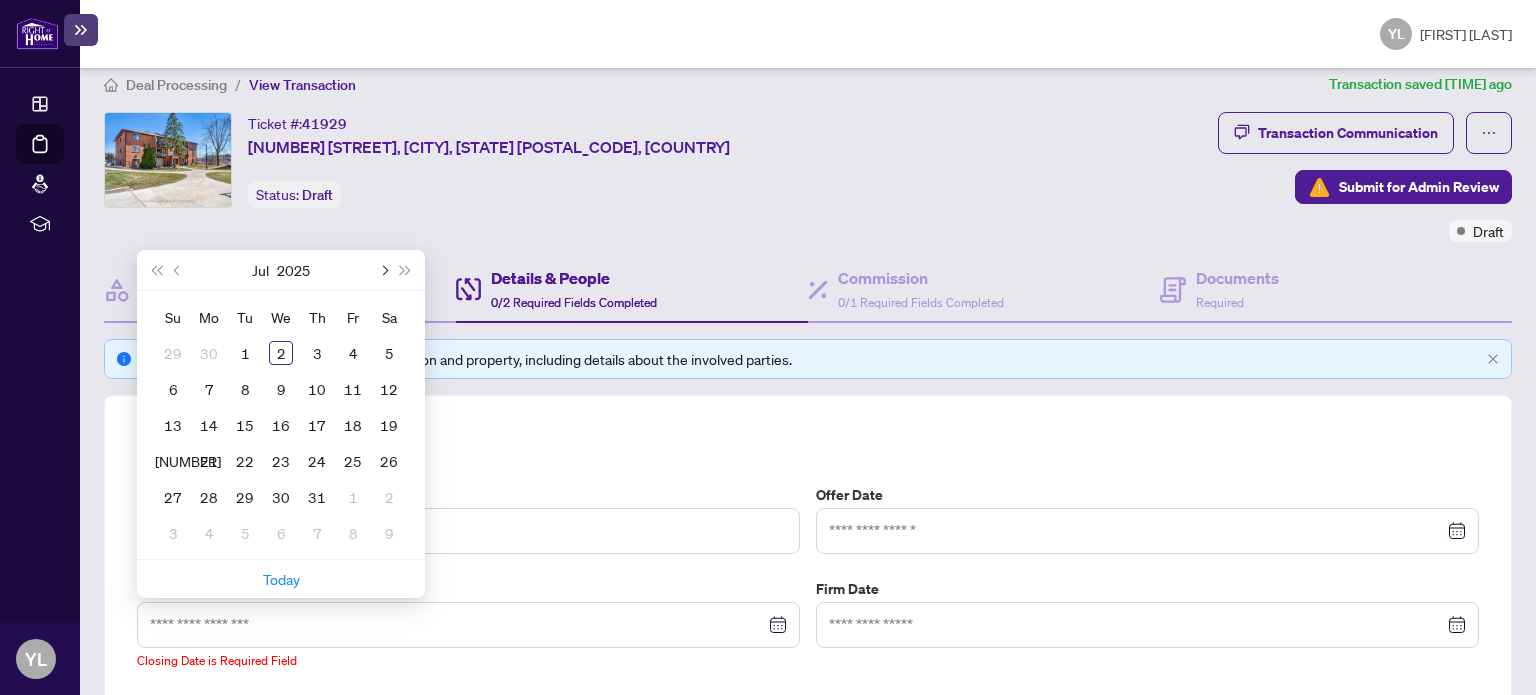 click at bounding box center [383, 270] 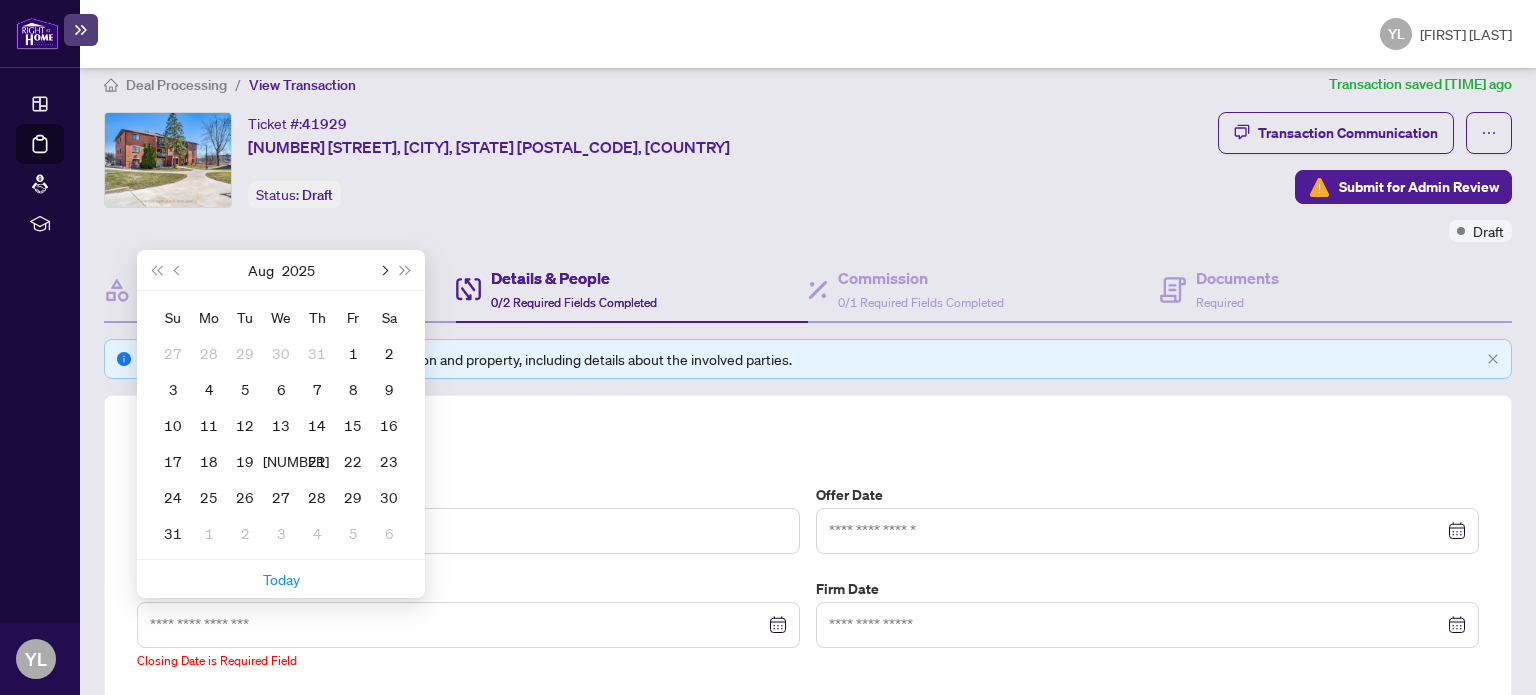 click at bounding box center [383, 270] 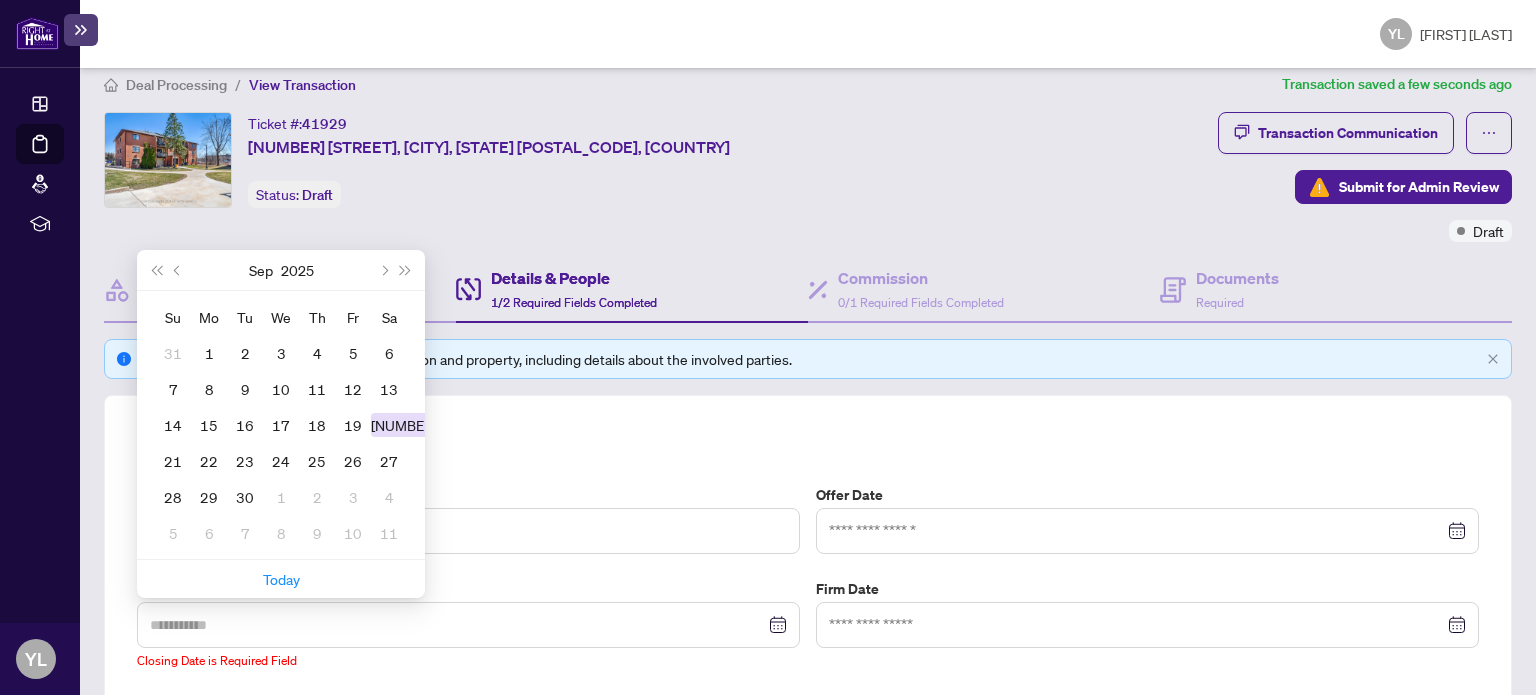 click on "[NUMBER]" at bounding box center [404, 425] 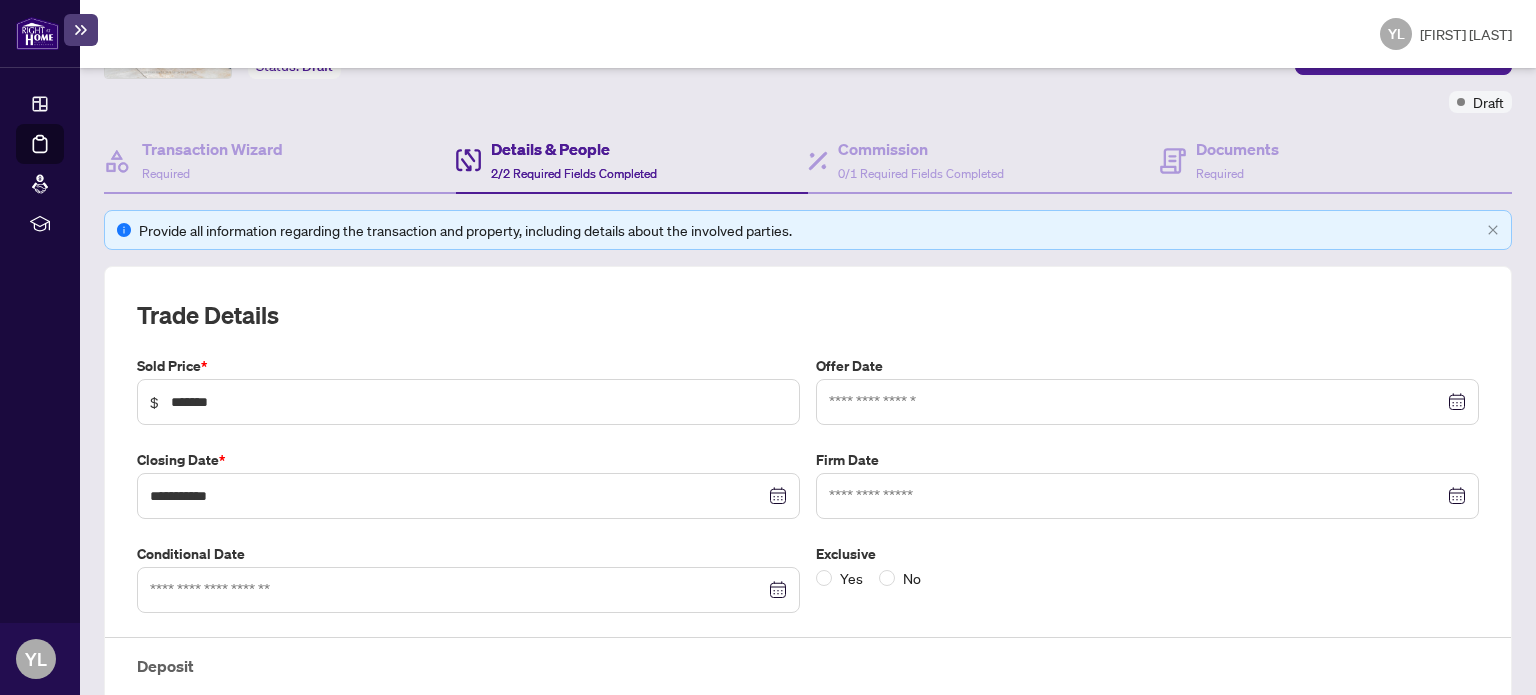 scroll, scrollTop: 181, scrollLeft: 0, axis: vertical 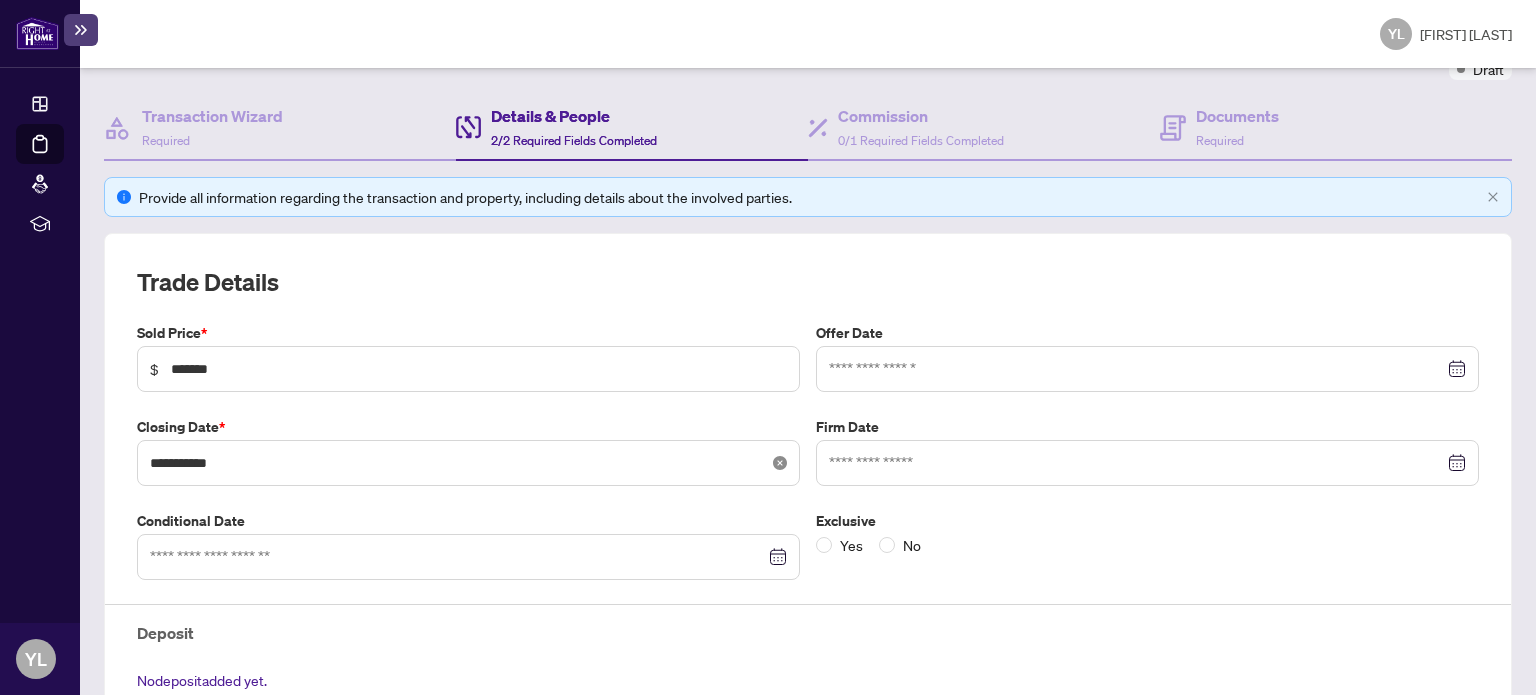 click at bounding box center (780, 463) 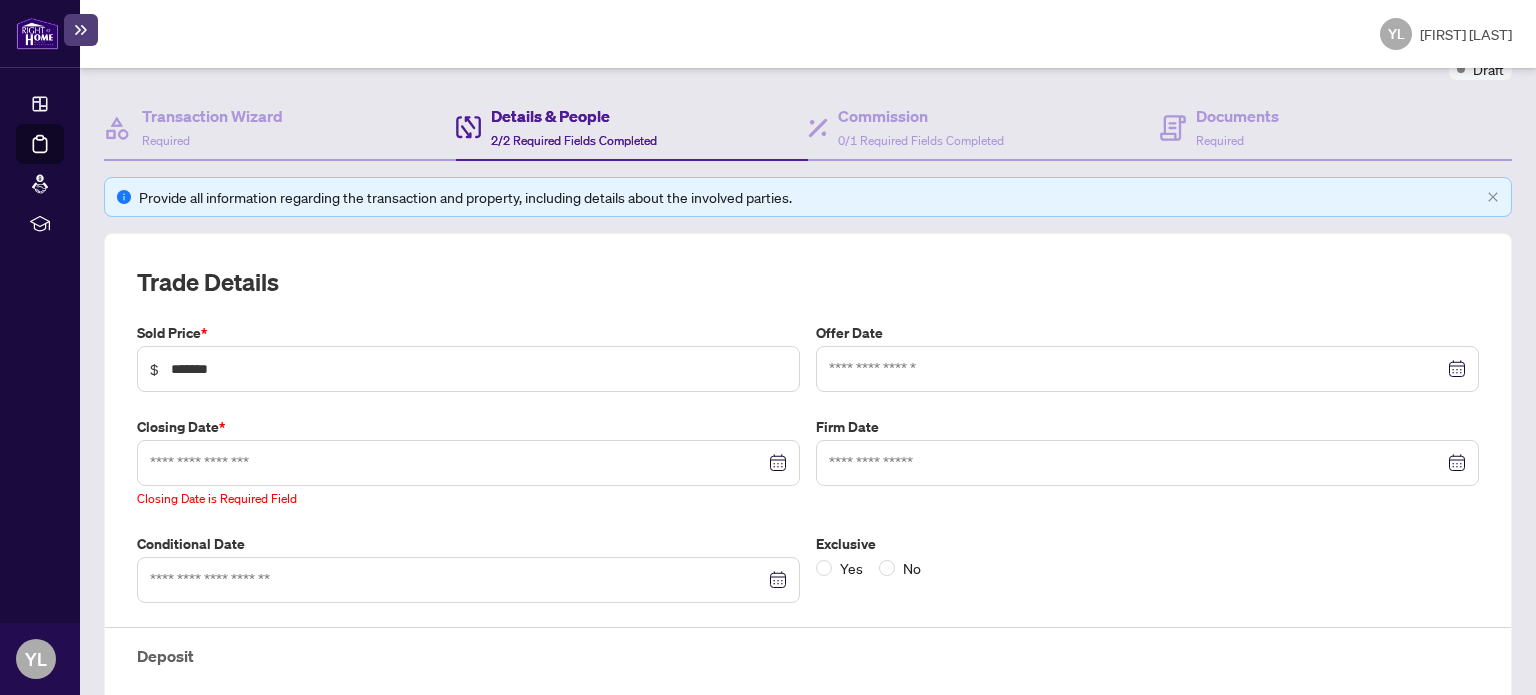 click at bounding box center (1147, 369) 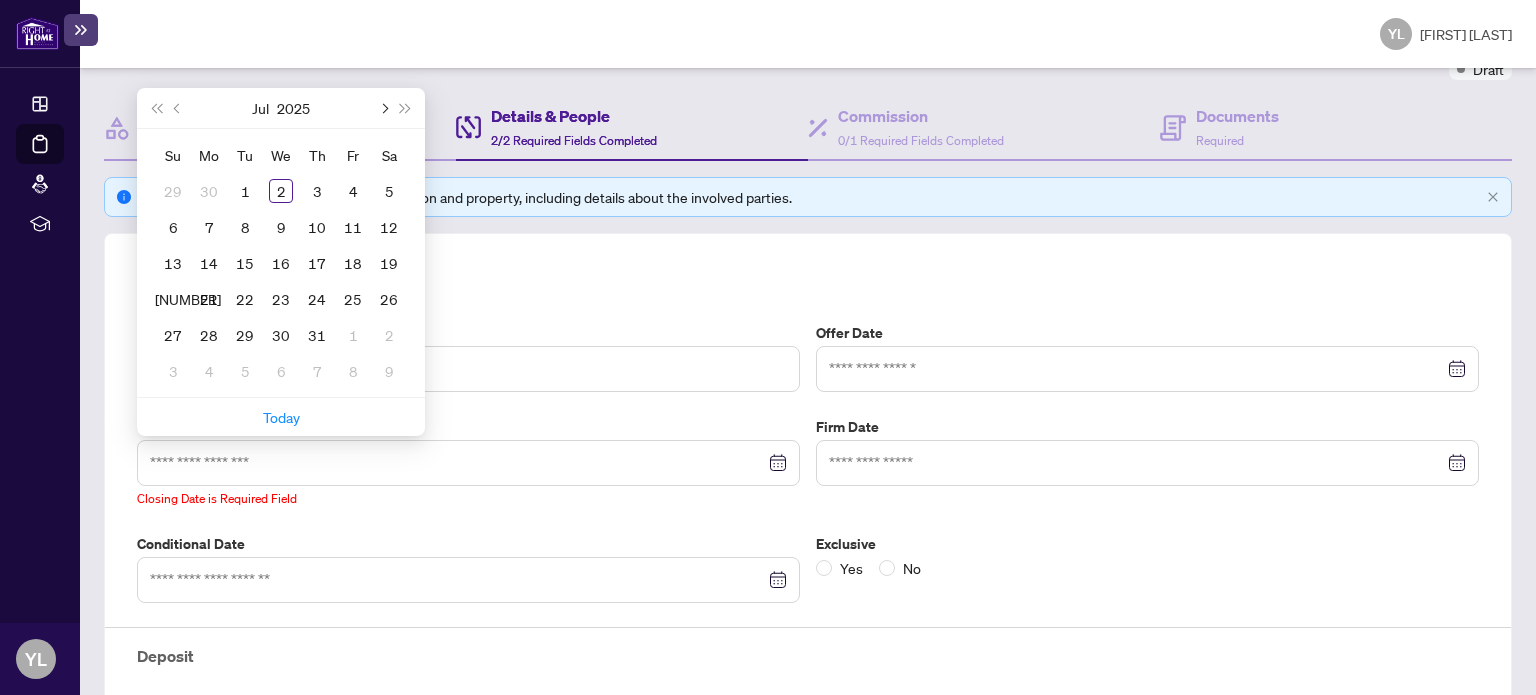click at bounding box center [383, 108] 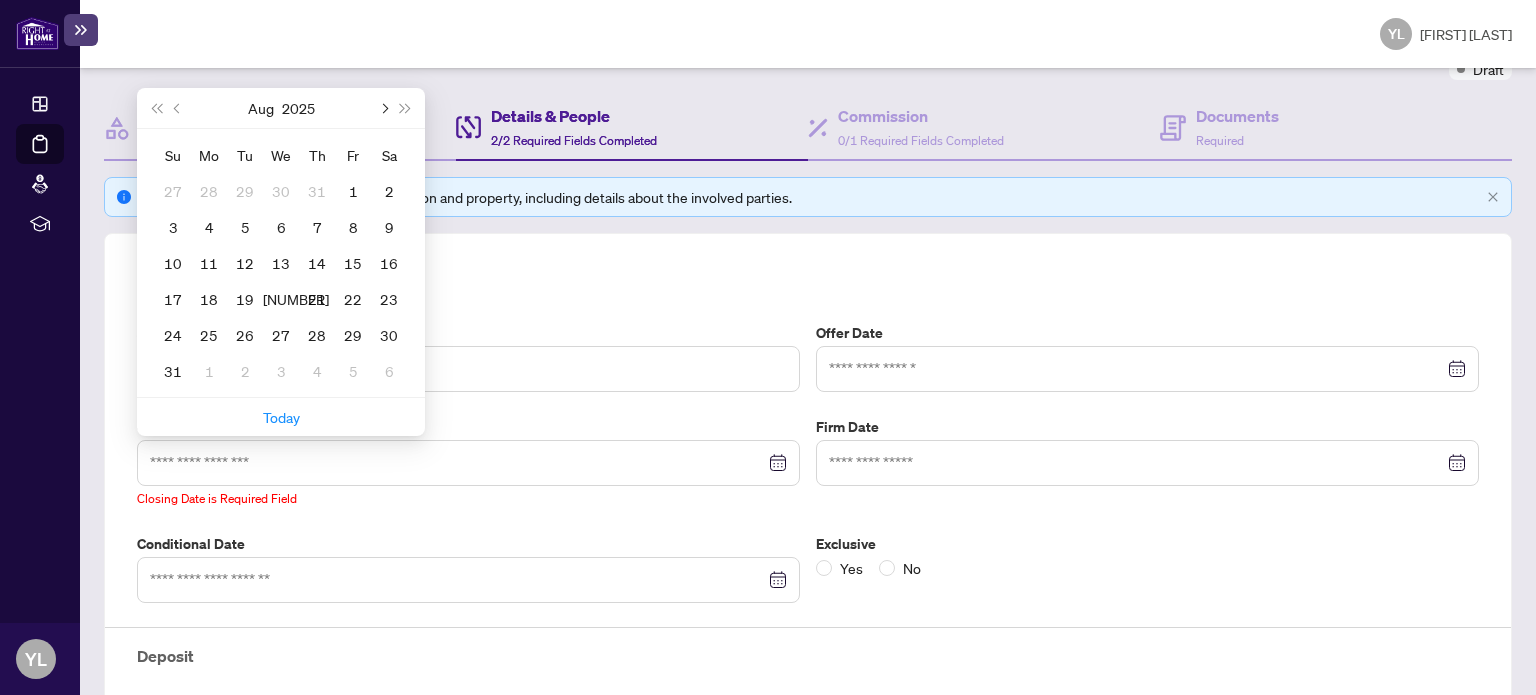 click at bounding box center (383, 108) 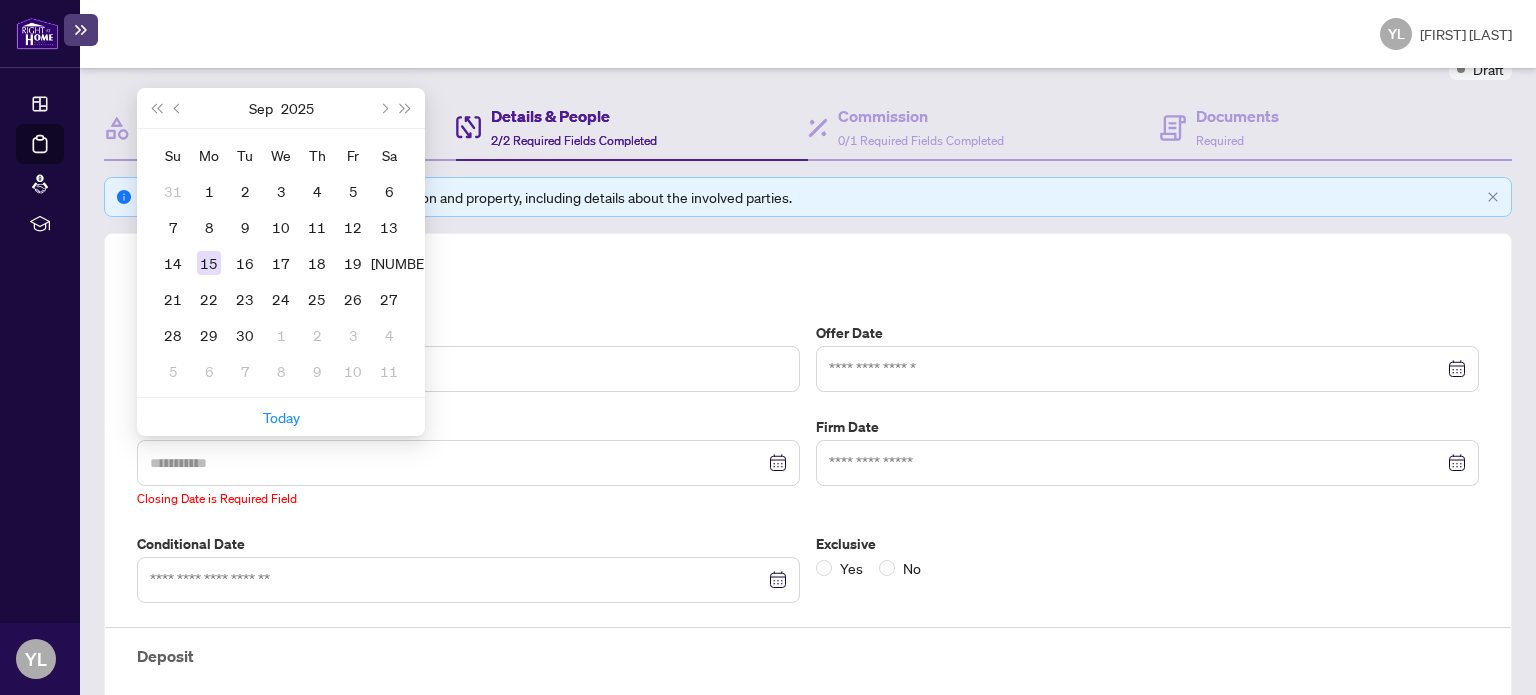 click on "15" at bounding box center (209, 263) 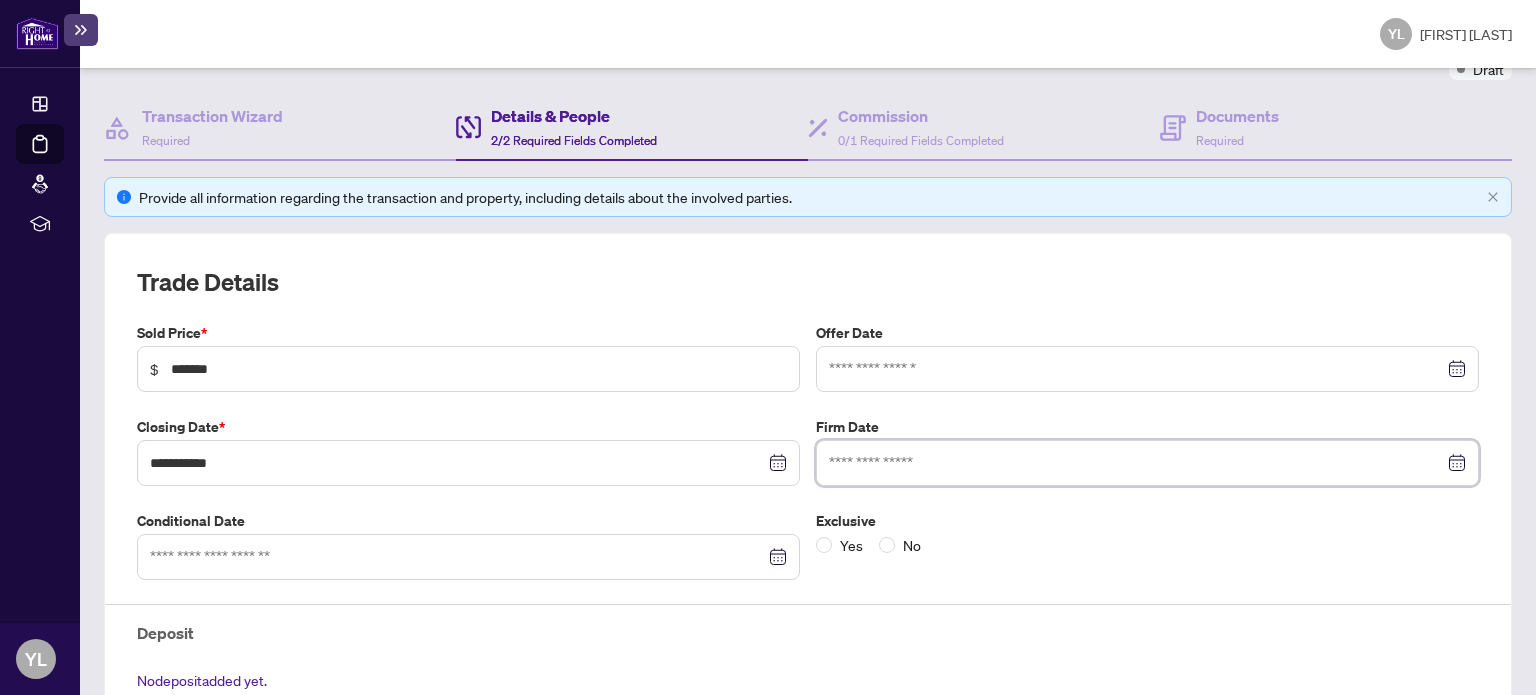 click at bounding box center [1136, 463] 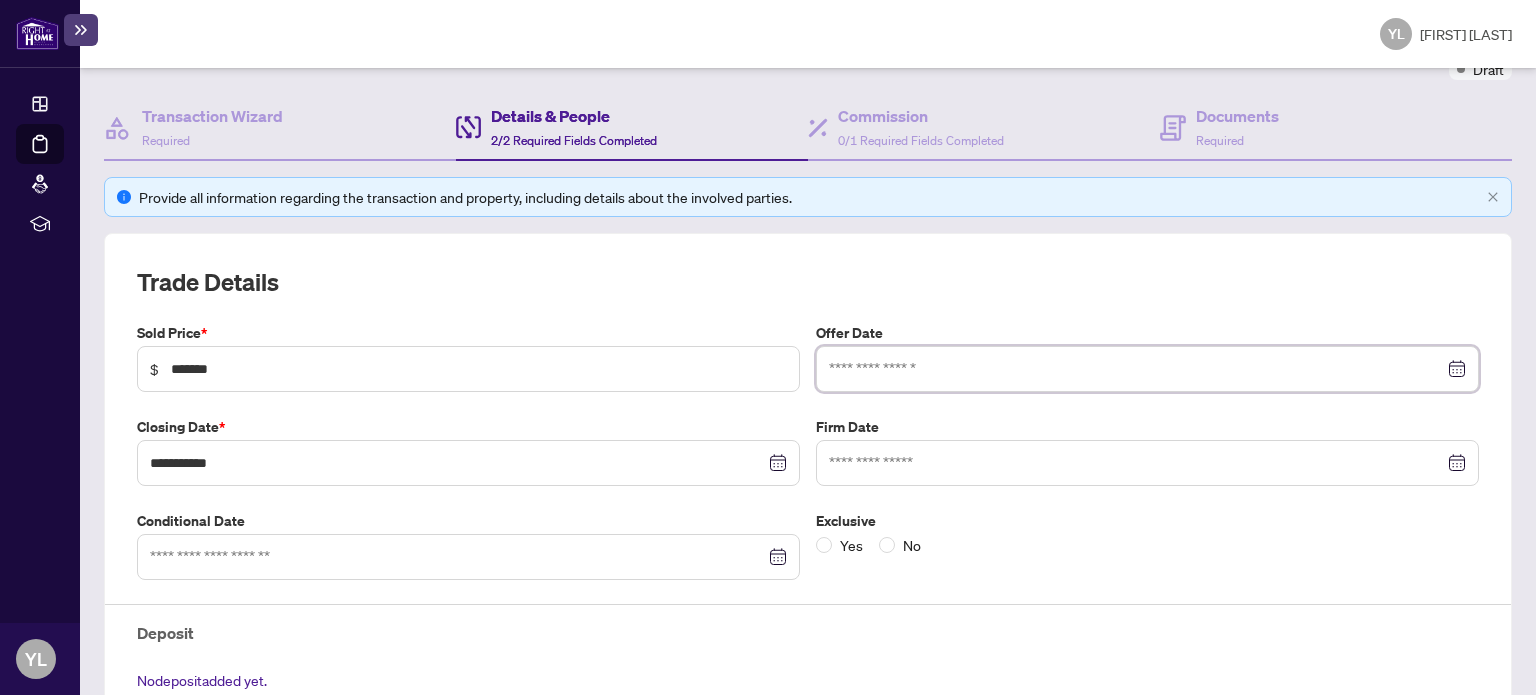 click at bounding box center (1136, 369) 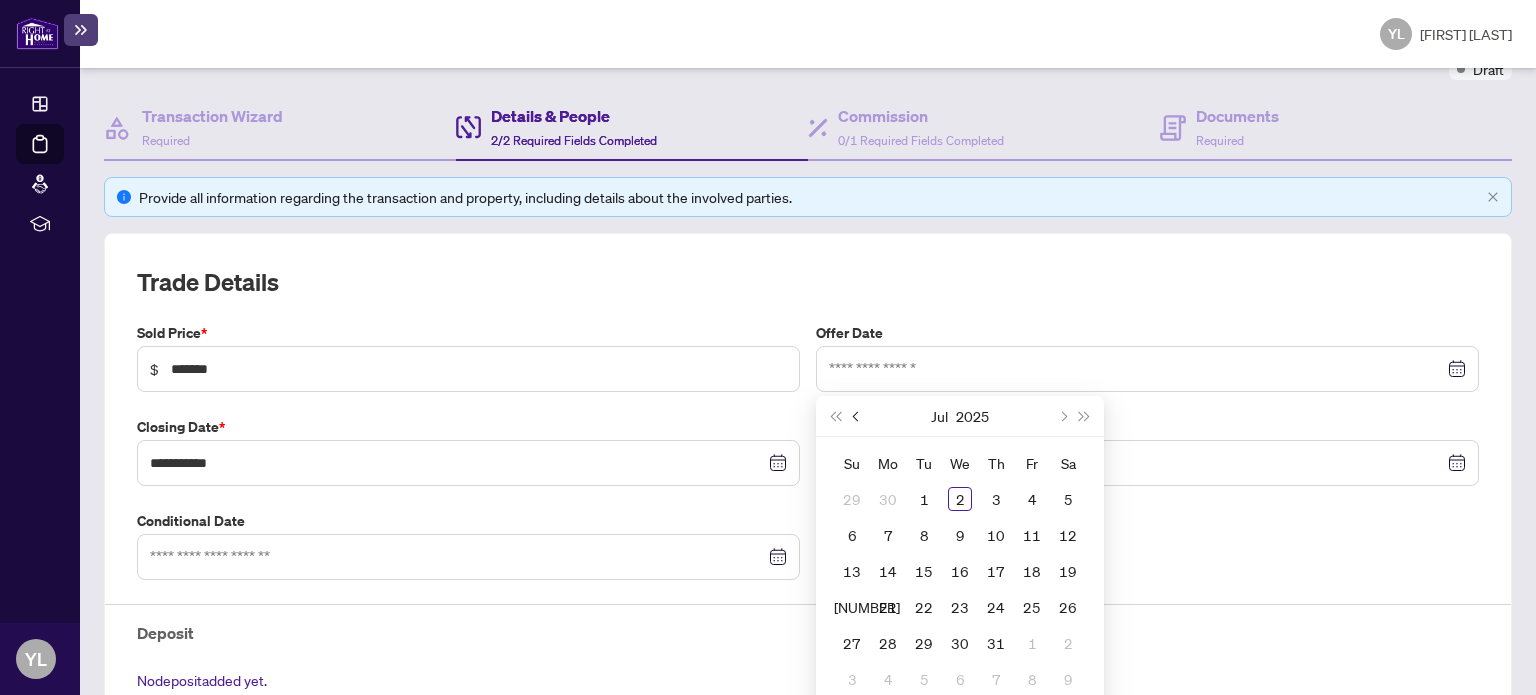 click at bounding box center (857, 416) 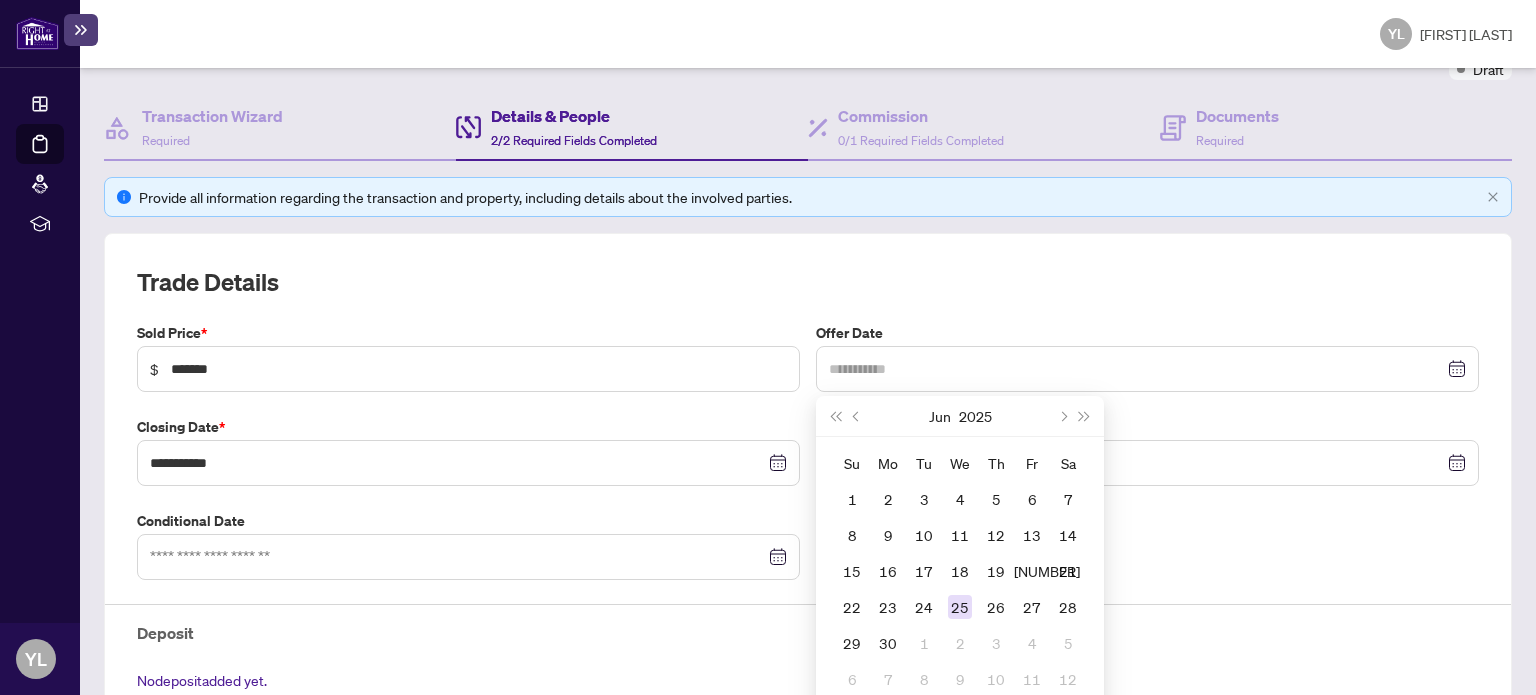 click on "25" at bounding box center [960, 607] 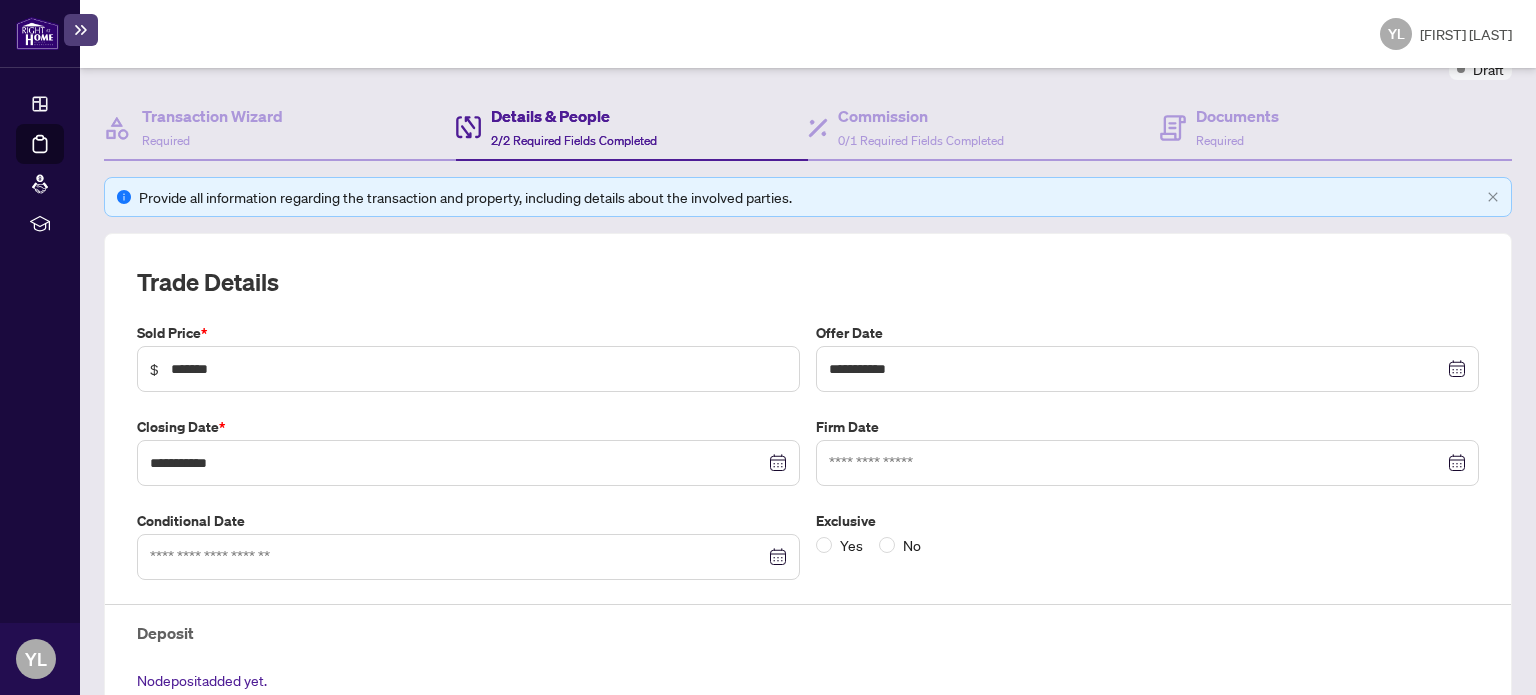 click at bounding box center (1147, 369) 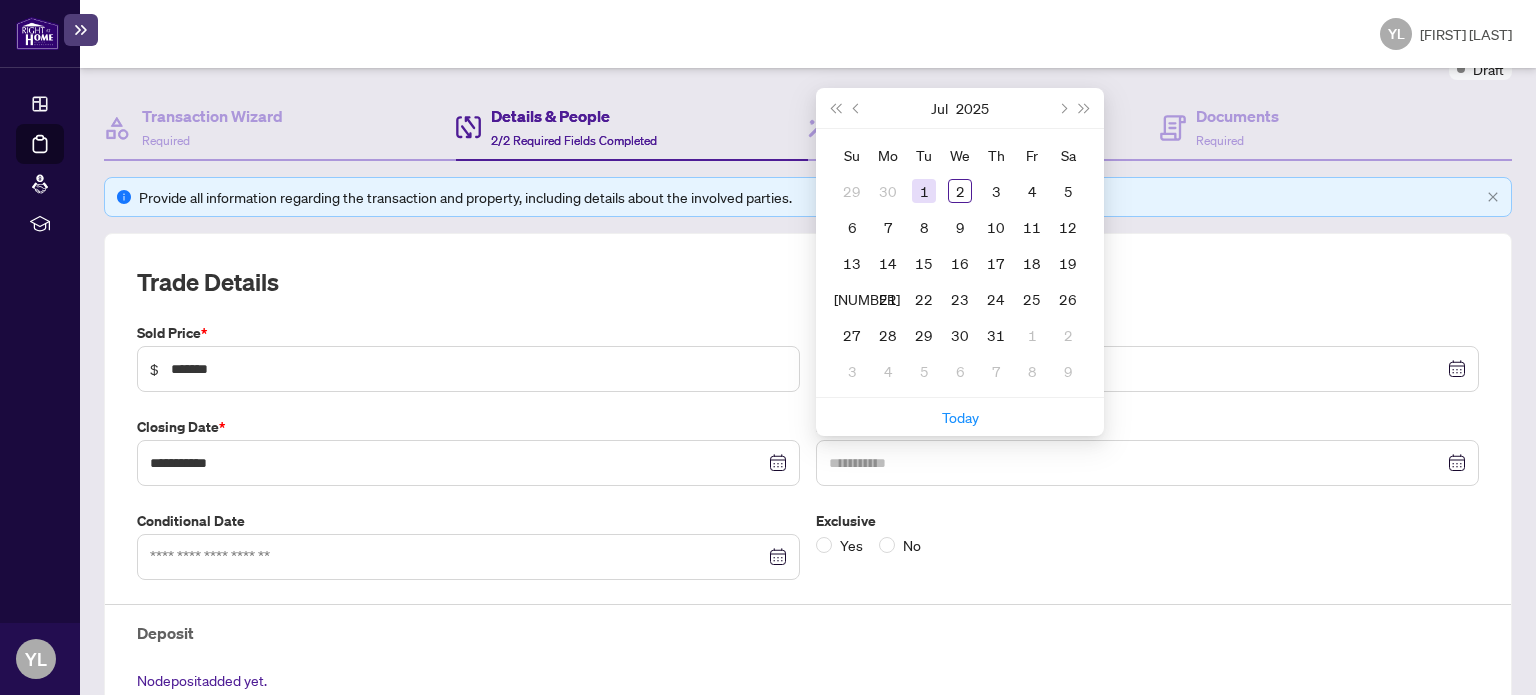 click on "1" at bounding box center [0, 0] 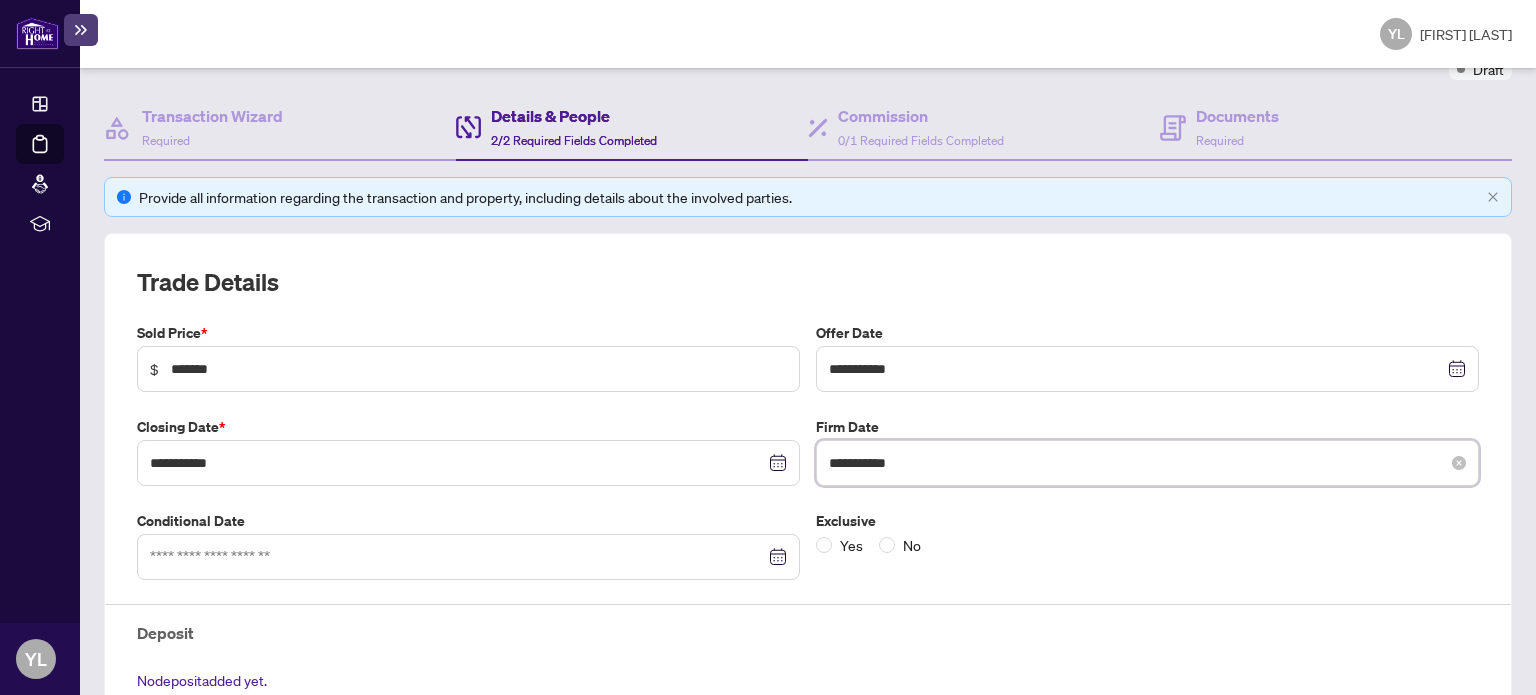 click on "**********" at bounding box center [1136, 463] 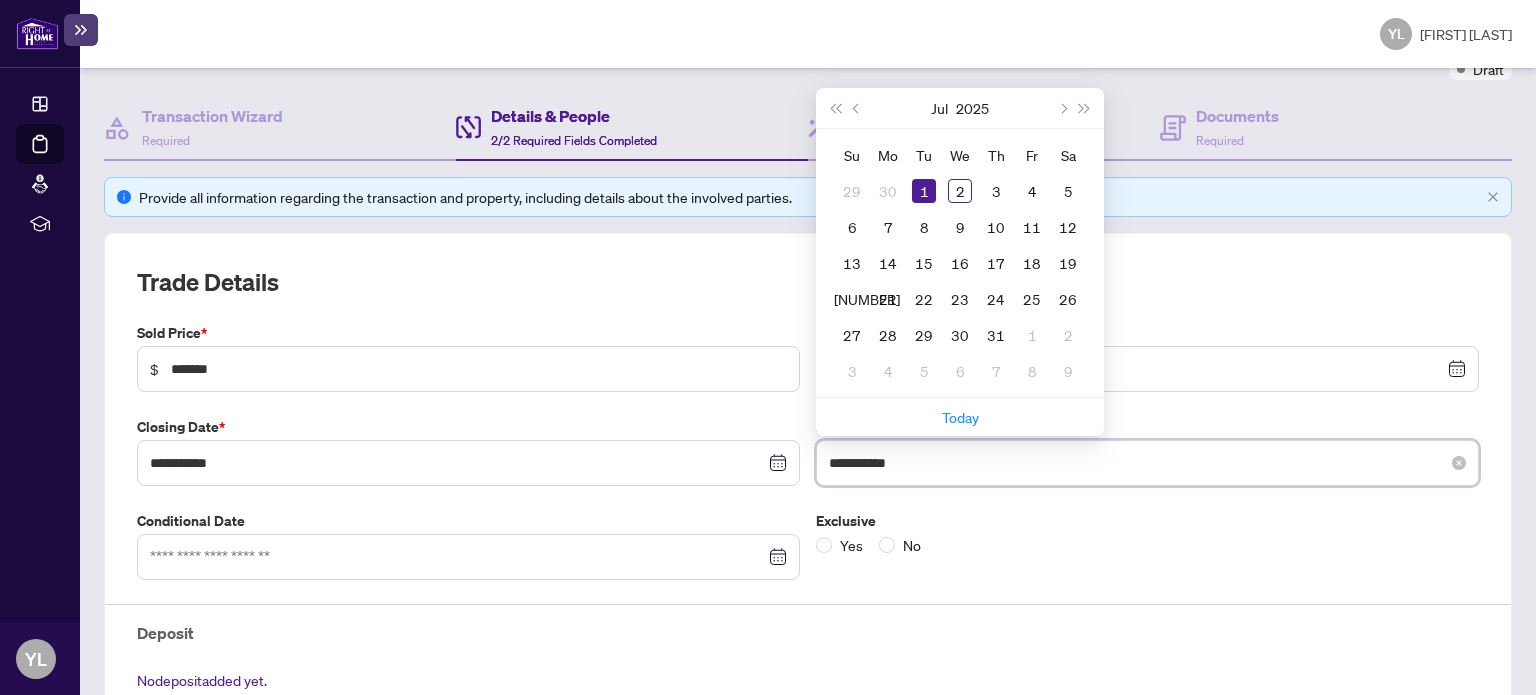 click on "**********" at bounding box center [1136, 463] 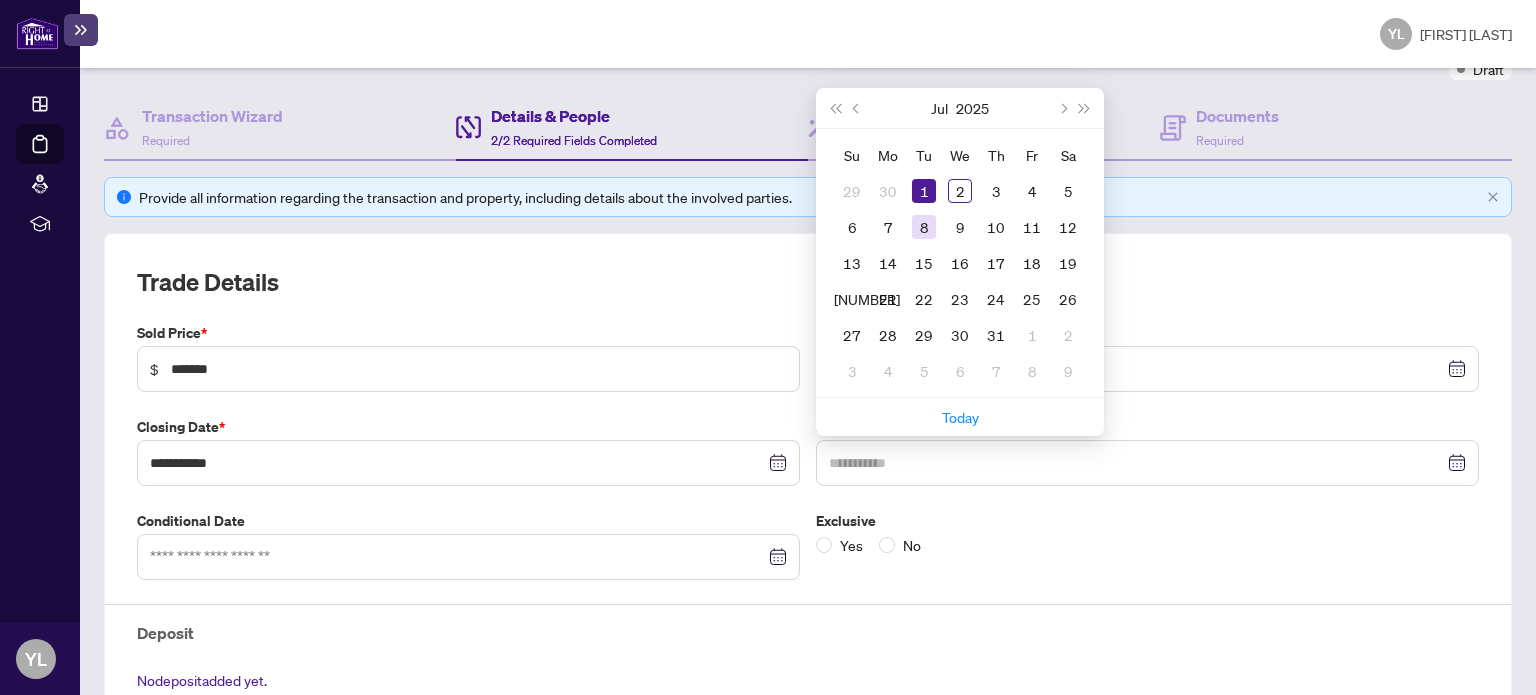 click on "8" at bounding box center [0, 0] 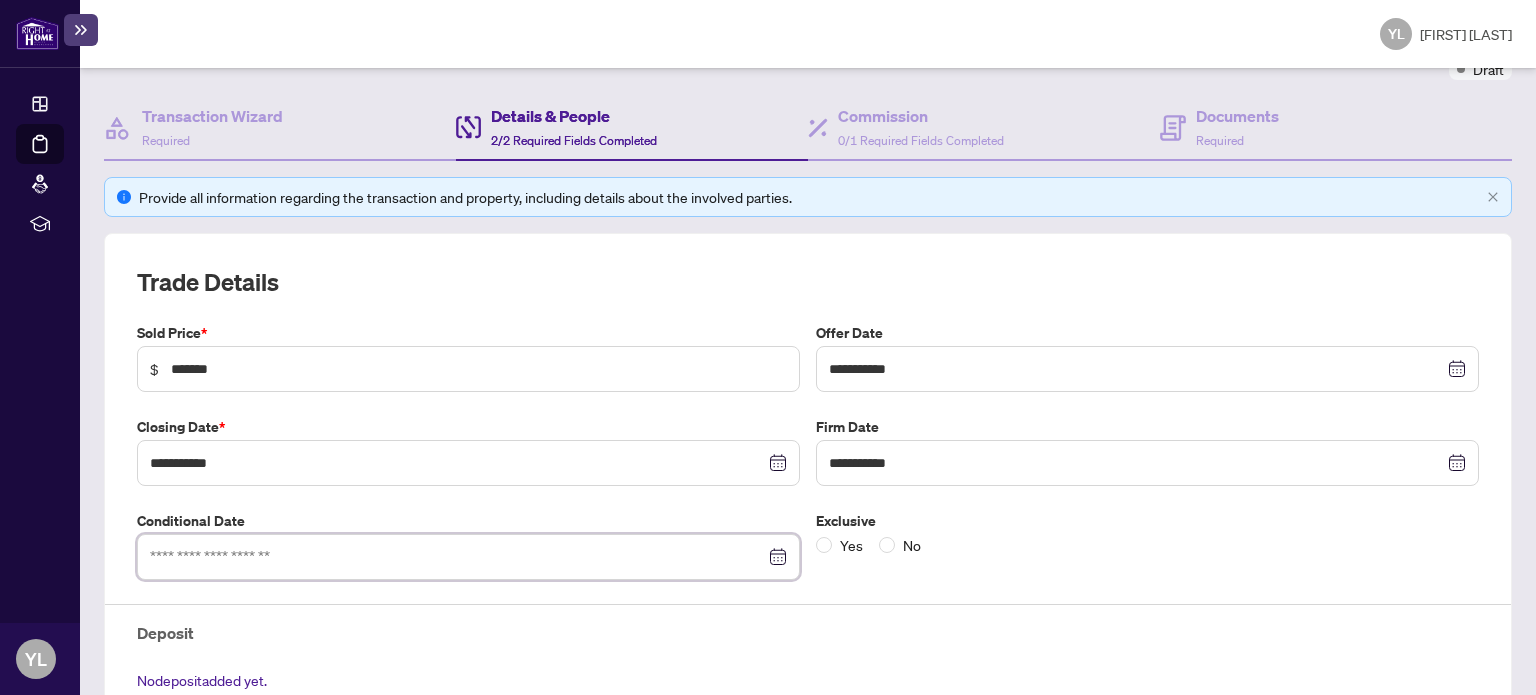 click at bounding box center [457, 557] 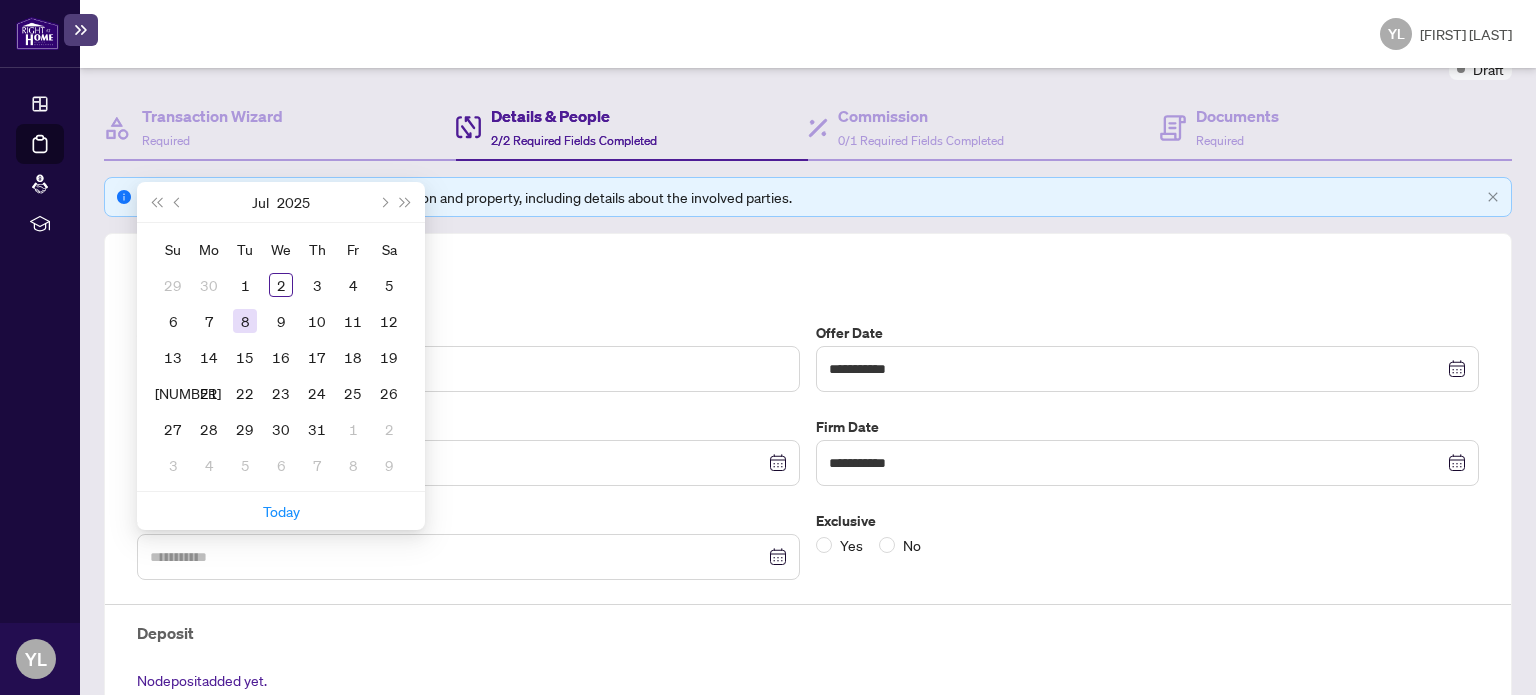 click on "8" at bounding box center [0, 0] 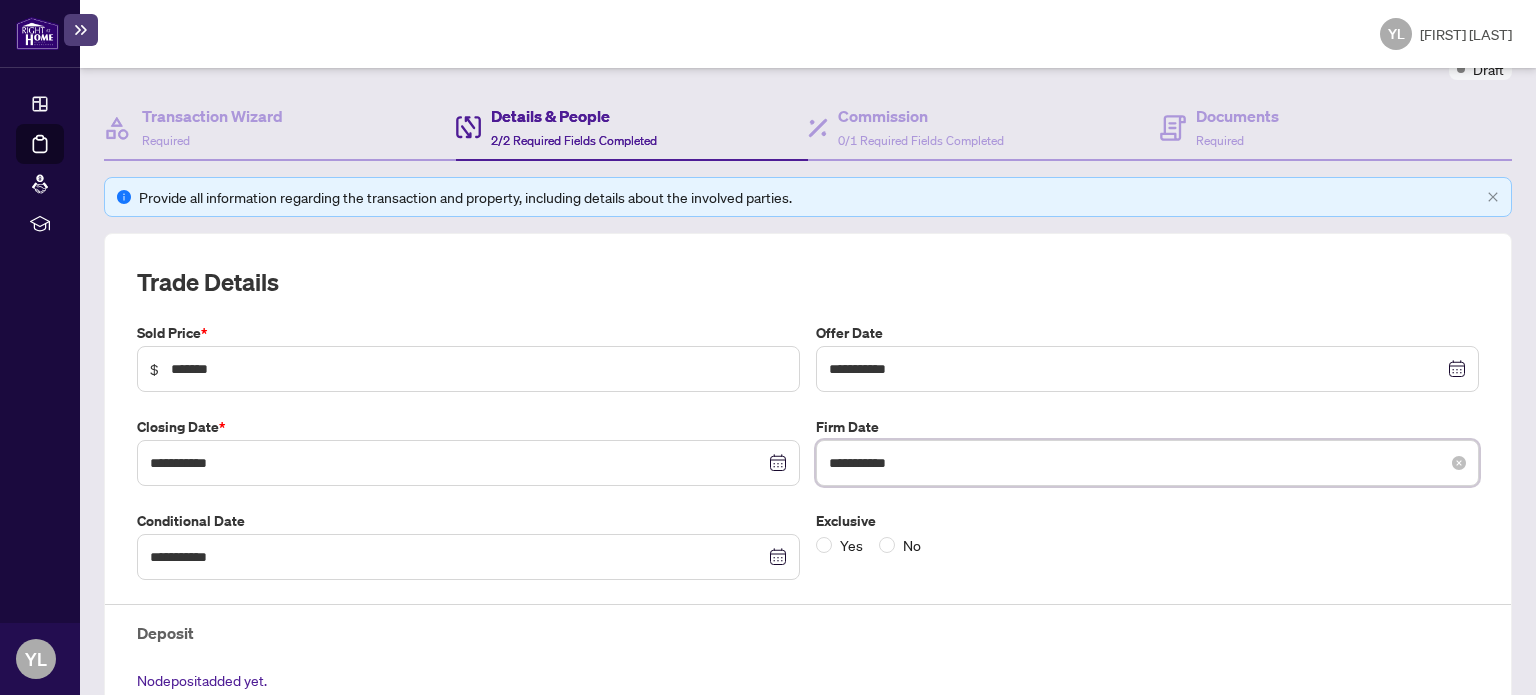click on "**********" at bounding box center (1136, 463) 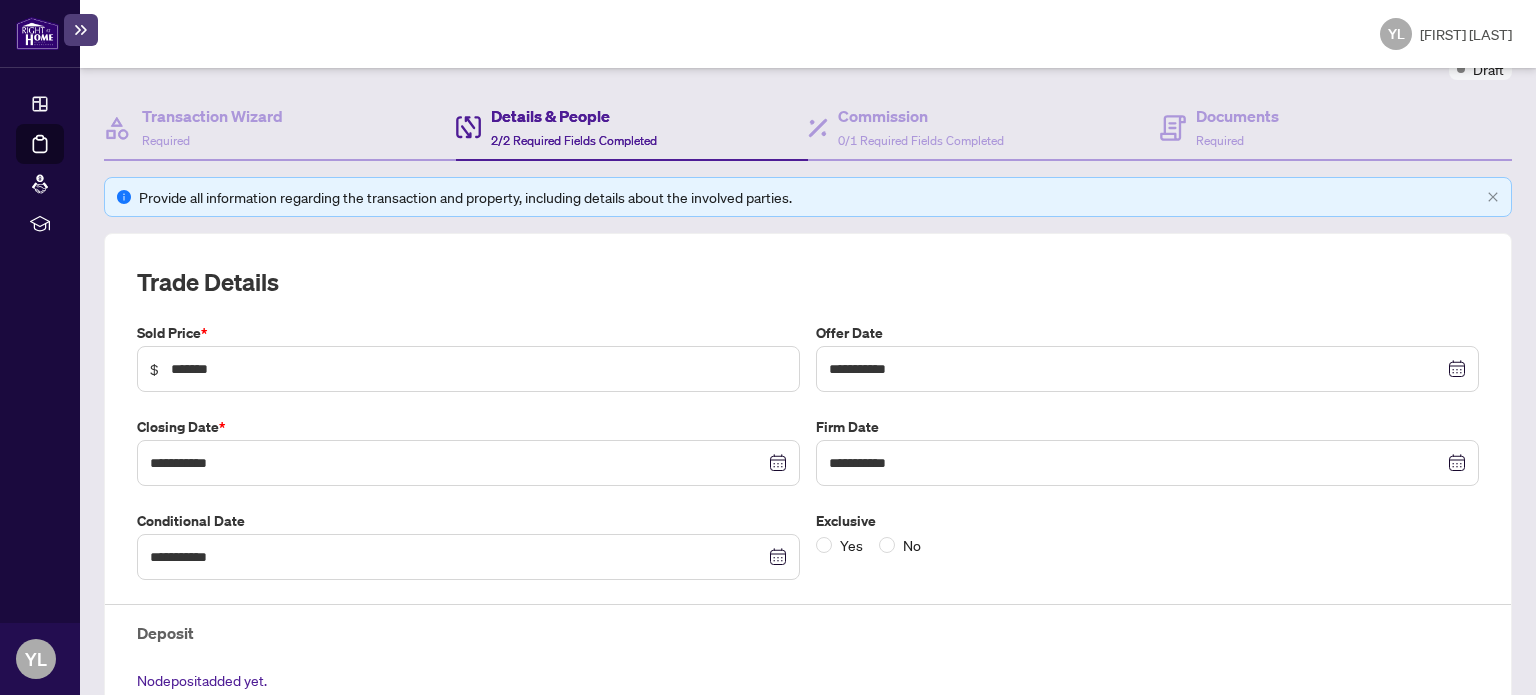 click on "Exclusive" at bounding box center (468, 333) 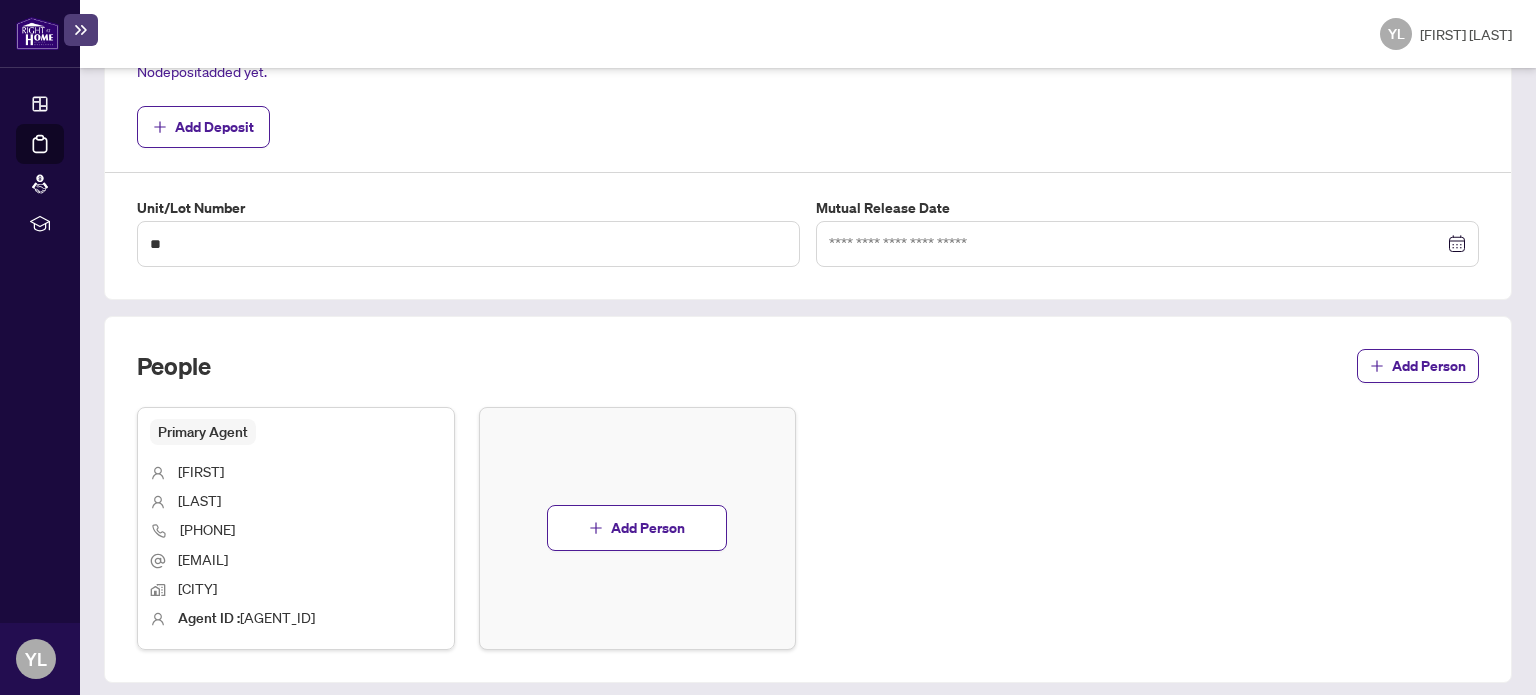 scroll, scrollTop: 852, scrollLeft: 0, axis: vertical 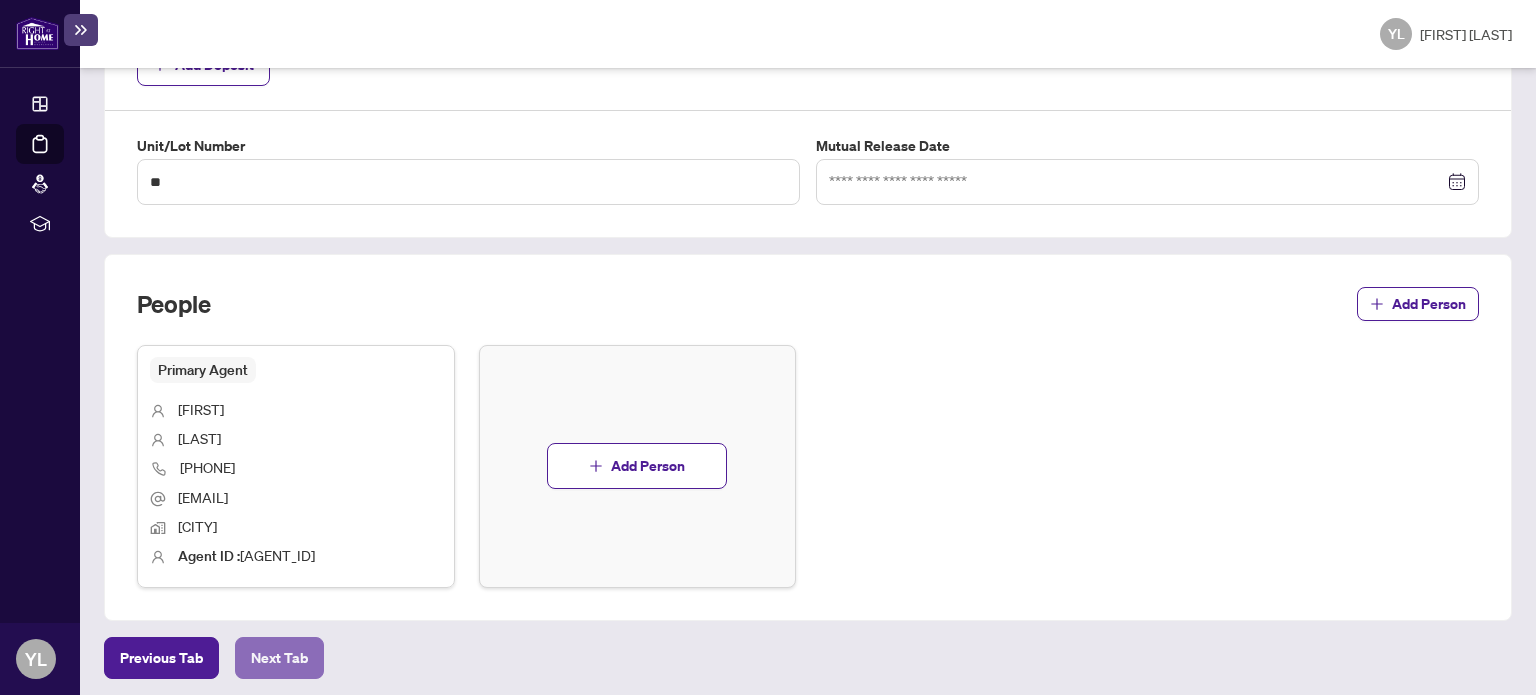 click on "Next Tab" at bounding box center [161, 658] 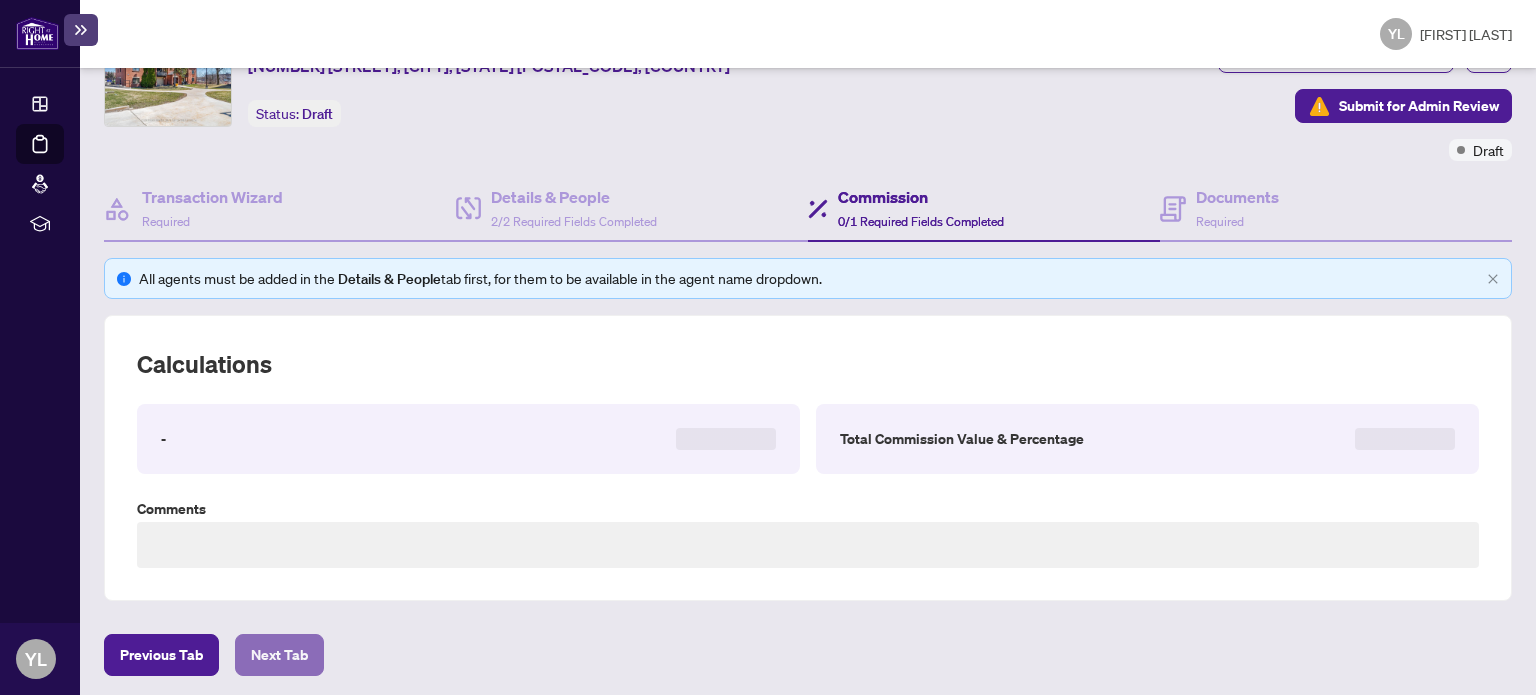 scroll, scrollTop: 560, scrollLeft: 0, axis: vertical 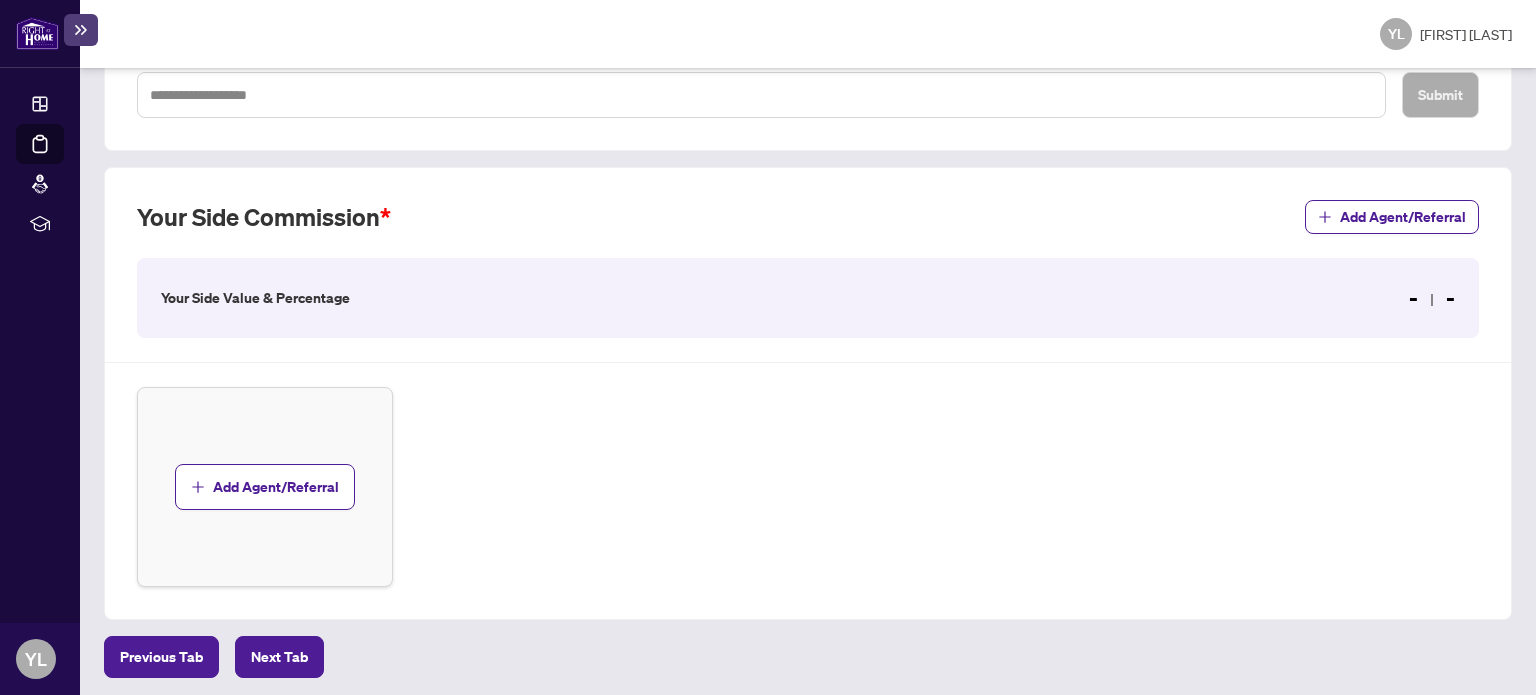 click on "-     -" at bounding box center [1432, 298] 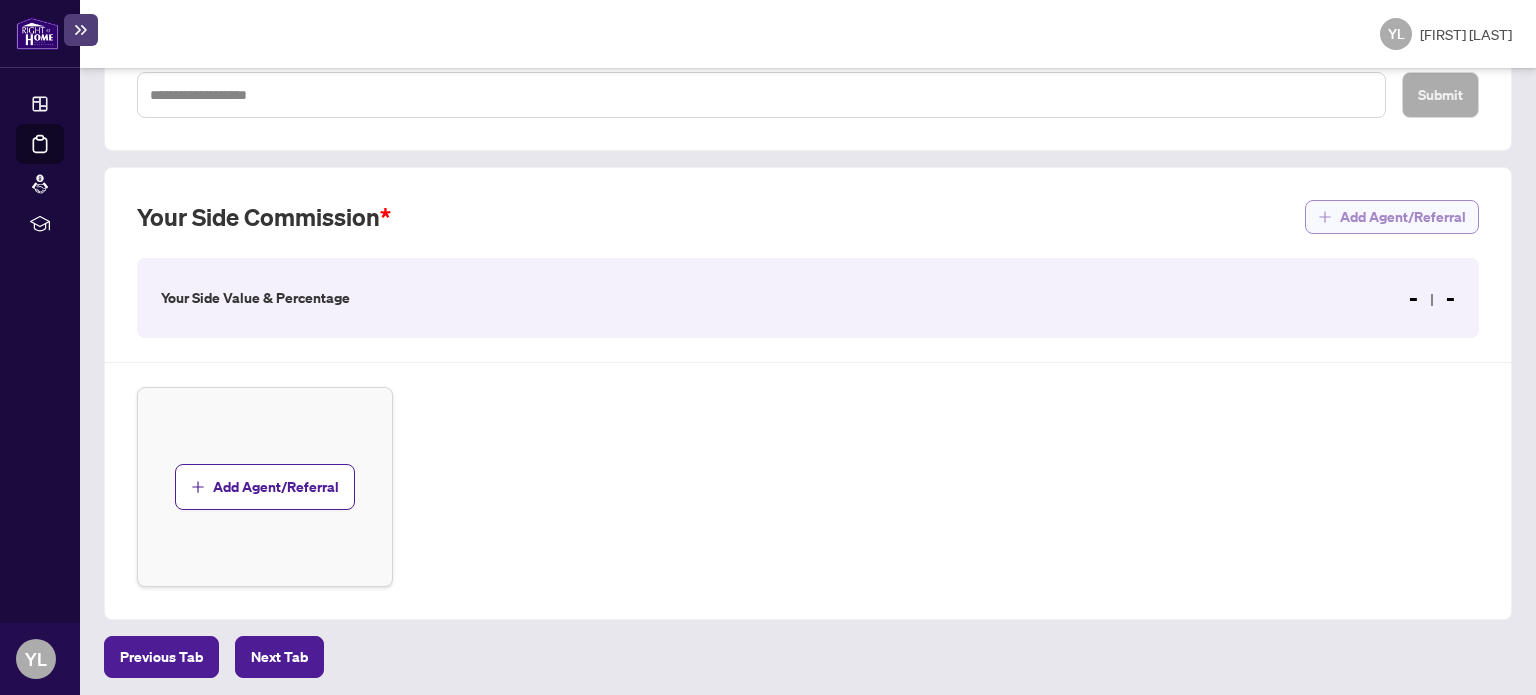 click on "Add Agent/Referral" at bounding box center [1403, 217] 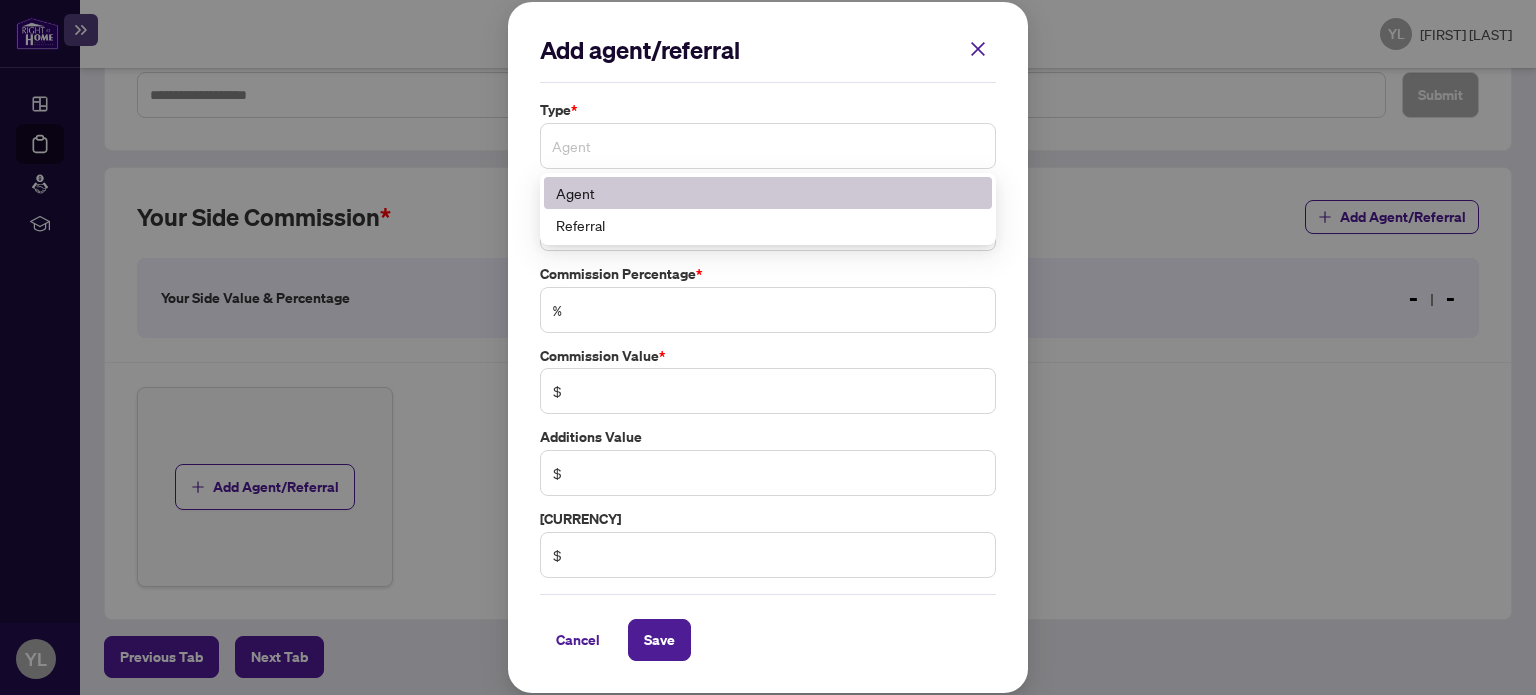 click on "Agent" at bounding box center [768, 146] 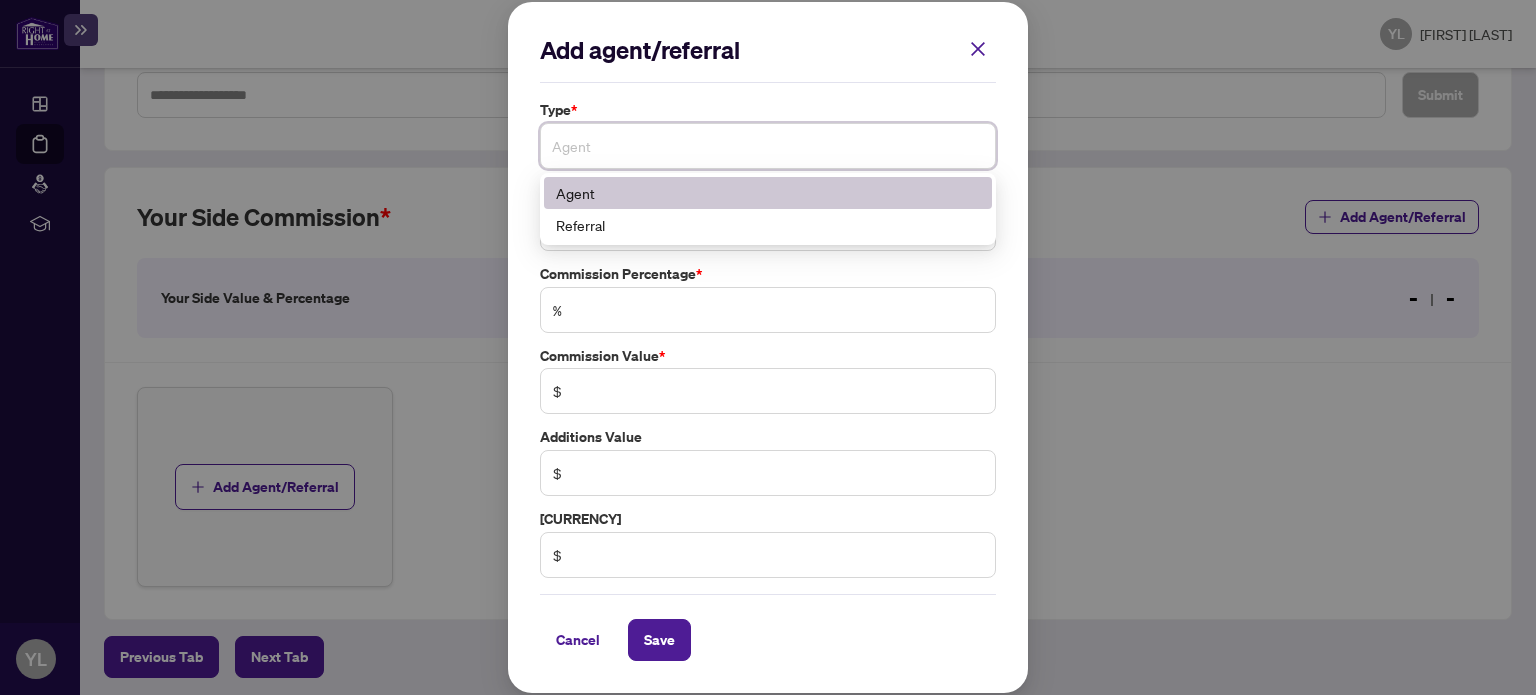click on "Agent" at bounding box center [768, 193] 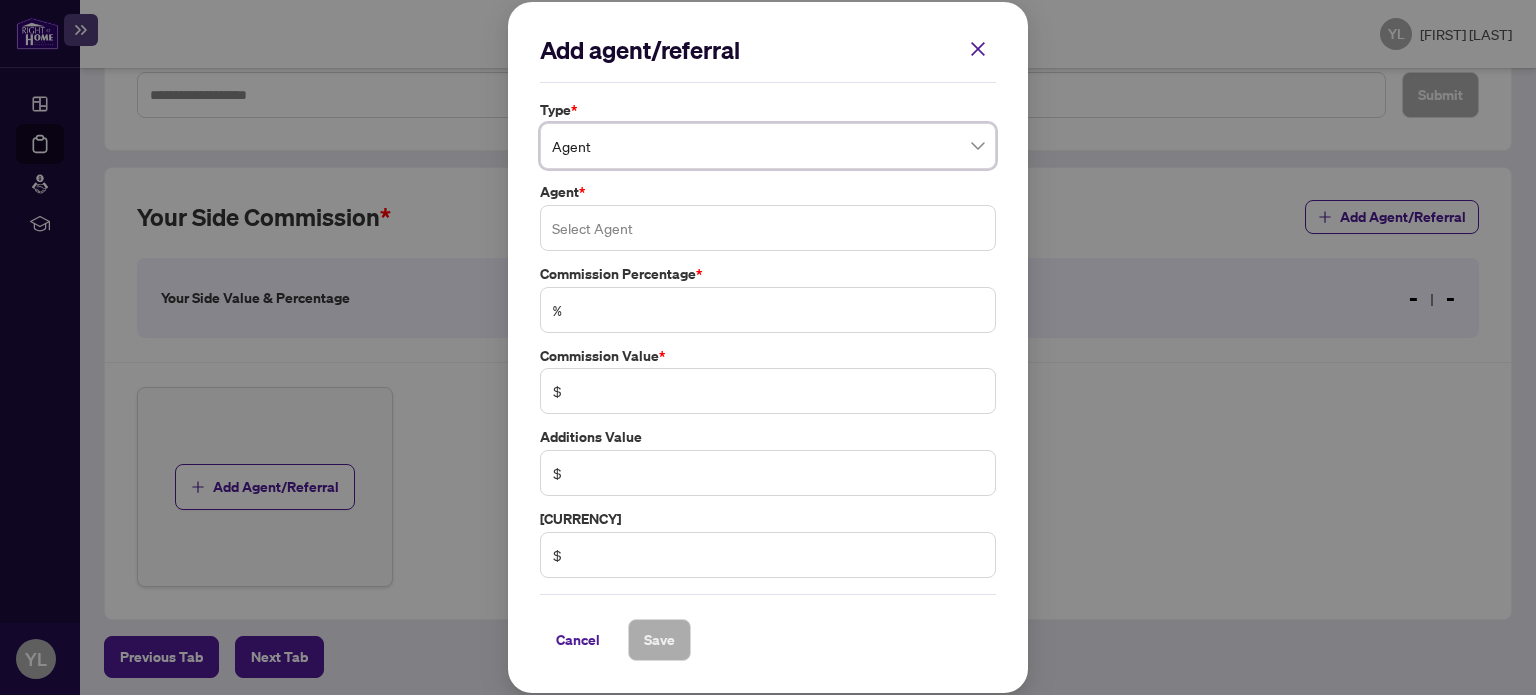 click at bounding box center (768, 228) 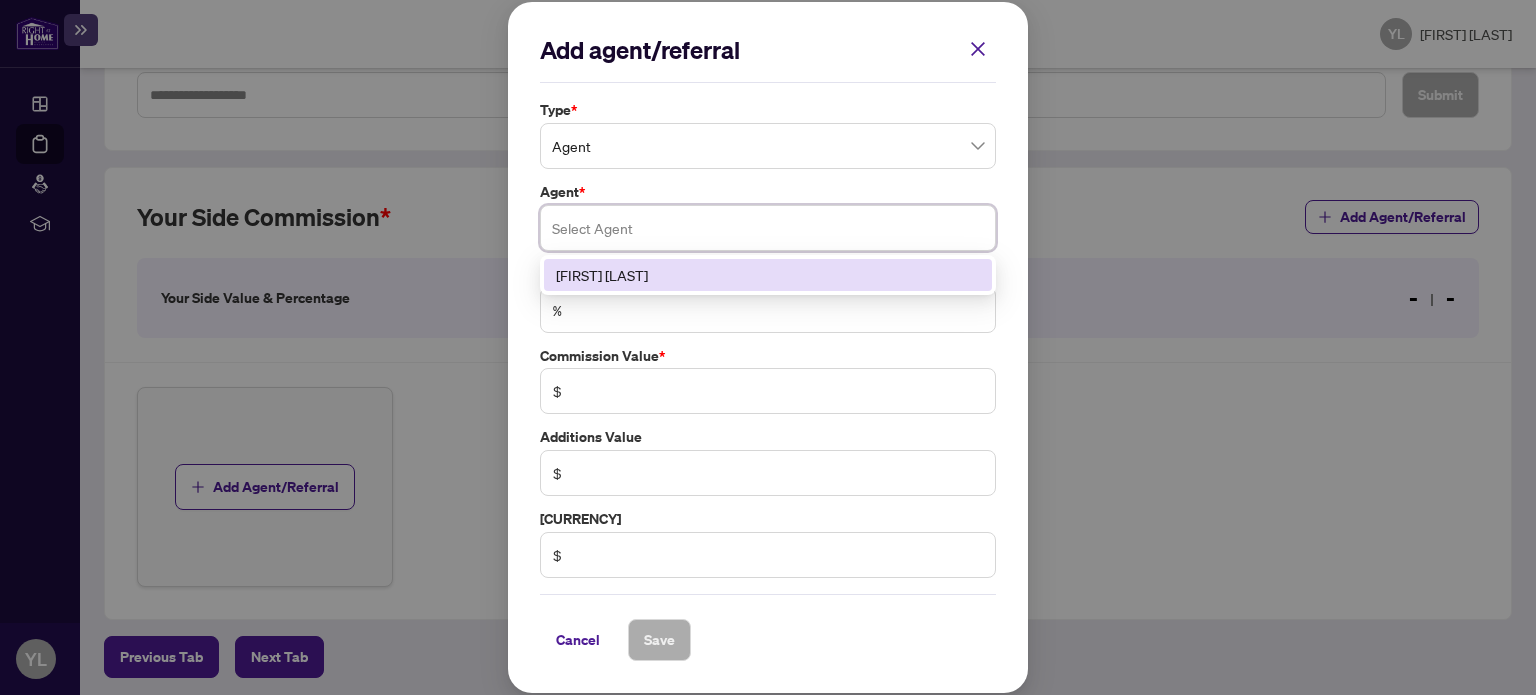 click on "[FIRST] [LAST]" at bounding box center (768, 275) 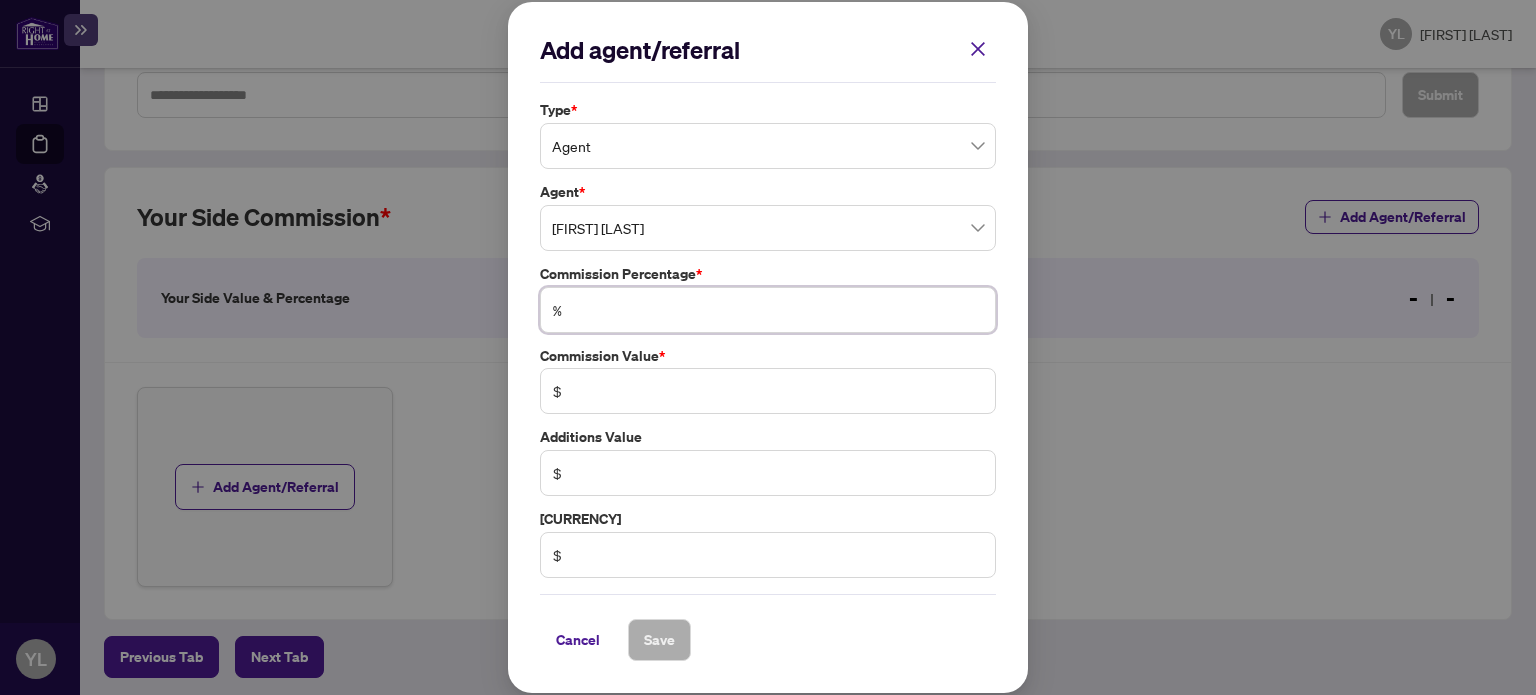 click at bounding box center (778, 310) 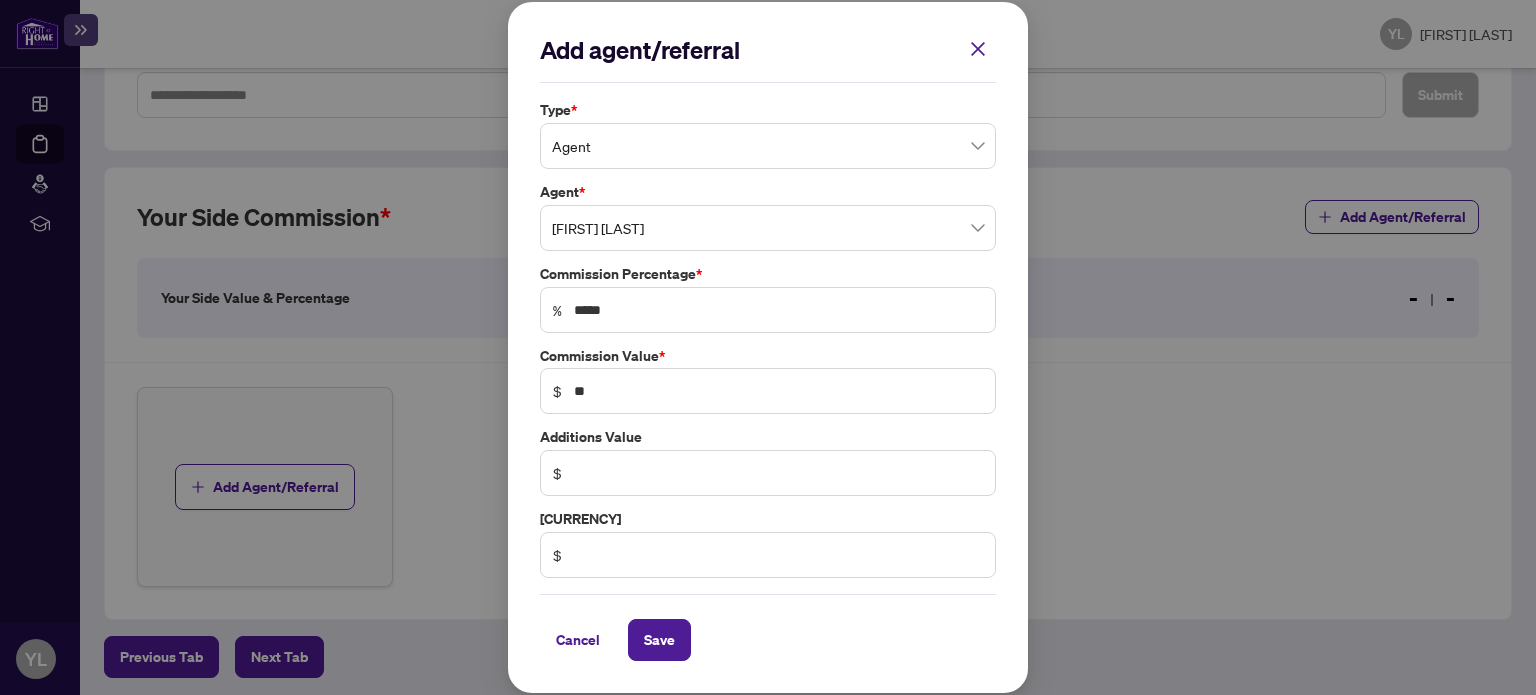 click on "$ **" at bounding box center [768, 391] 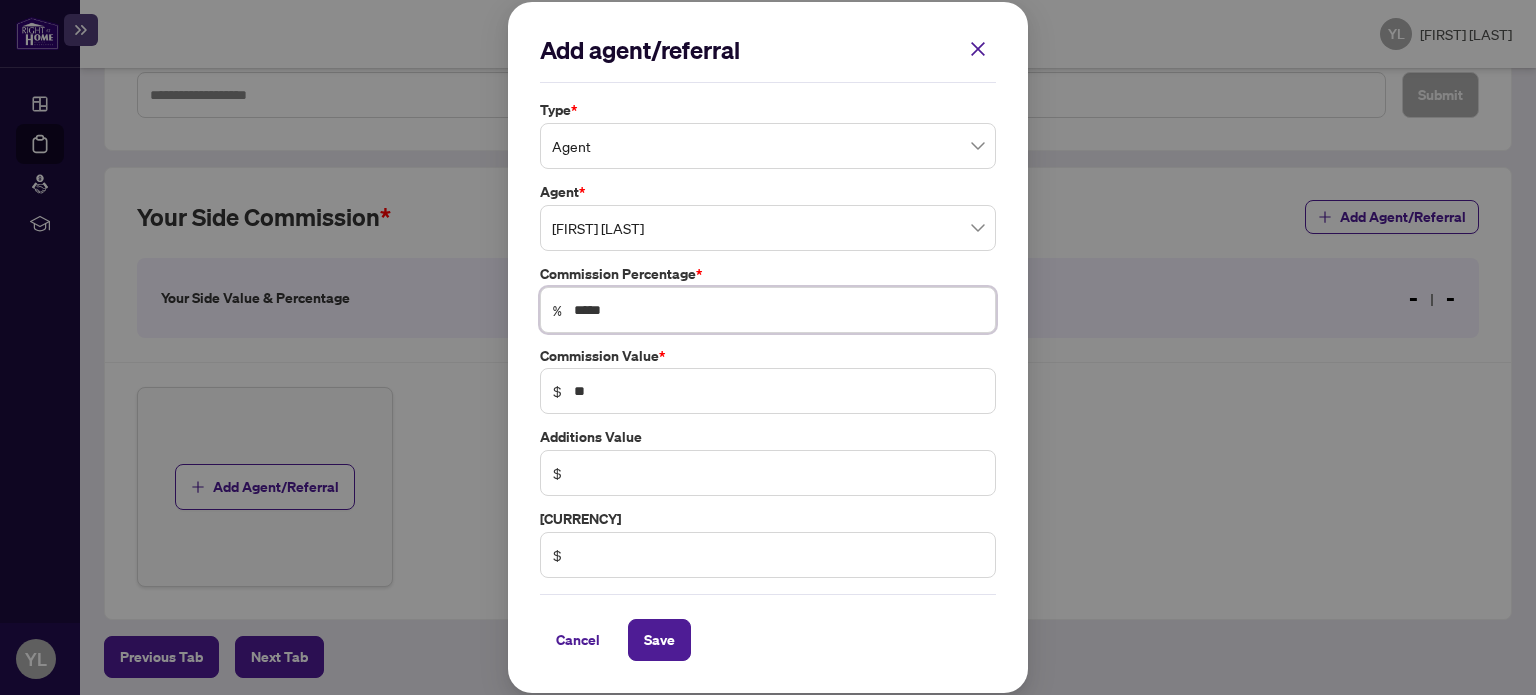 click on "*****" at bounding box center (778, 310) 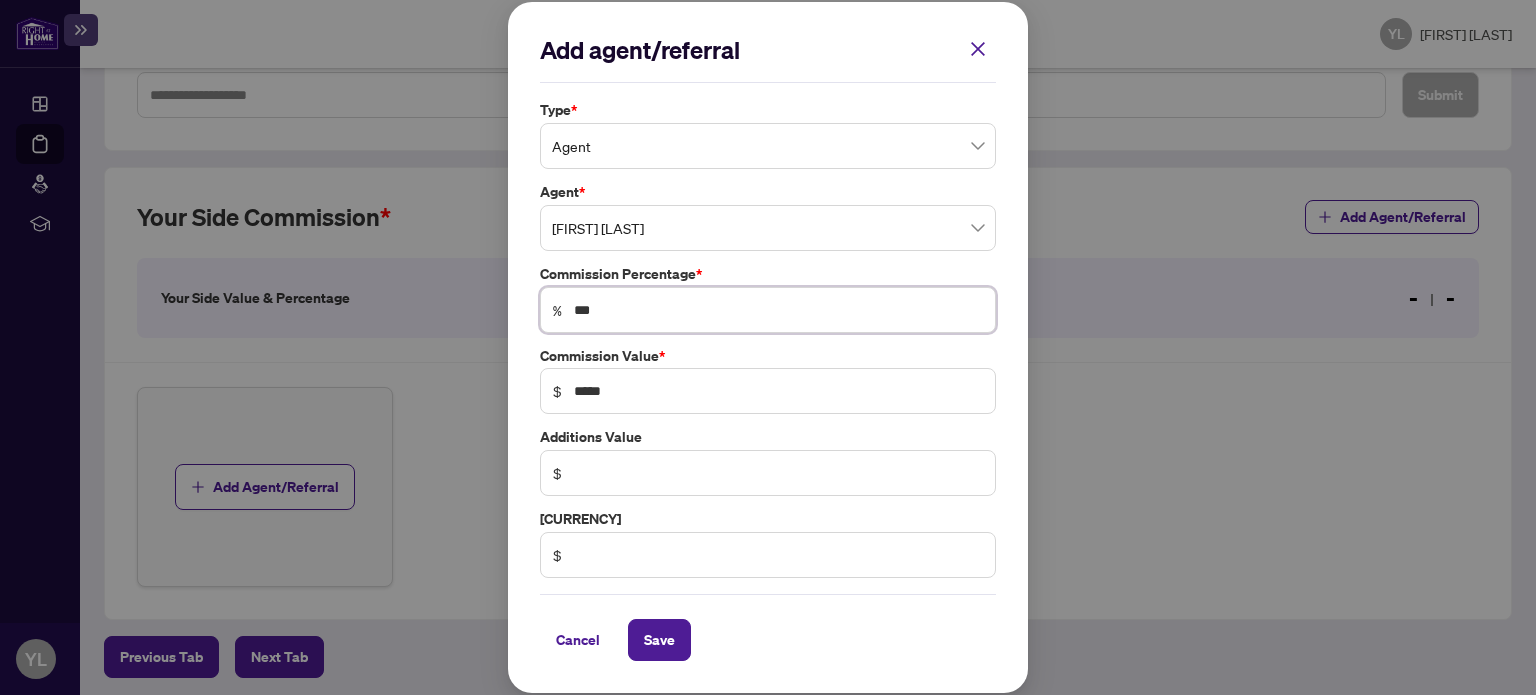 type on "***" 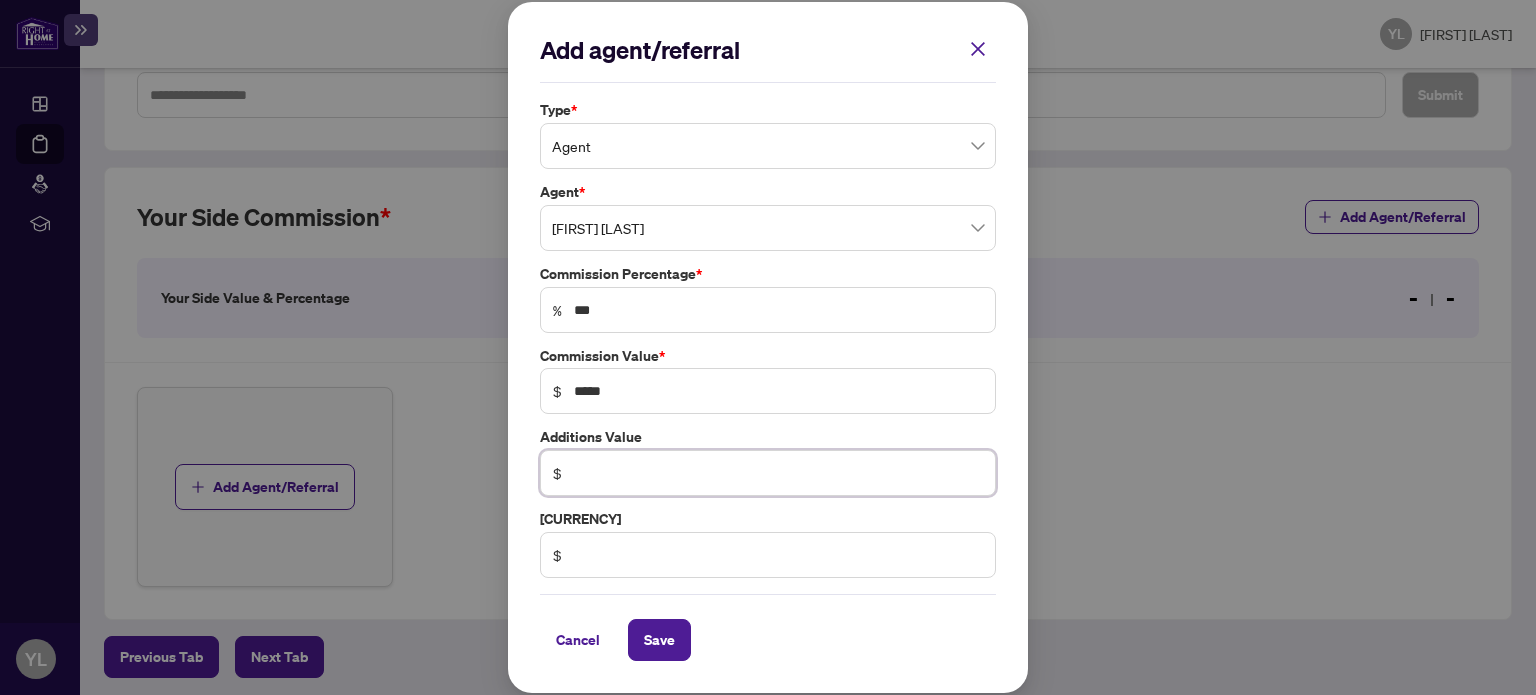 click at bounding box center (778, 473) 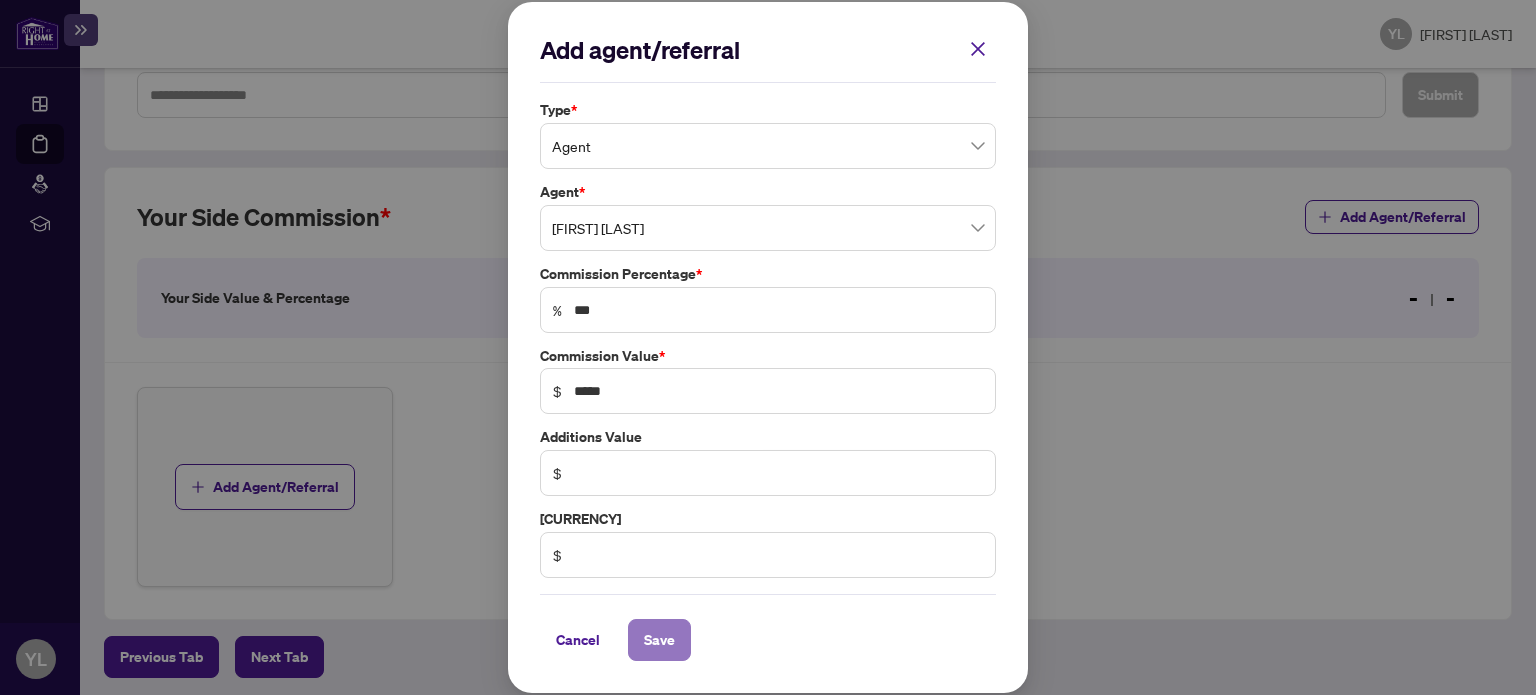 click on "Save" at bounding box center (659, 640) 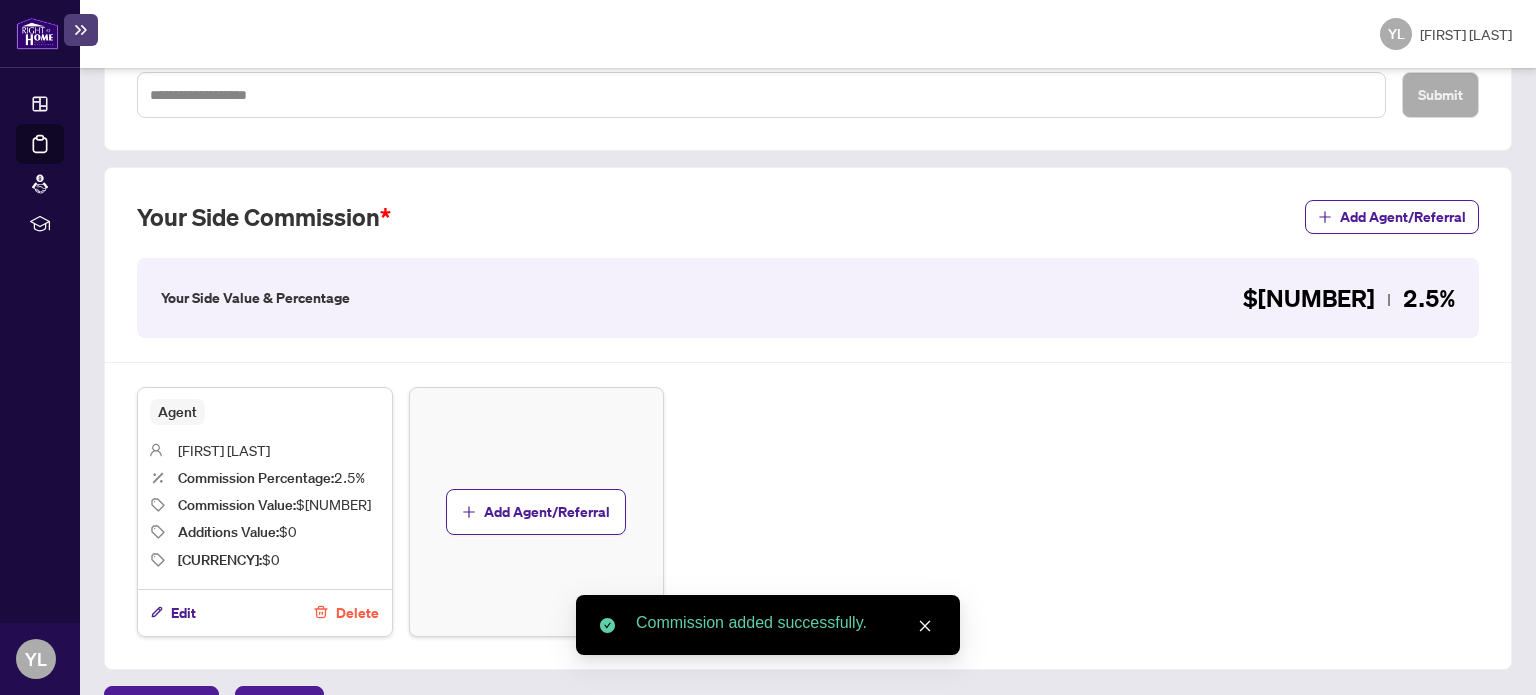 scroll, scrollTop: 604, scrollLeft: 0, axis: vertical 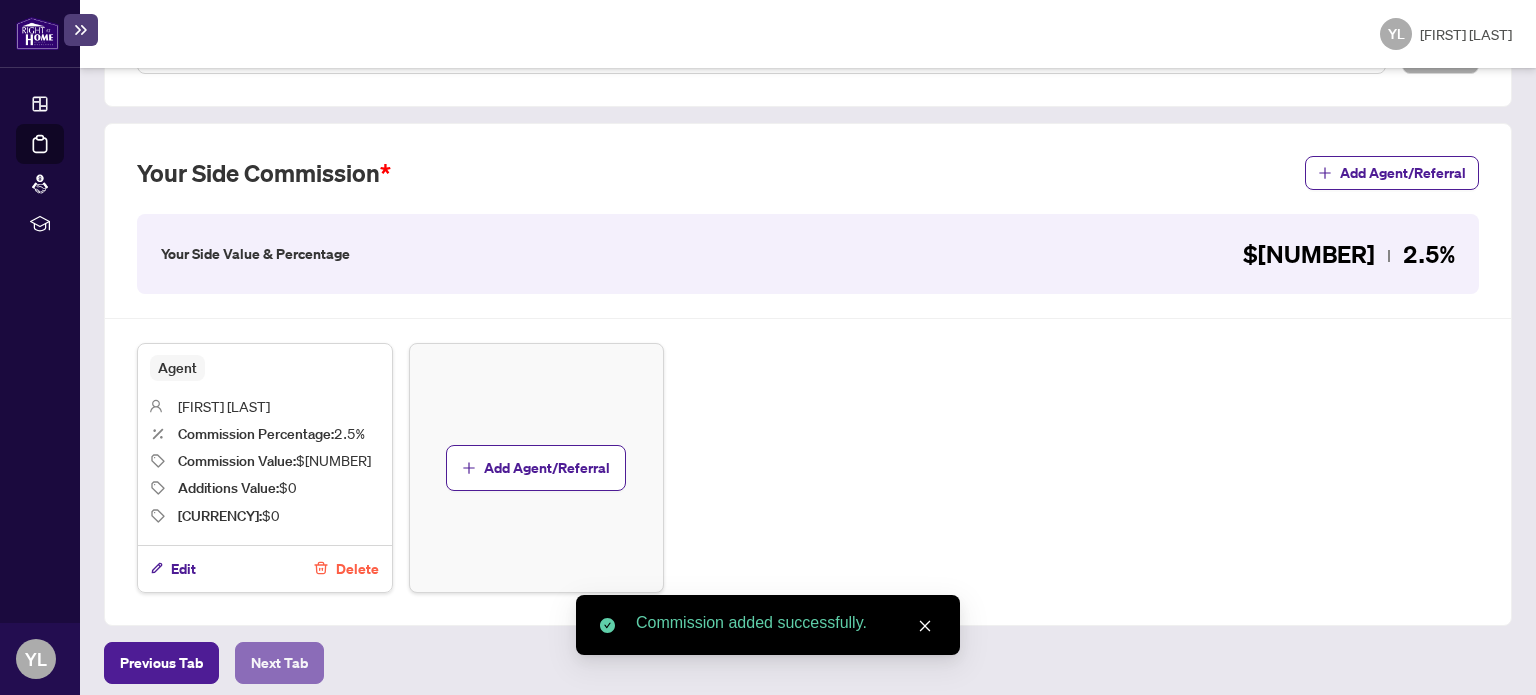 click on "Next Tab" at bounding box center [161, 663] 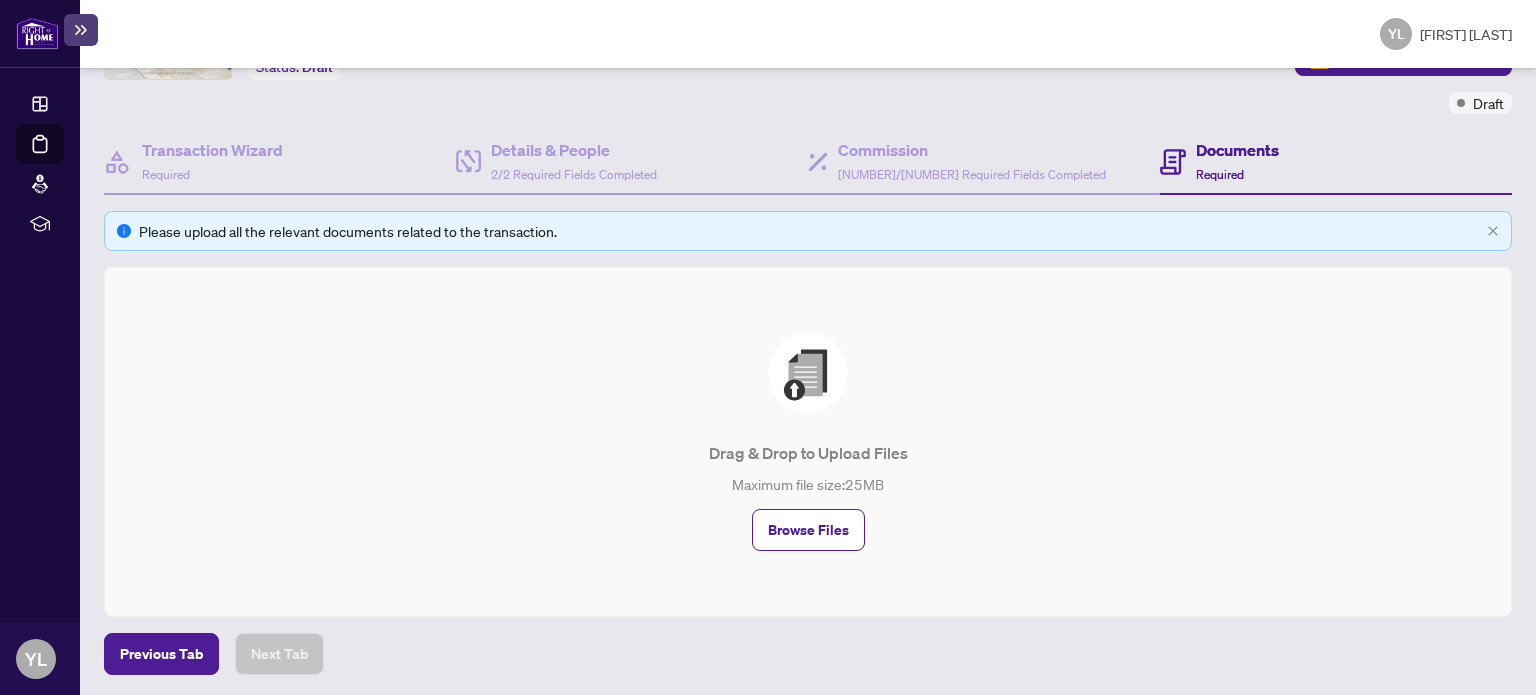 scroll, scrollTop: 146, scrollLeft: 0, axis: vertical 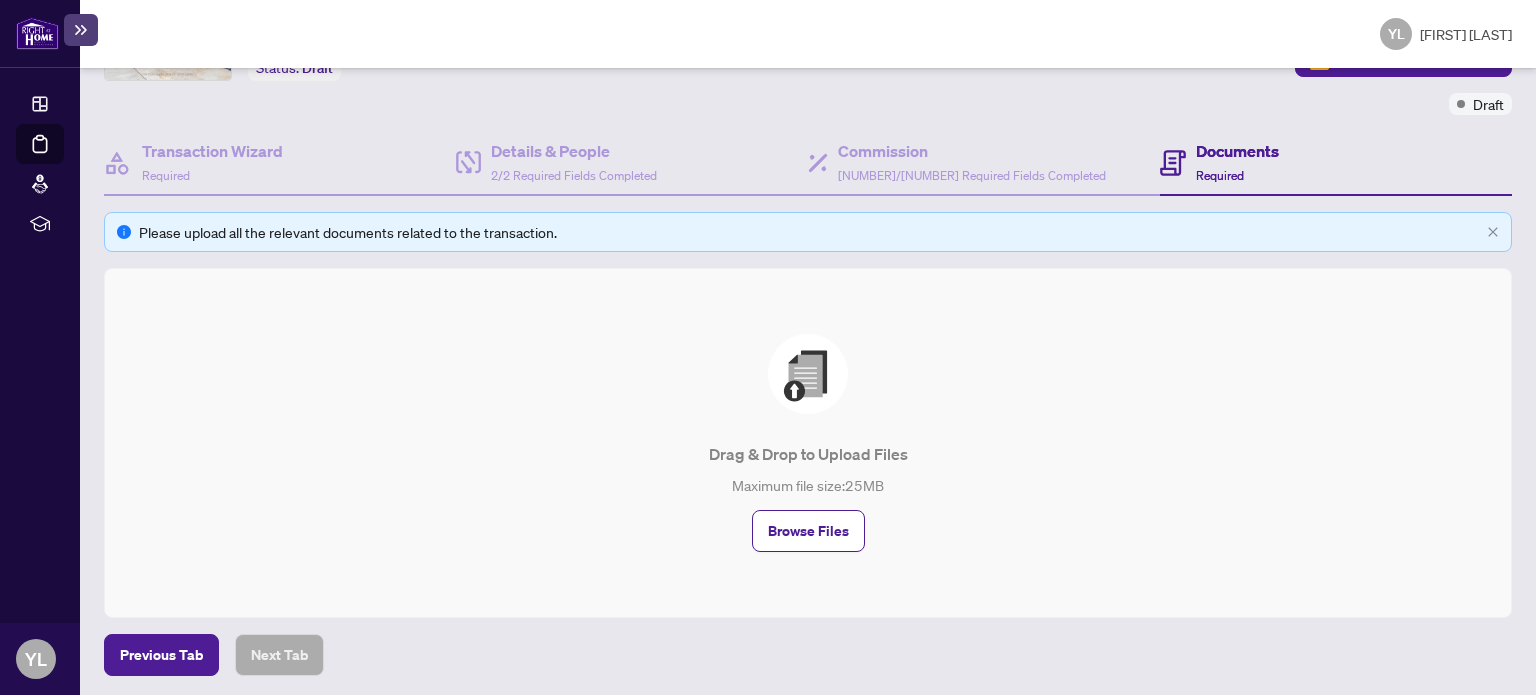 click on "Documents" at bounding box center (1237, 151) 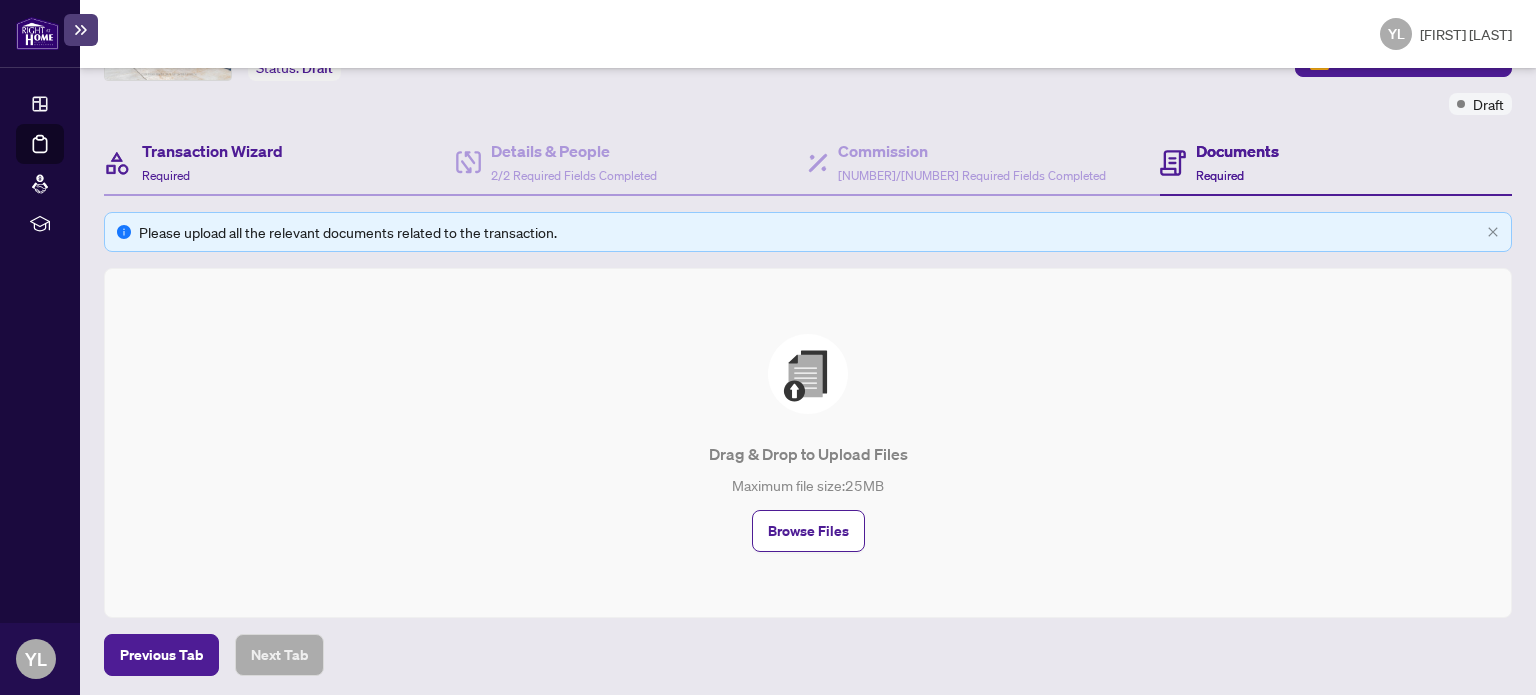 click on "Transaction Wizard Required" at bounding box center [280, 163] 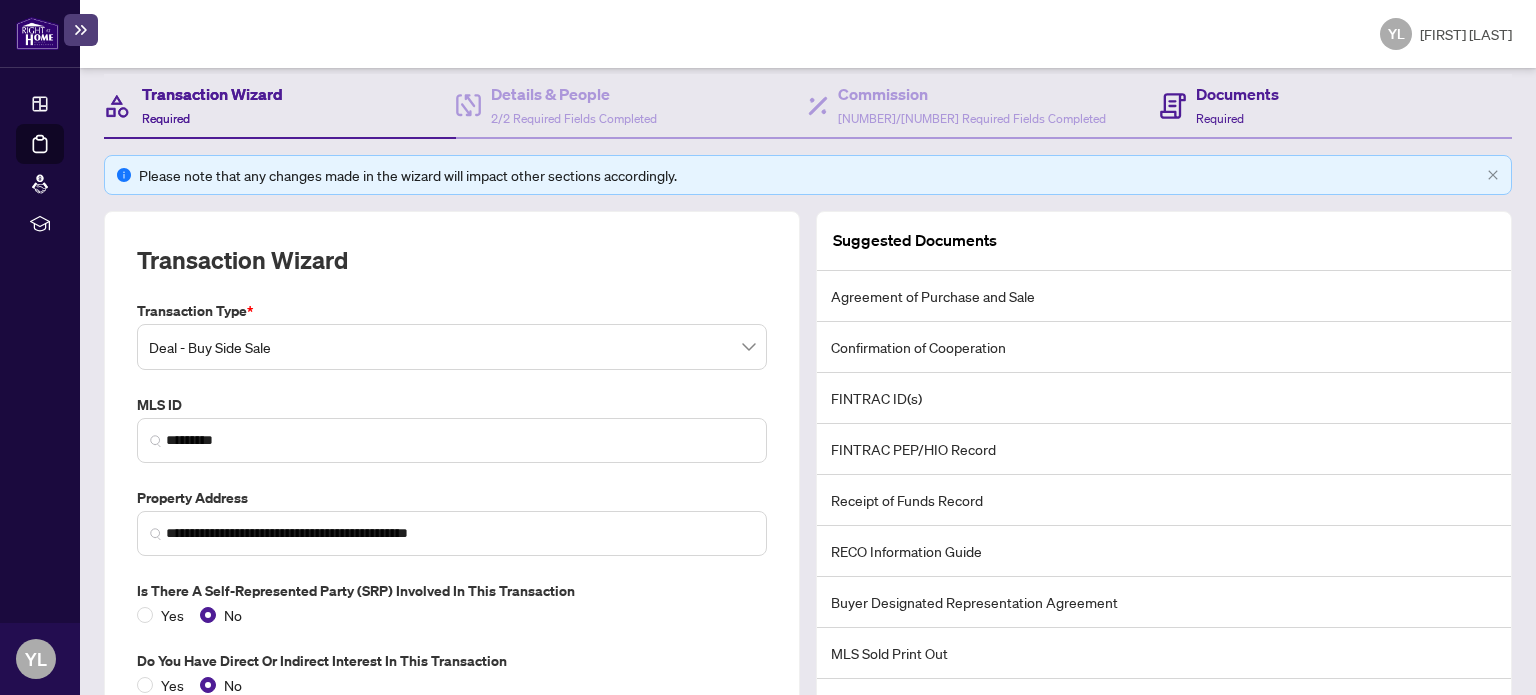 scroll, scrollTop: 313, scrollLeft: 0, axis: vertical 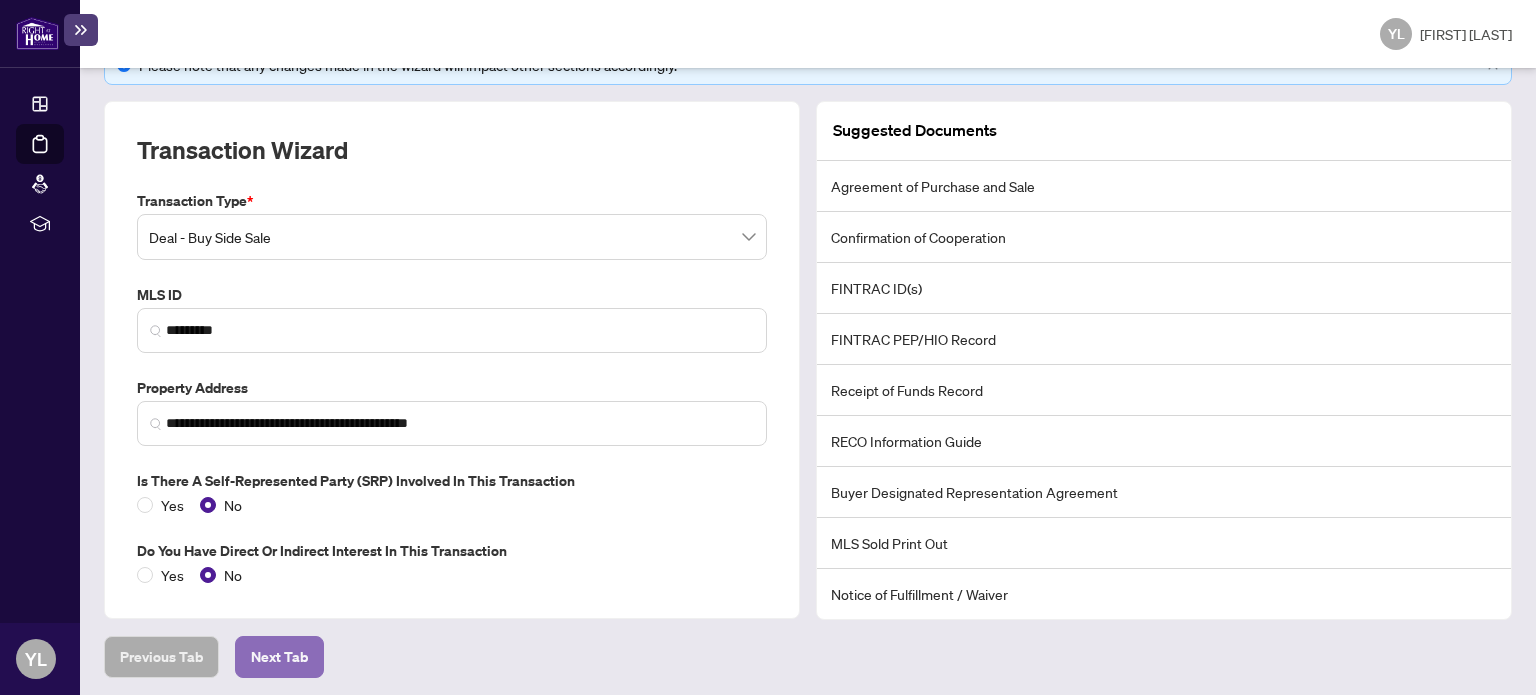 click on "Next Tab" at bounding box center [161, 657] 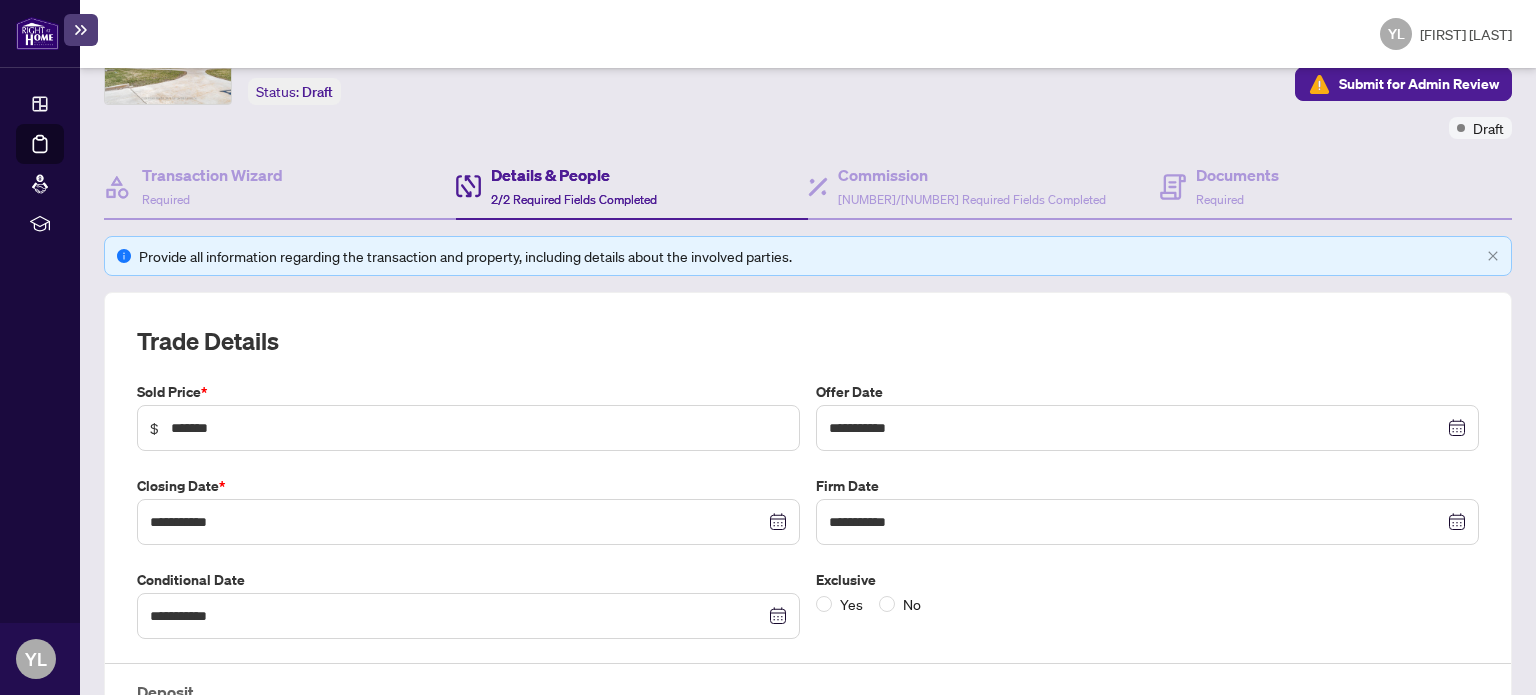 scroll, scrollTop: 84, scrollLeft: 0, axis: vertical 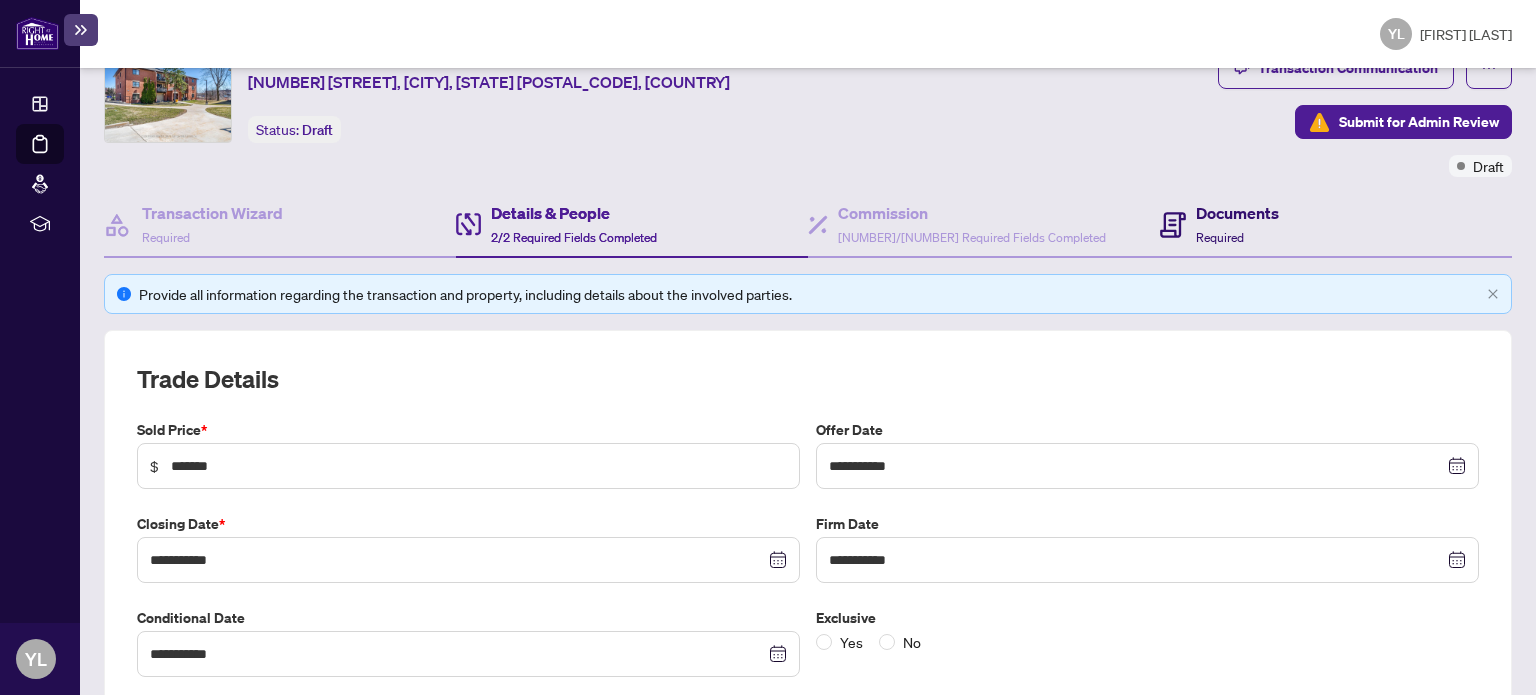 click on "Documents" at bounding box center [1237, 213] 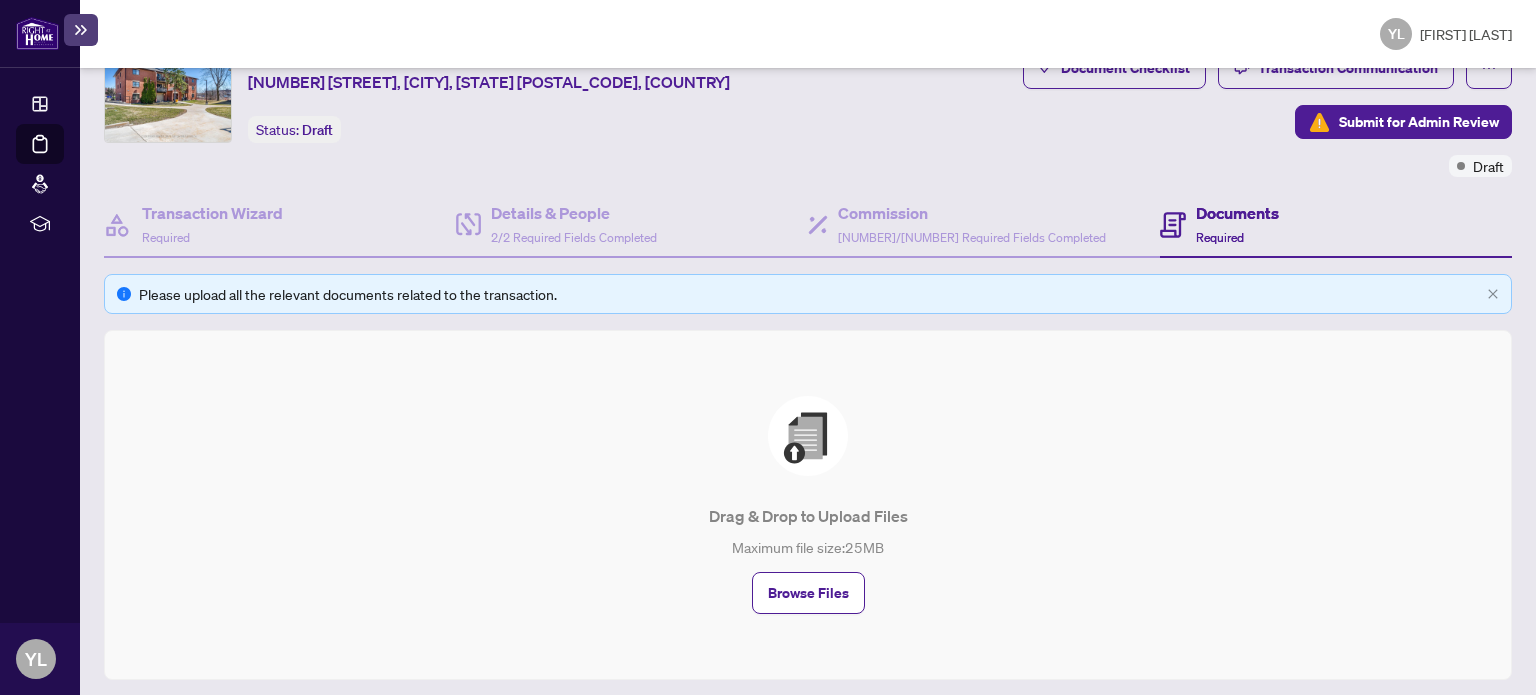 scroll, scrollTop: 147, scrollLeft: 0, axis: vertical 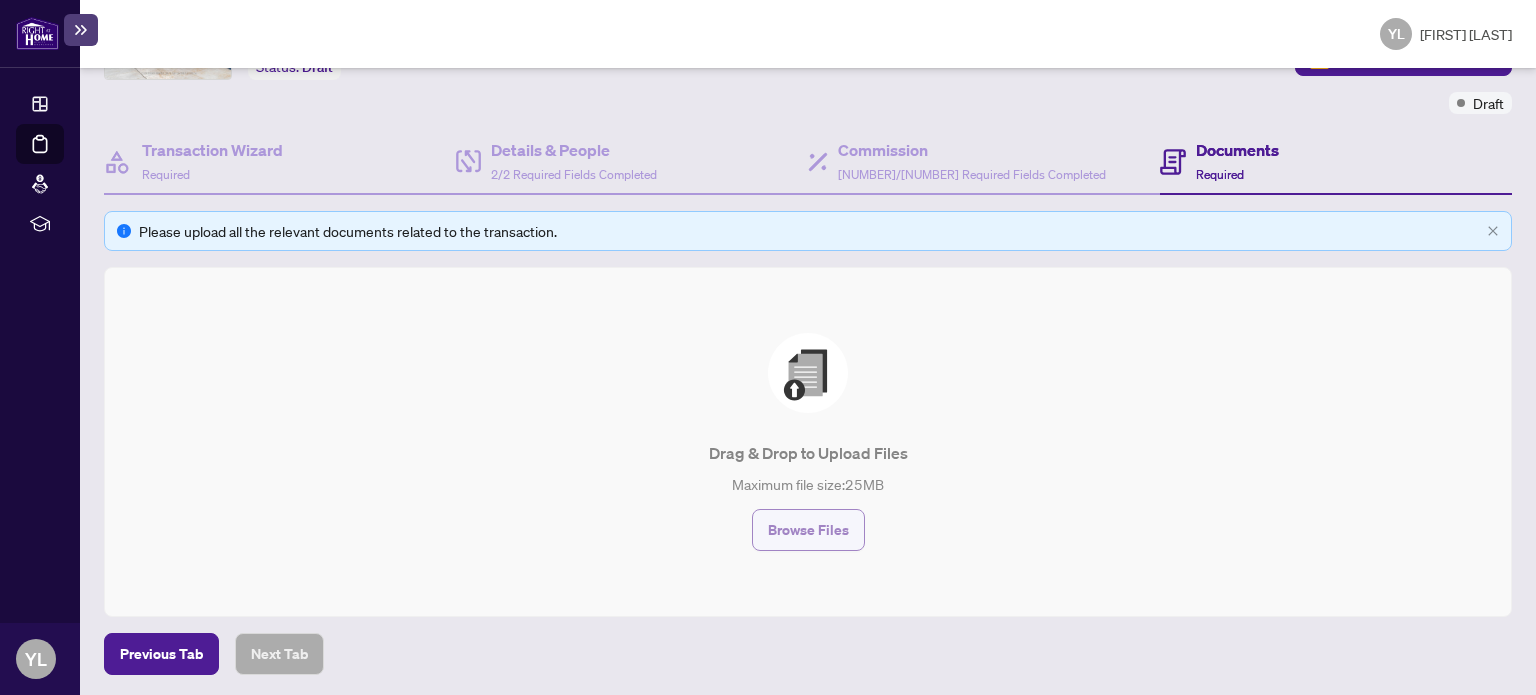 click on "Browse Files" at bounding box center (808, 530) 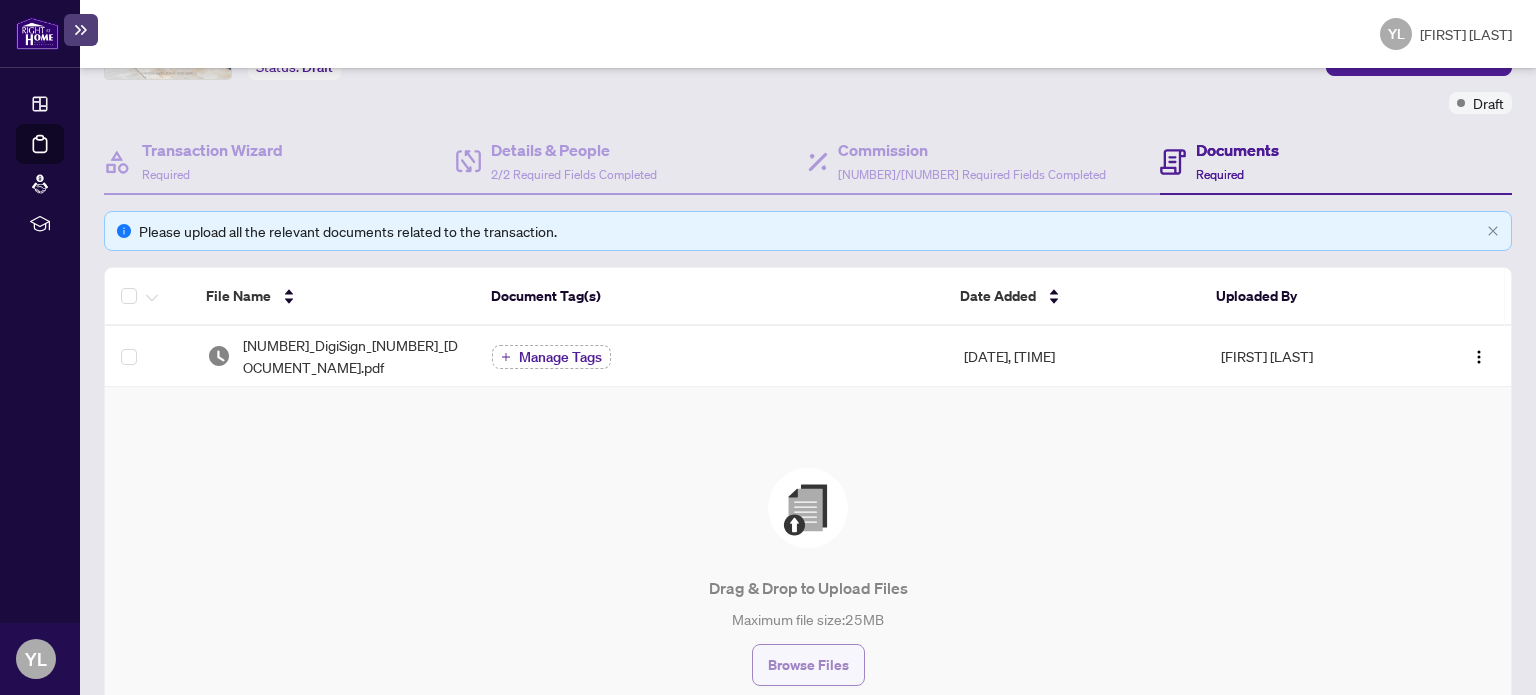 click on "Browse Files" at bounding box center [808, 665] 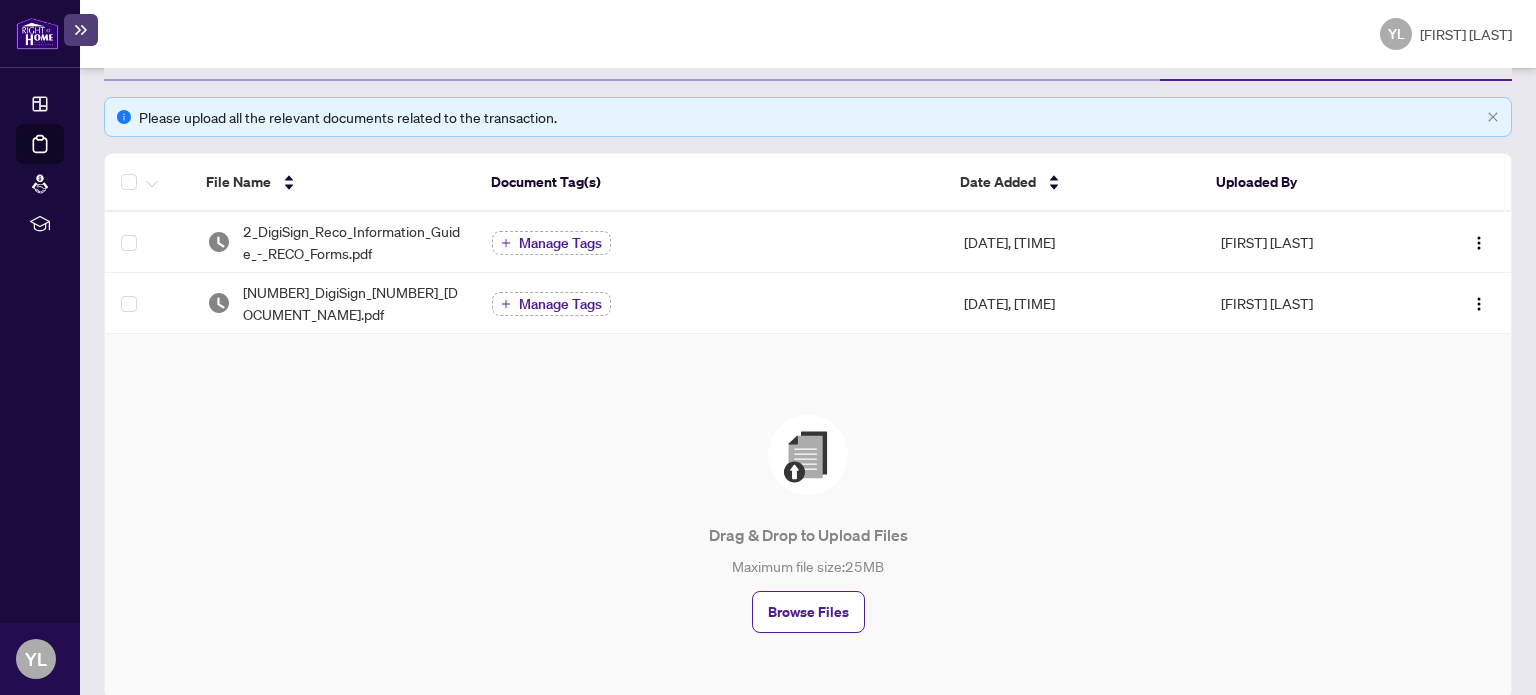 scroll, scrollTop: 296, scrollLeft: 0, axis: vertical 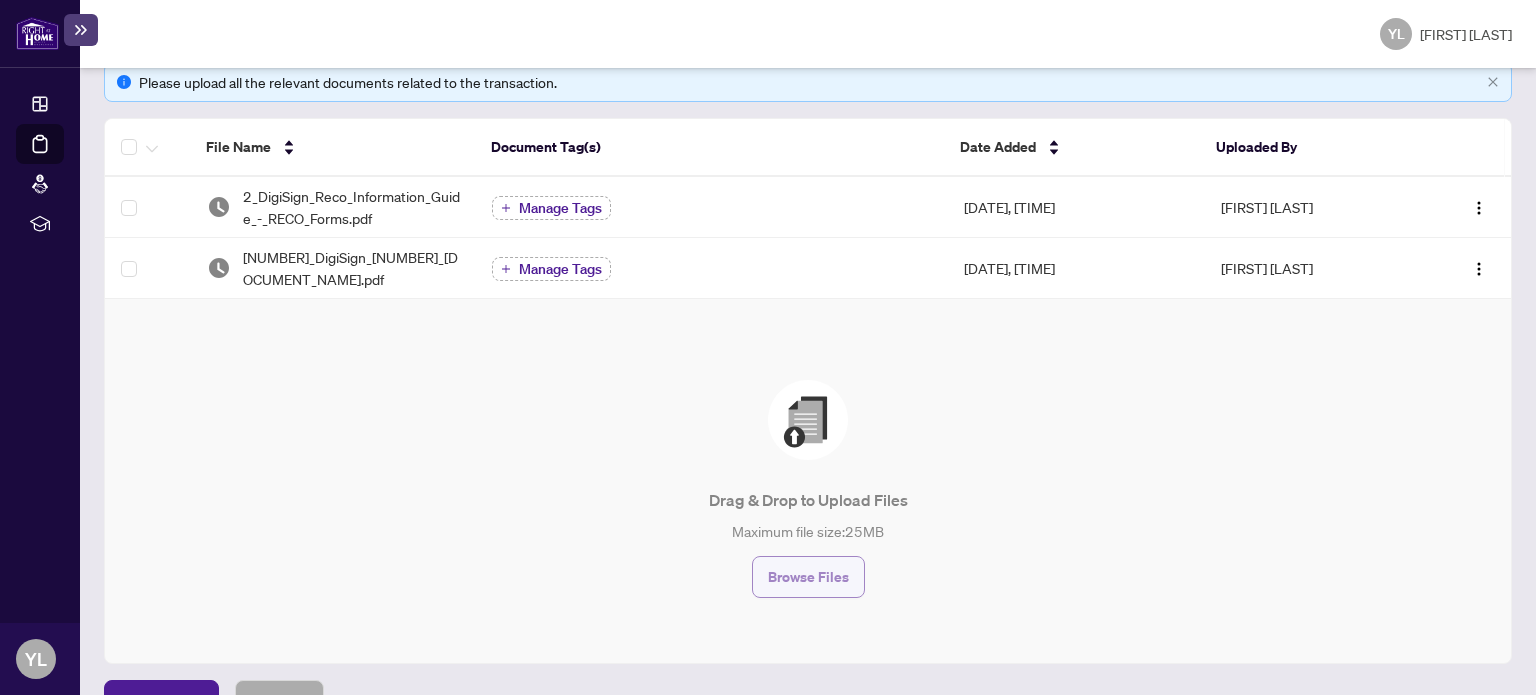 click on "Browse Files" at bounding box center (808, 577) 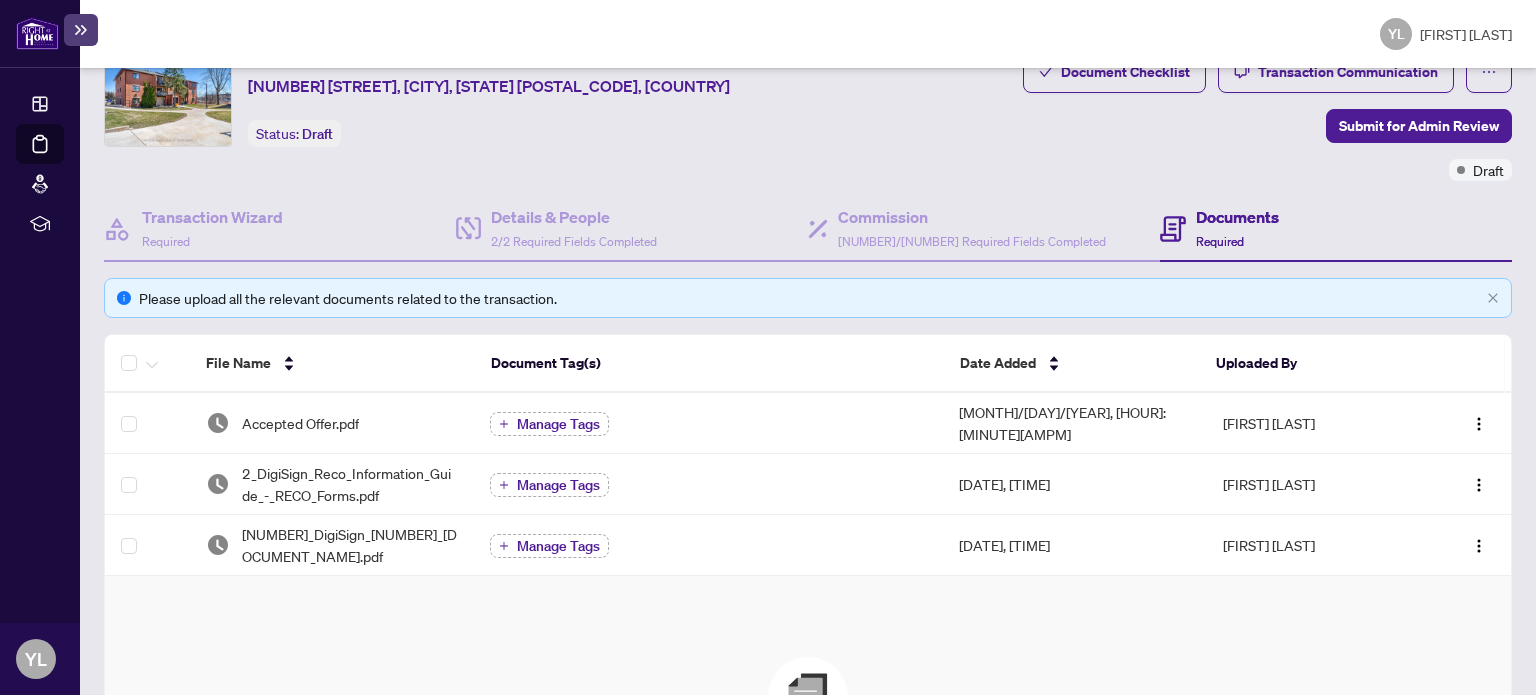 scroll, scrollTop: 0, scrollLeft: 0, axis: both 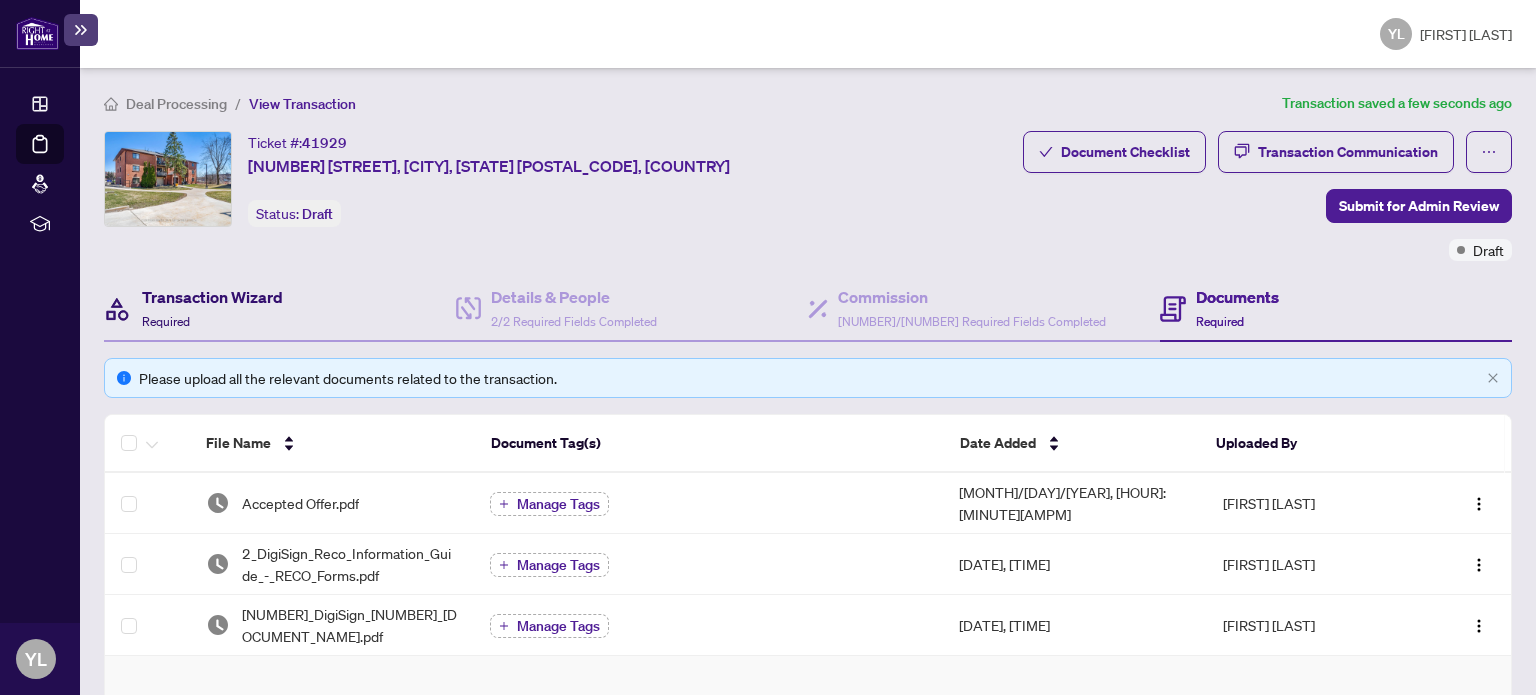 click on "Transaction Wizard" at bounding box center [212, 297] 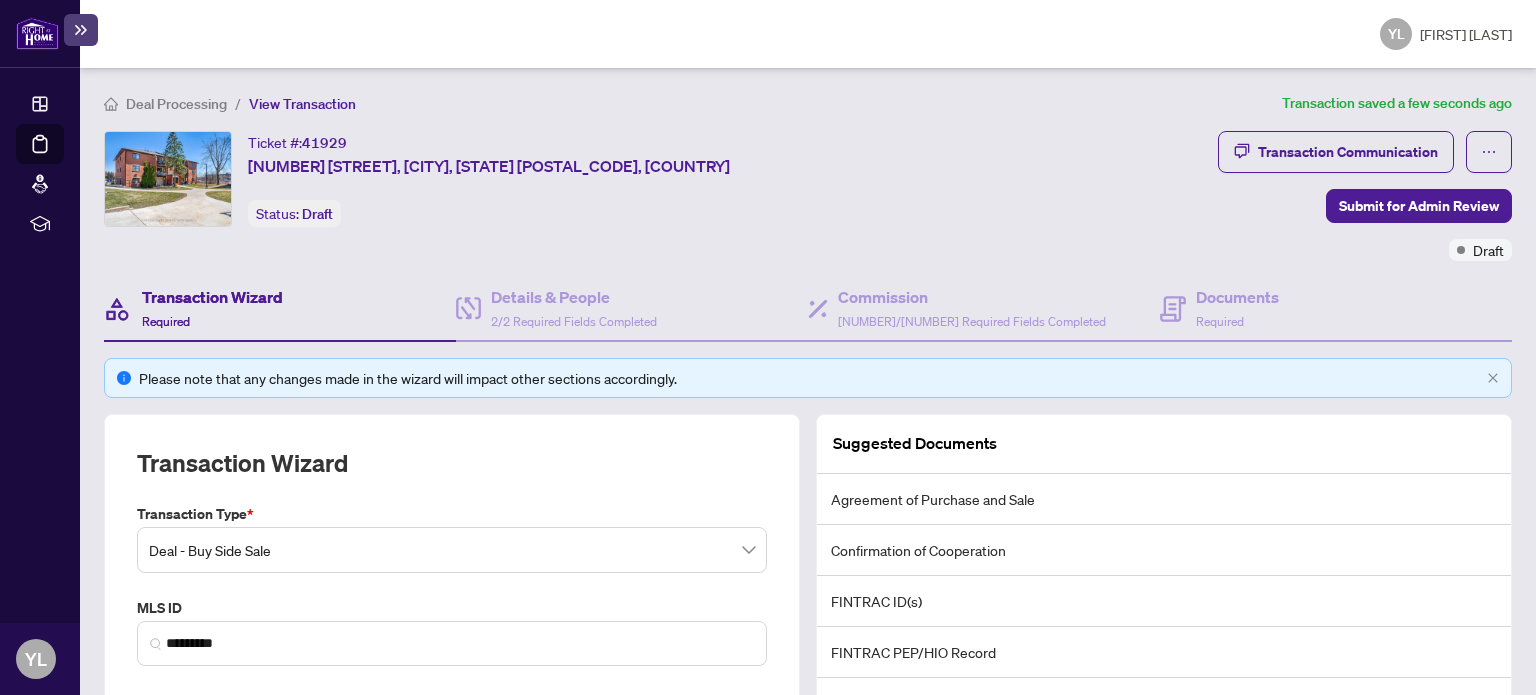 scroll, scrollTop: 313, scrollLeft: 0, axis: vertical 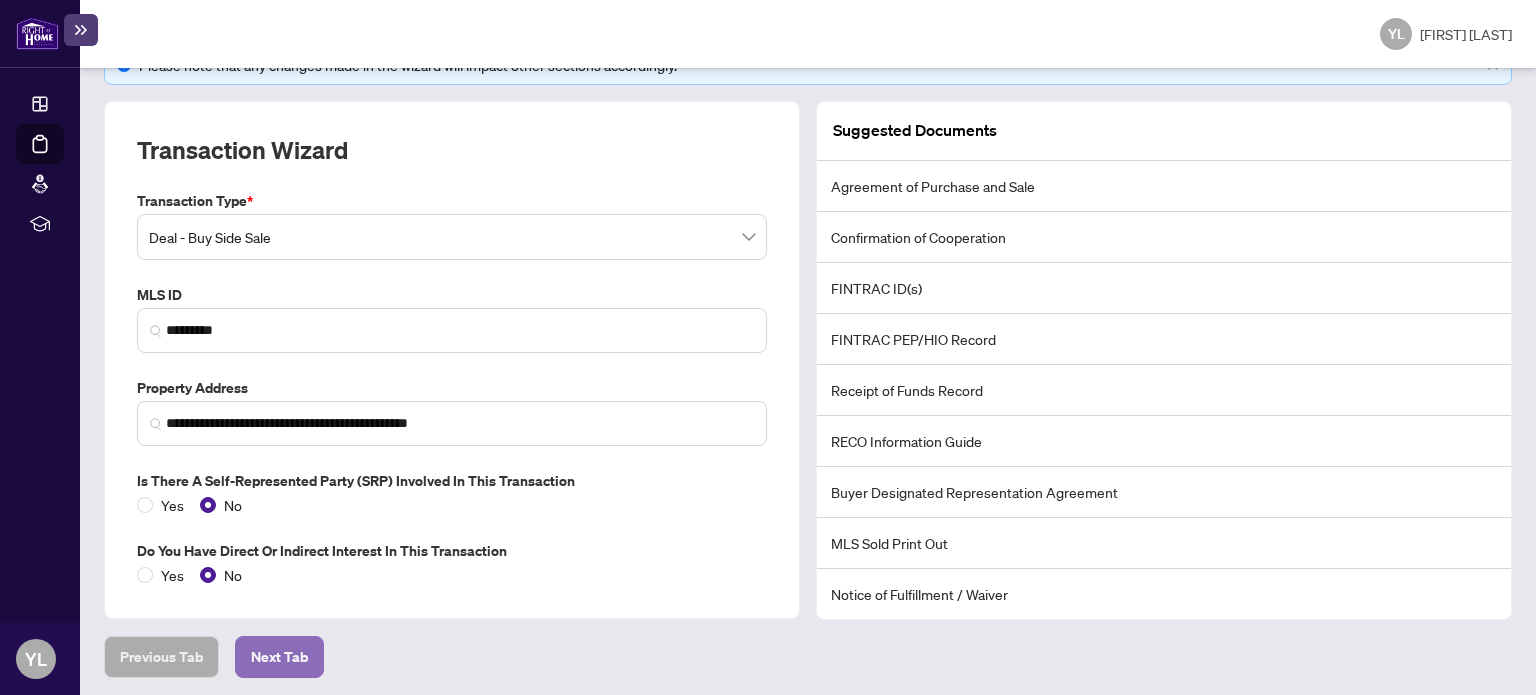 click on "Next Tab" at bounding box center (161, 657) 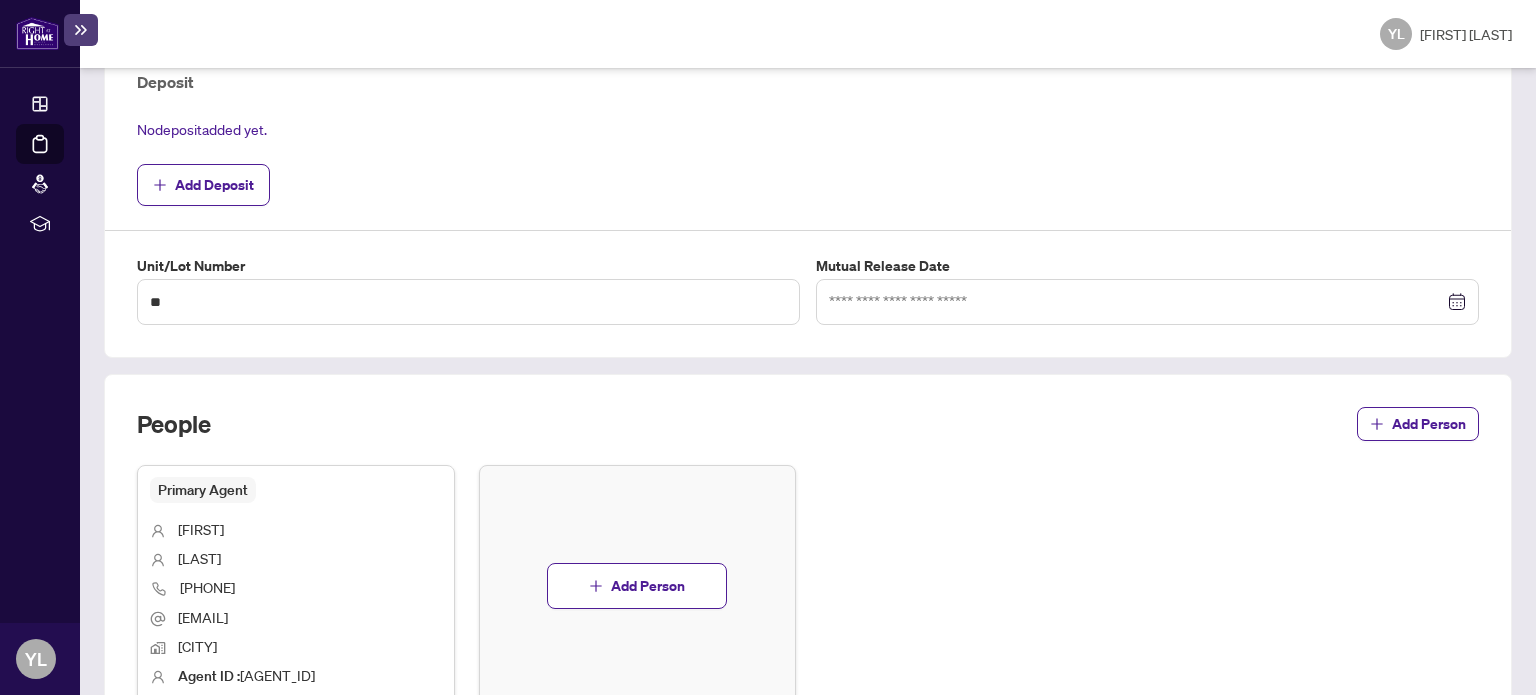 scroll, scrollTop: 852, scrollLeft: 0, axis: vertical 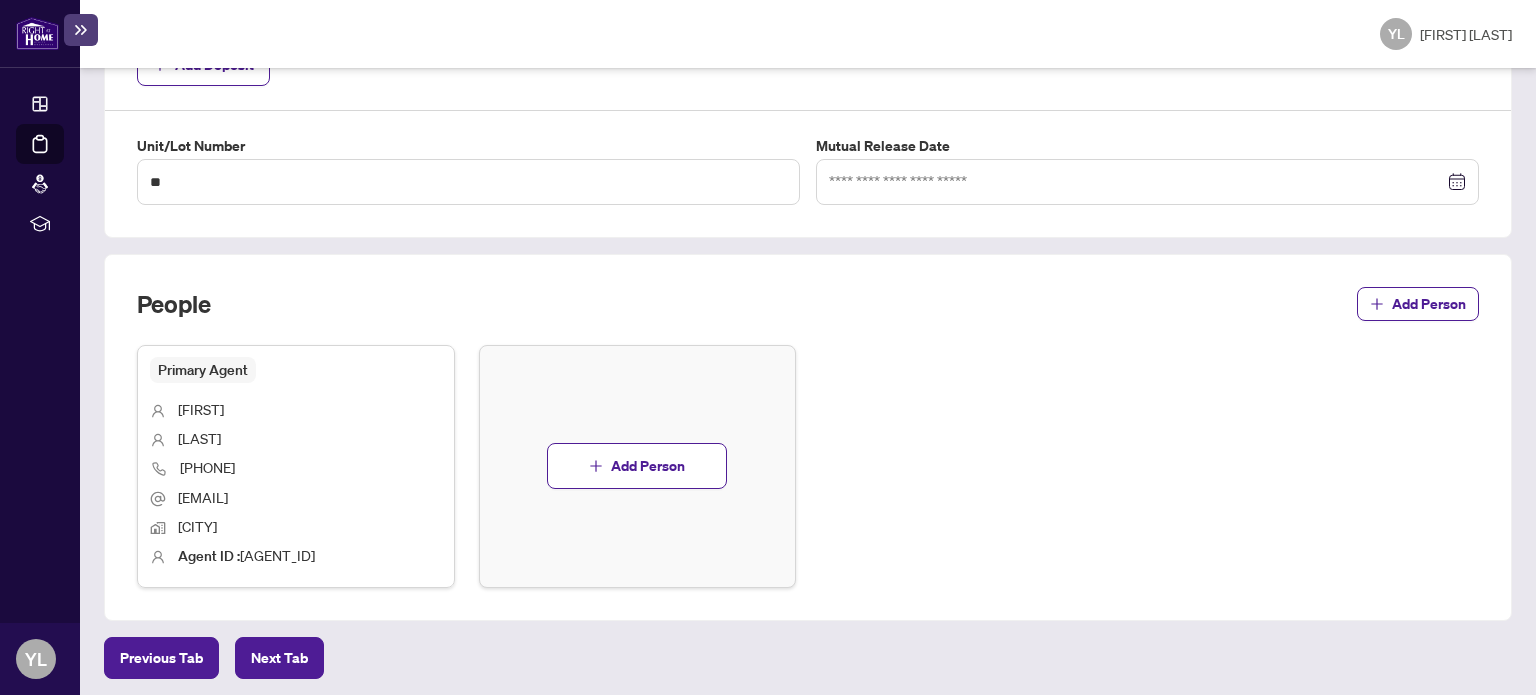 click on "Primary Agent     [FIRST]     [LAST]
[PHONE]
[EMAIL]
[CITY]     Agent ID :  [NUMBER] Add Person" at bounding box center (808, 466) 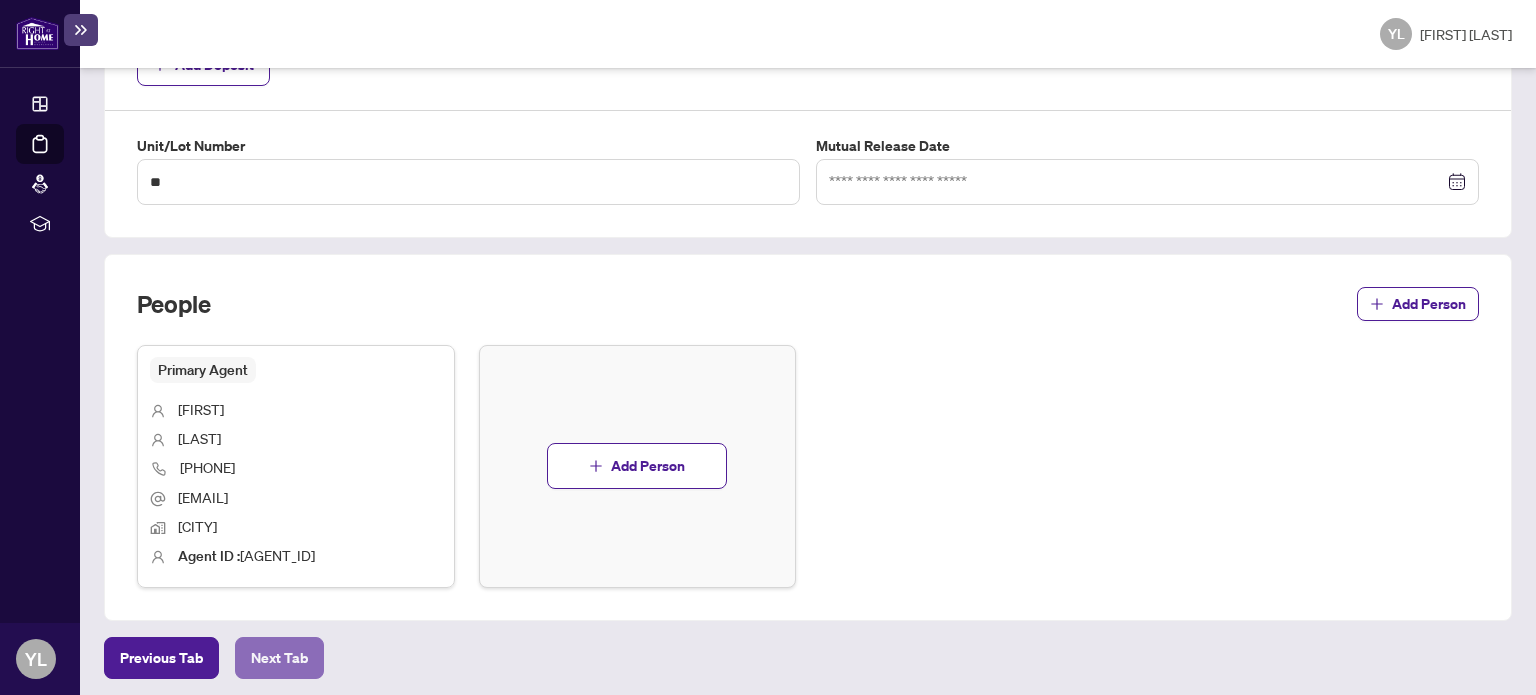 click on "Next Tab" at bounding box center (161, 658) 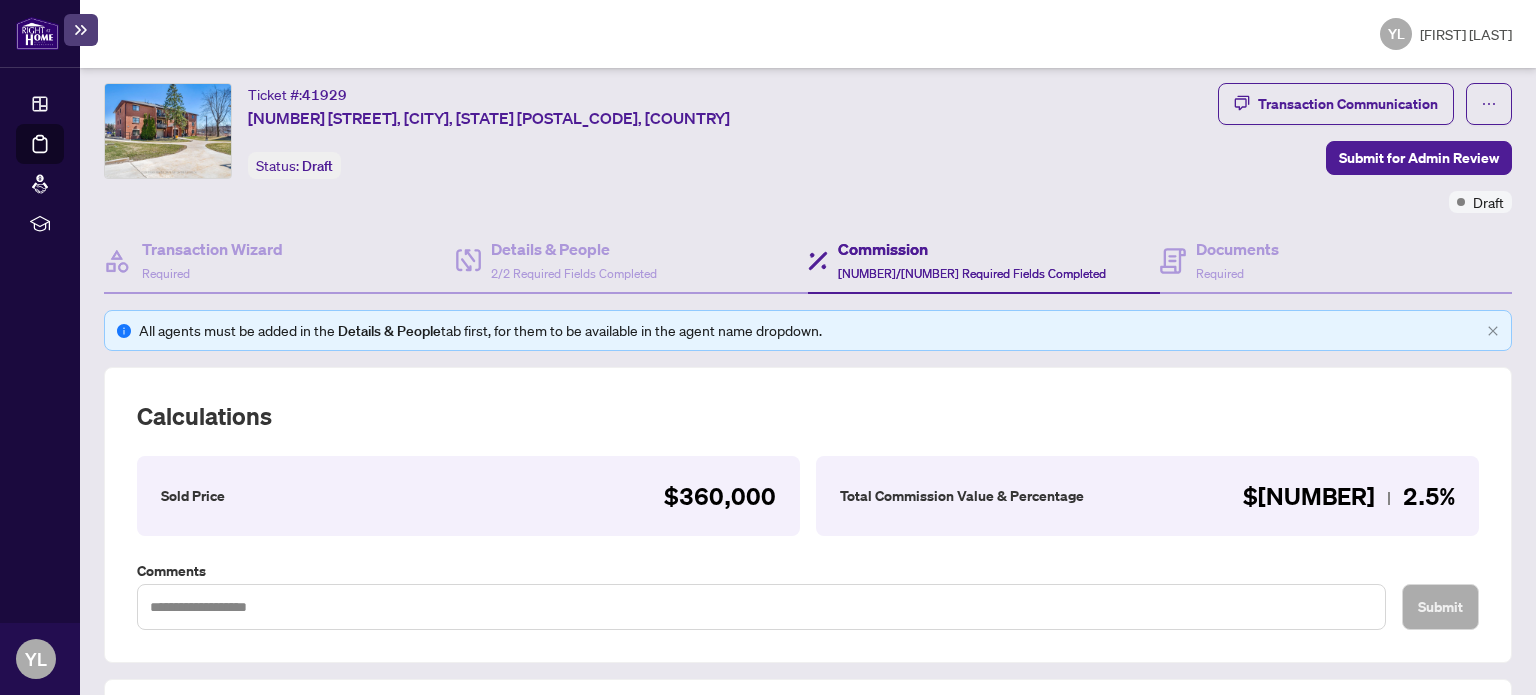 scroll, scrollTop: 48, scrollLeft: 0, axis: vertical 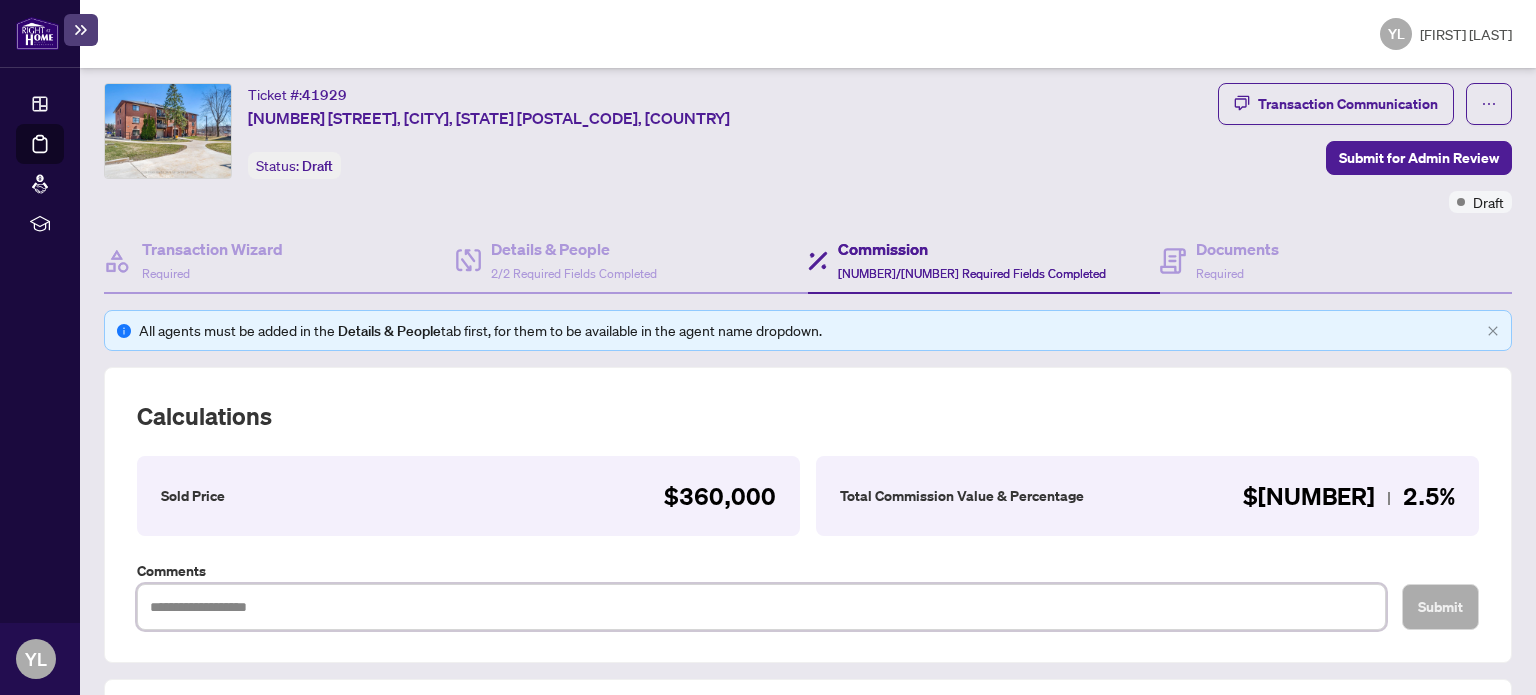 click at bounding box center [761, 607] 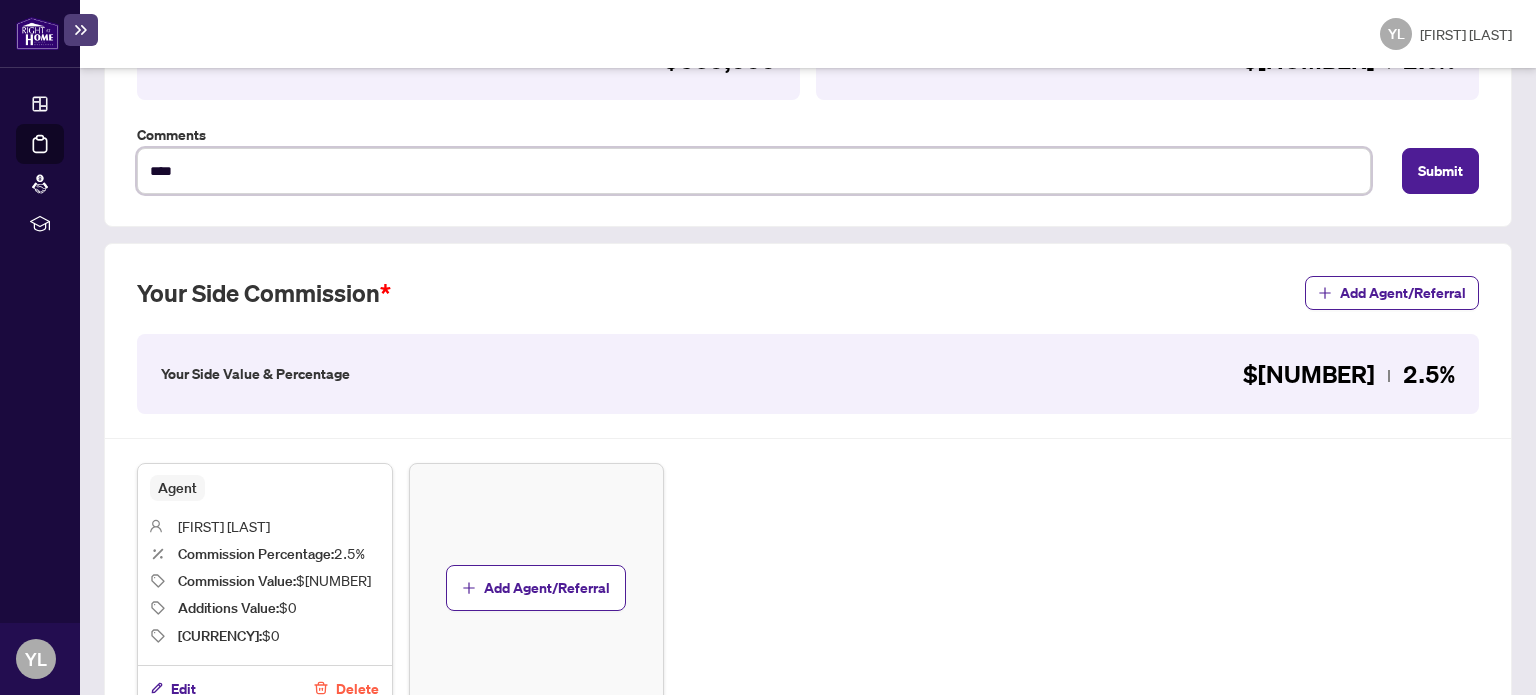 scroll, scrollTop: 604, scrollLeft: 0, axis: vertical 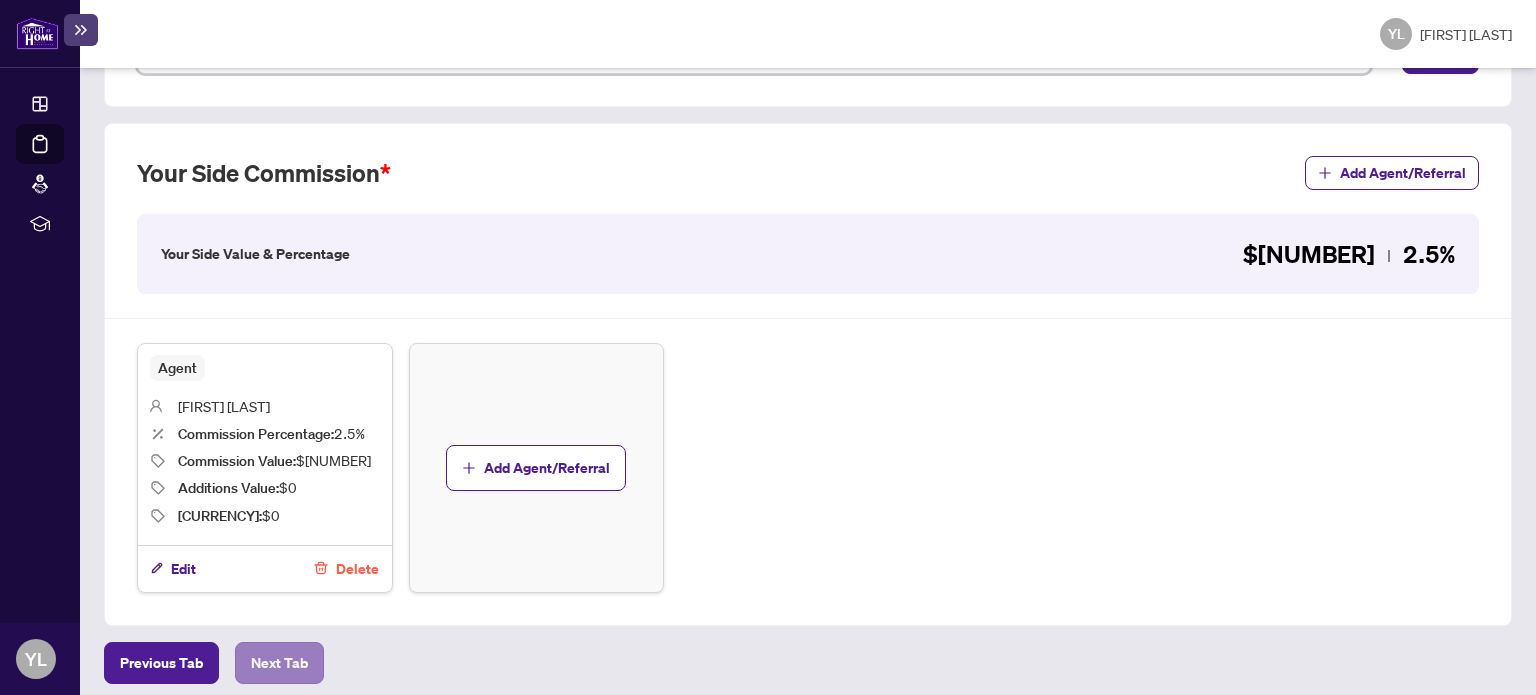 type on "****" 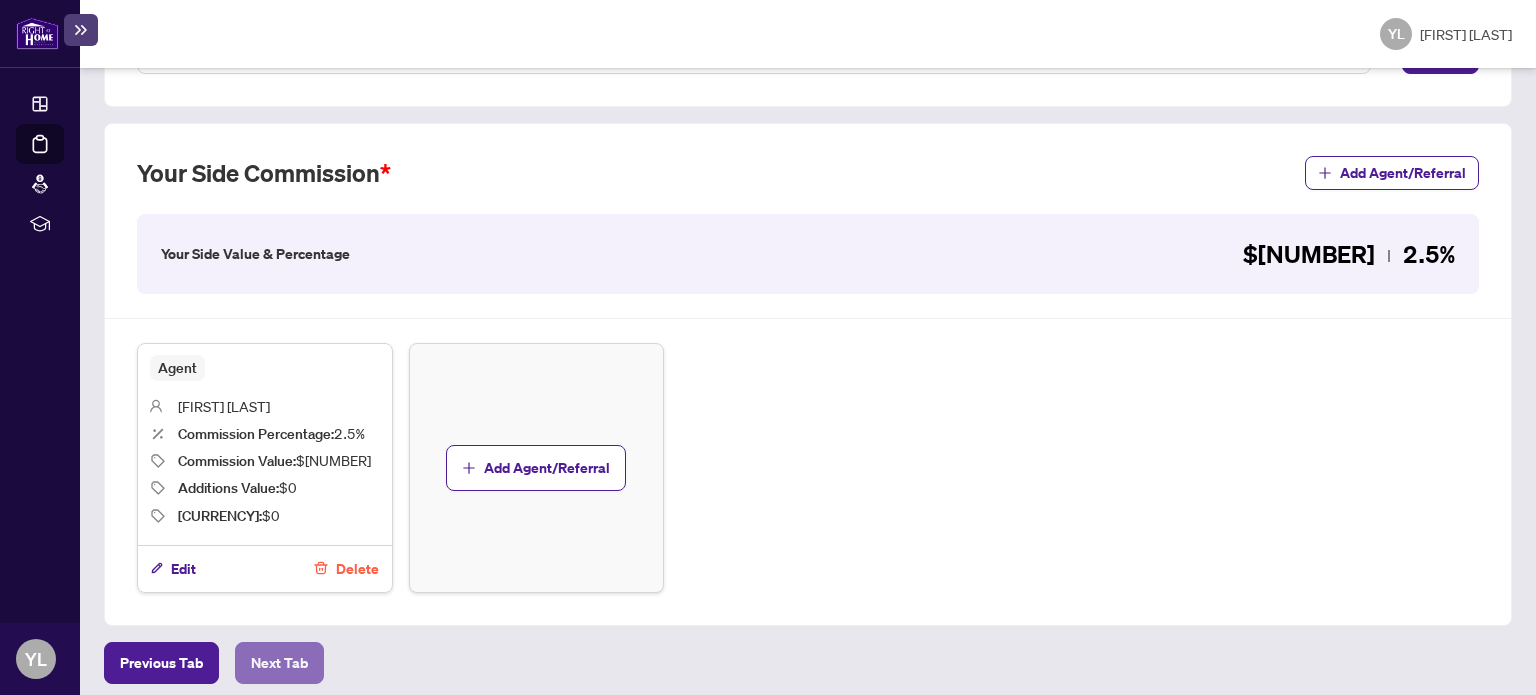 click on "Next Tab" at bounding box center [161, 663] 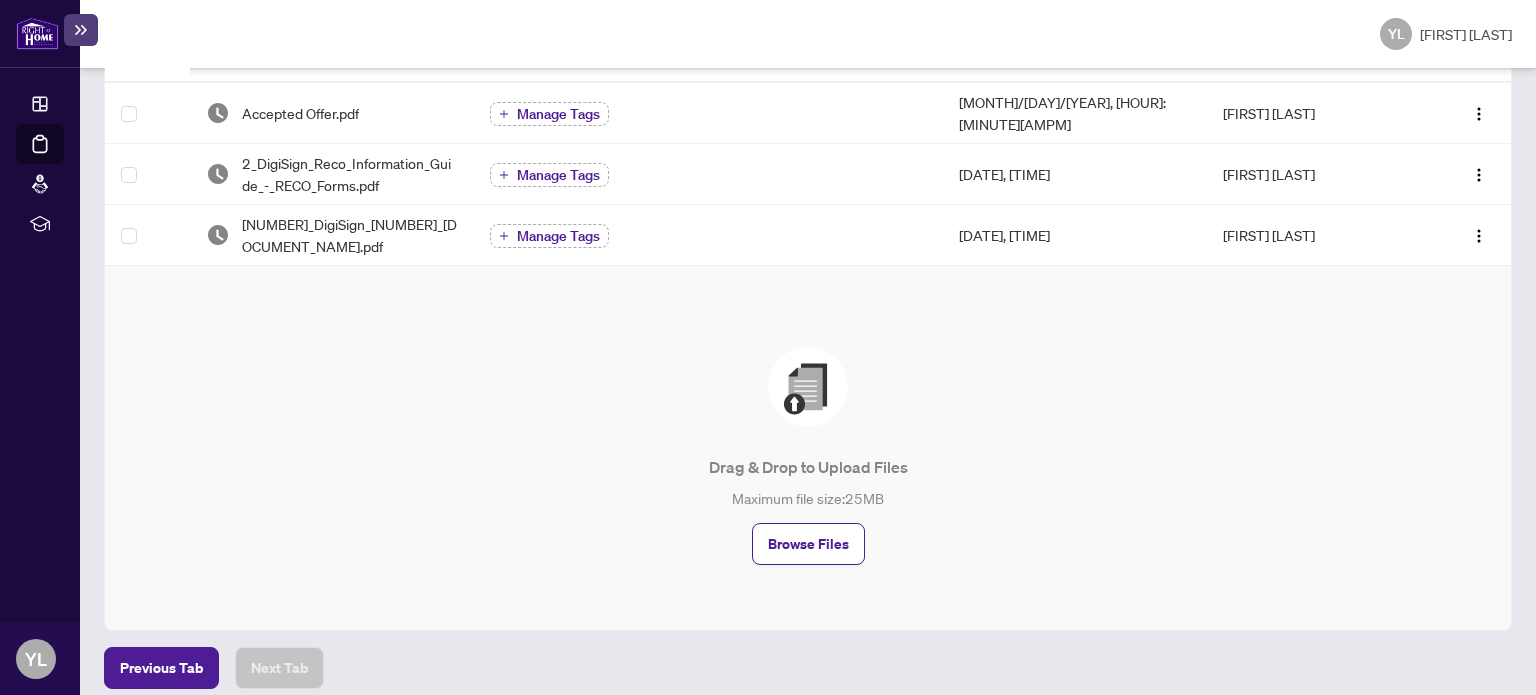scroll, scrollTop: 391, scrollLeft: 0, axis: vertical 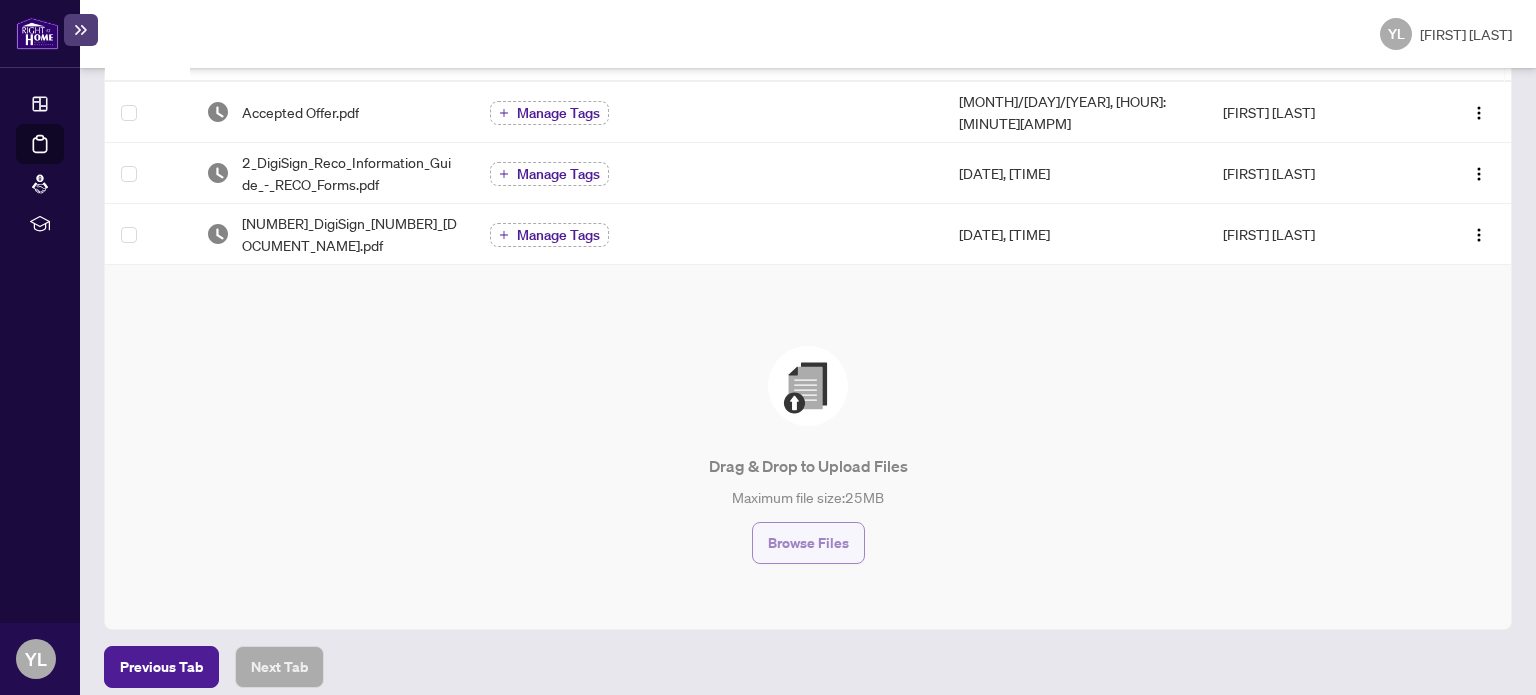 click on "Browse Files" at bounding box center [808, 543] 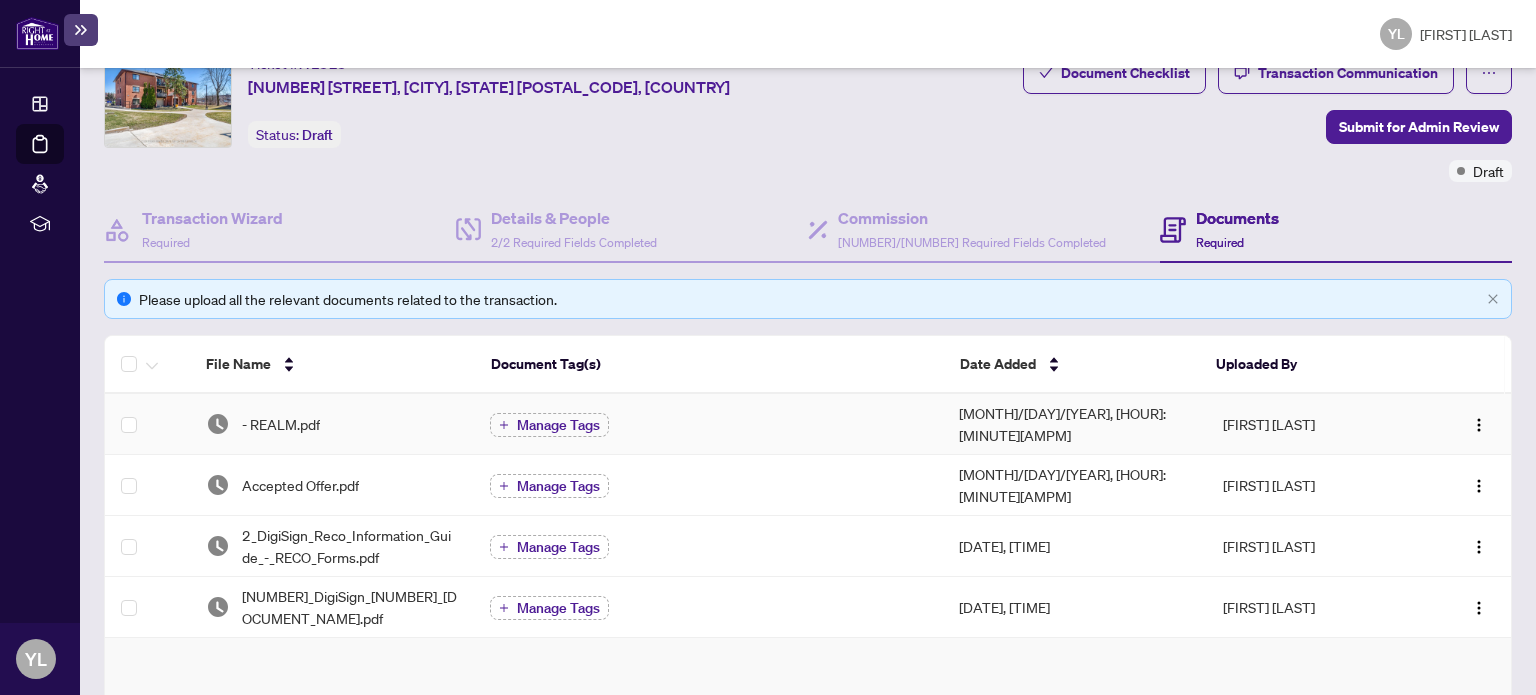 scroll, scrollTop: 0, scrollLeft: 0, axis: both 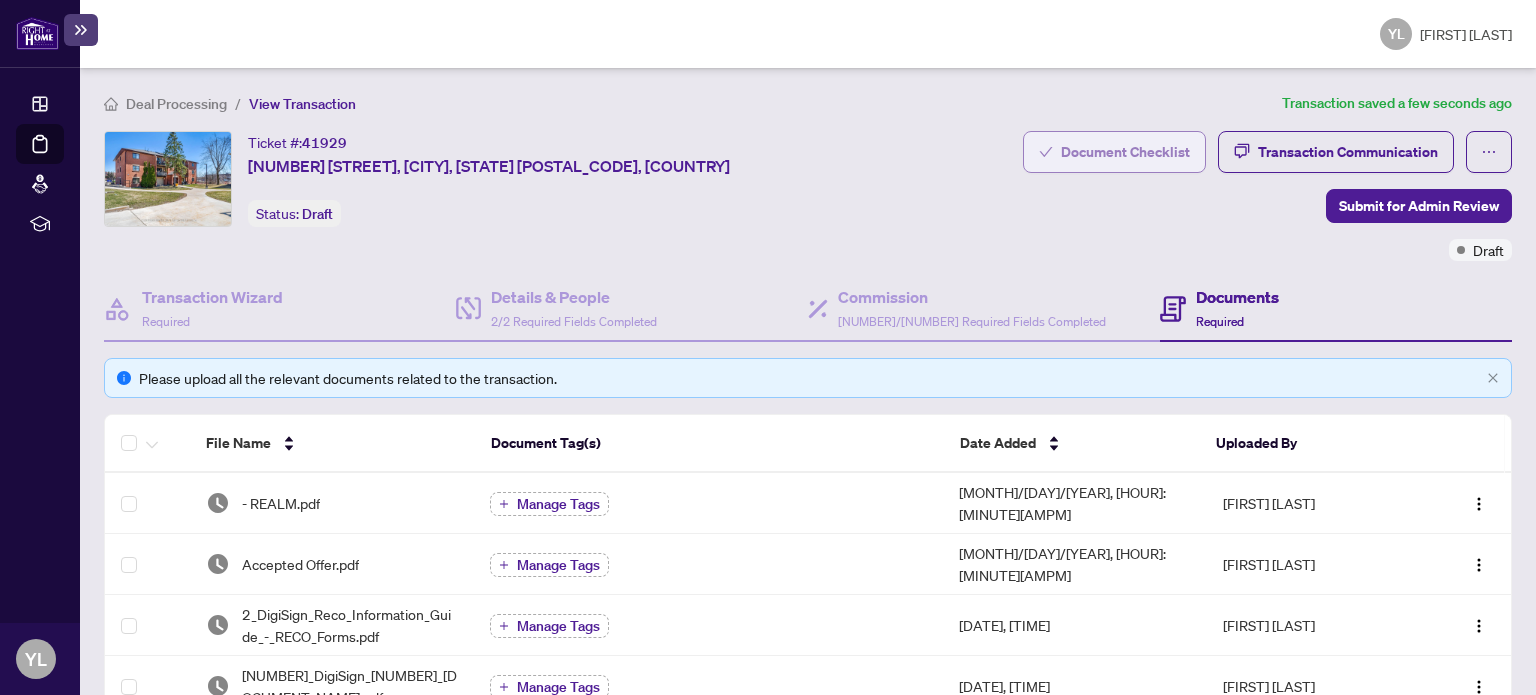 click on "Document Checklist" at bounding box center [1125, 152] 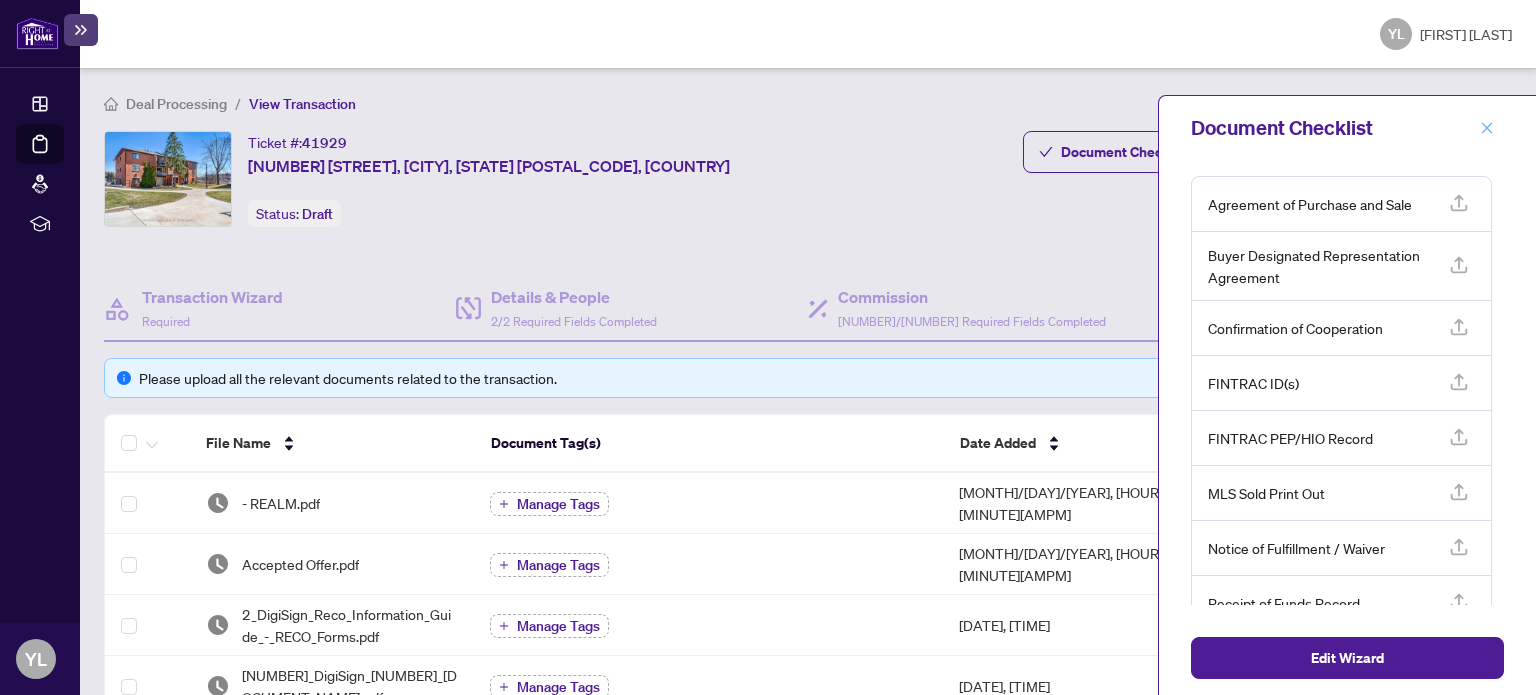 click at bounding box center [1487, 128] 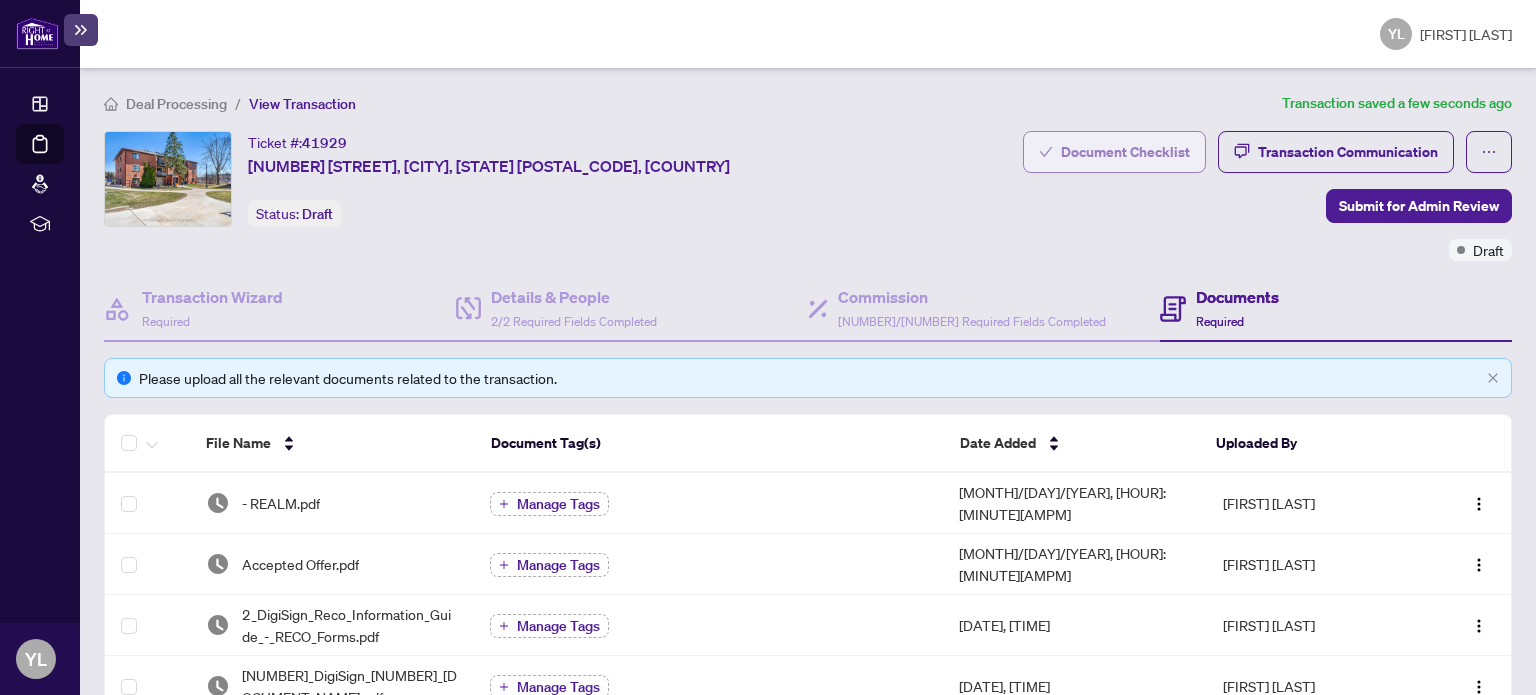 click on "Document Checklist" at bounding box center [1125, 152] 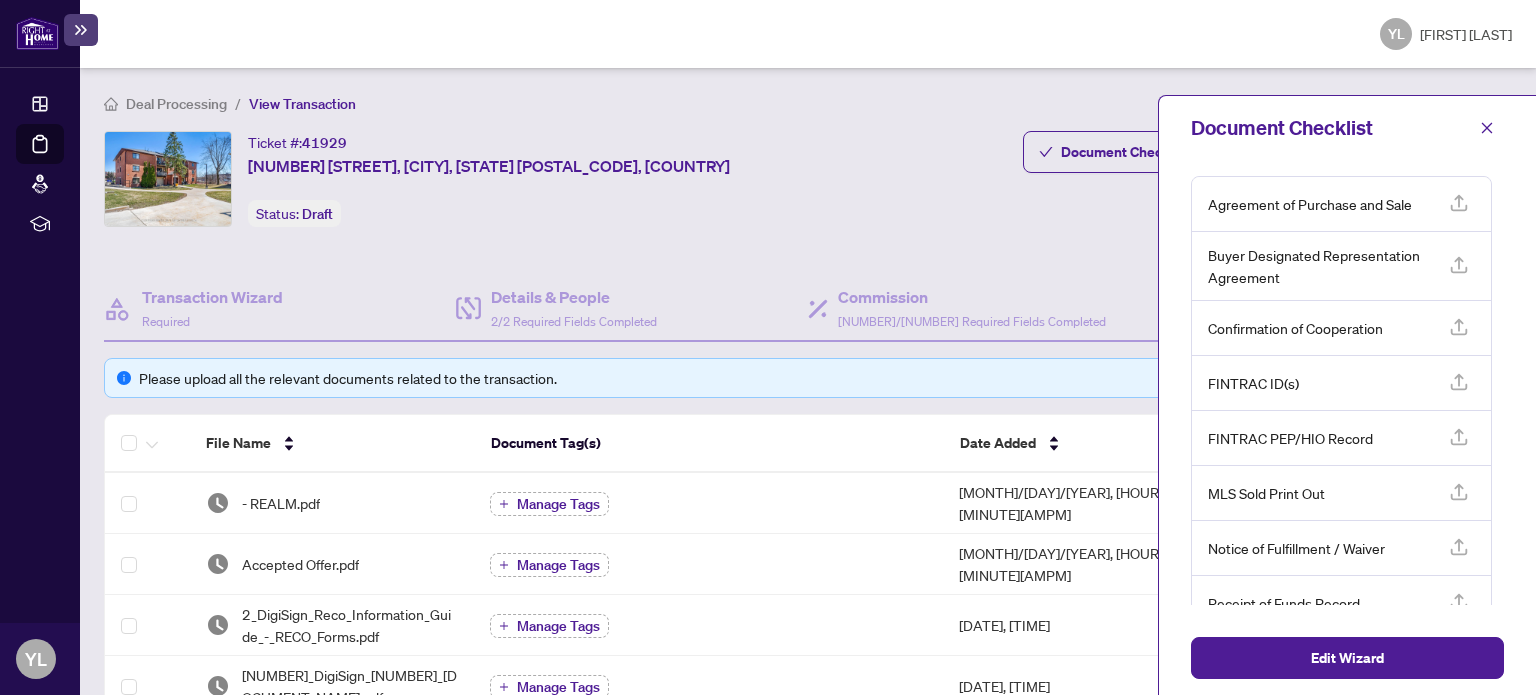 click on "Ticket #:  [NUMBER] [STREET], [CITY], [STATE] [POSTAL_CODE], [COUNTRY] Status:   Draft Submit for Admin Review" at bounding box center [559, 179] 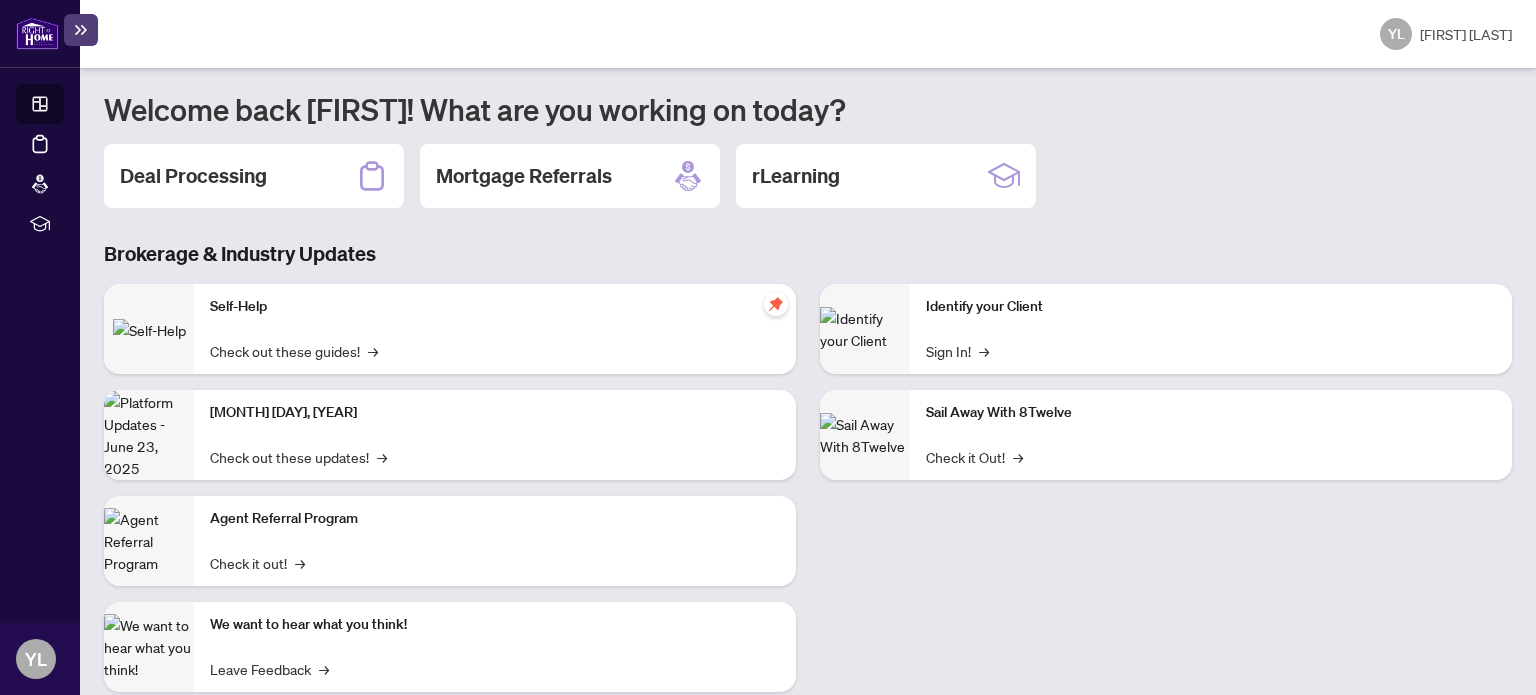 scroll, scrollTop: 236, scrollLeft: 0, axis: vertical 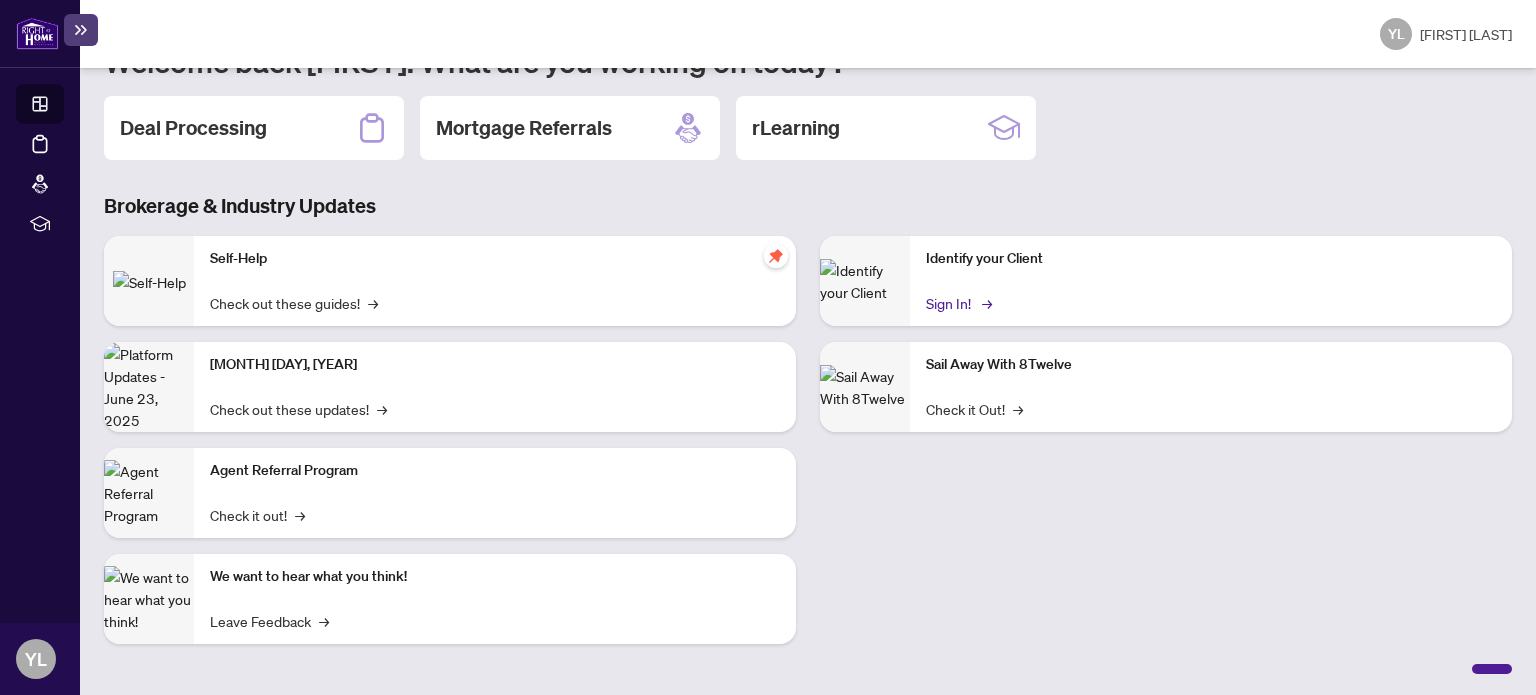 click on "Sign In! →" at bounding box center [957, 303] 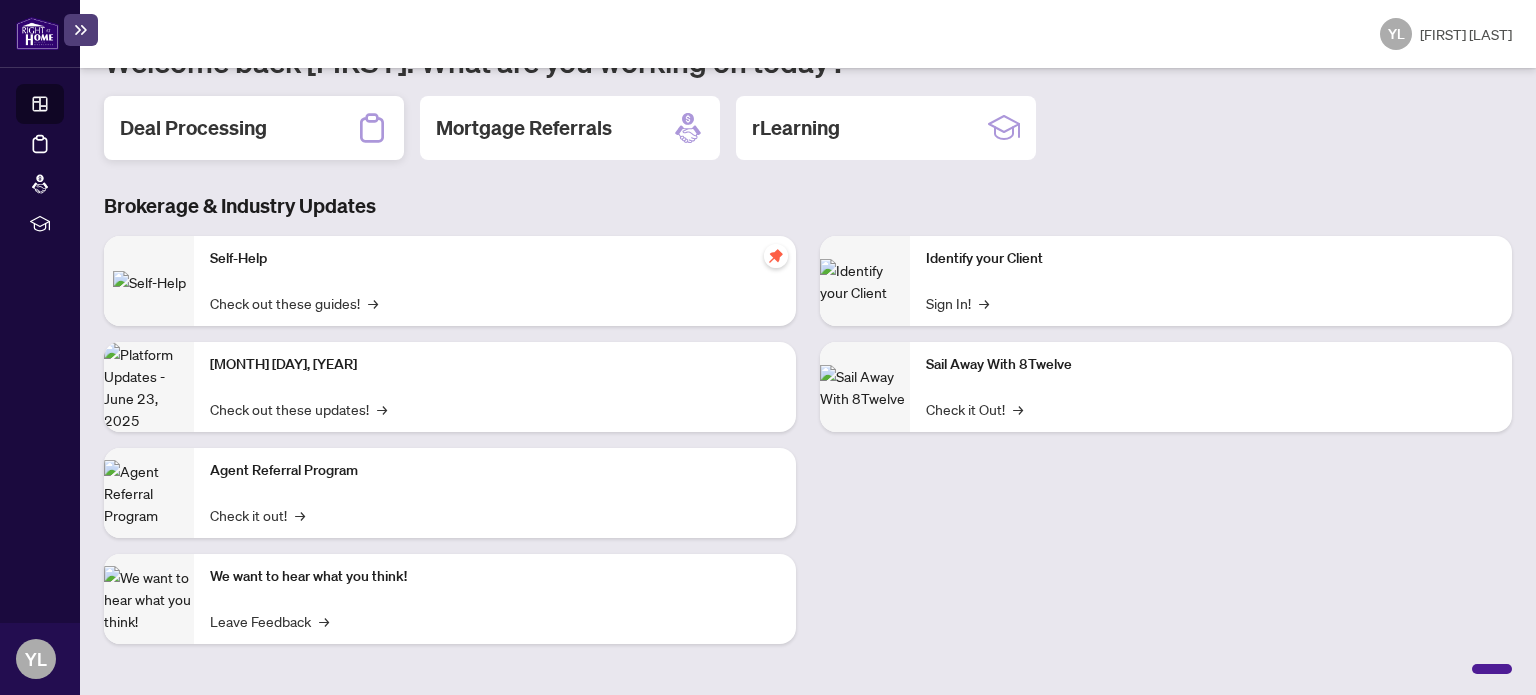 click on "Deal Processing" at bounding box center (193, 128) 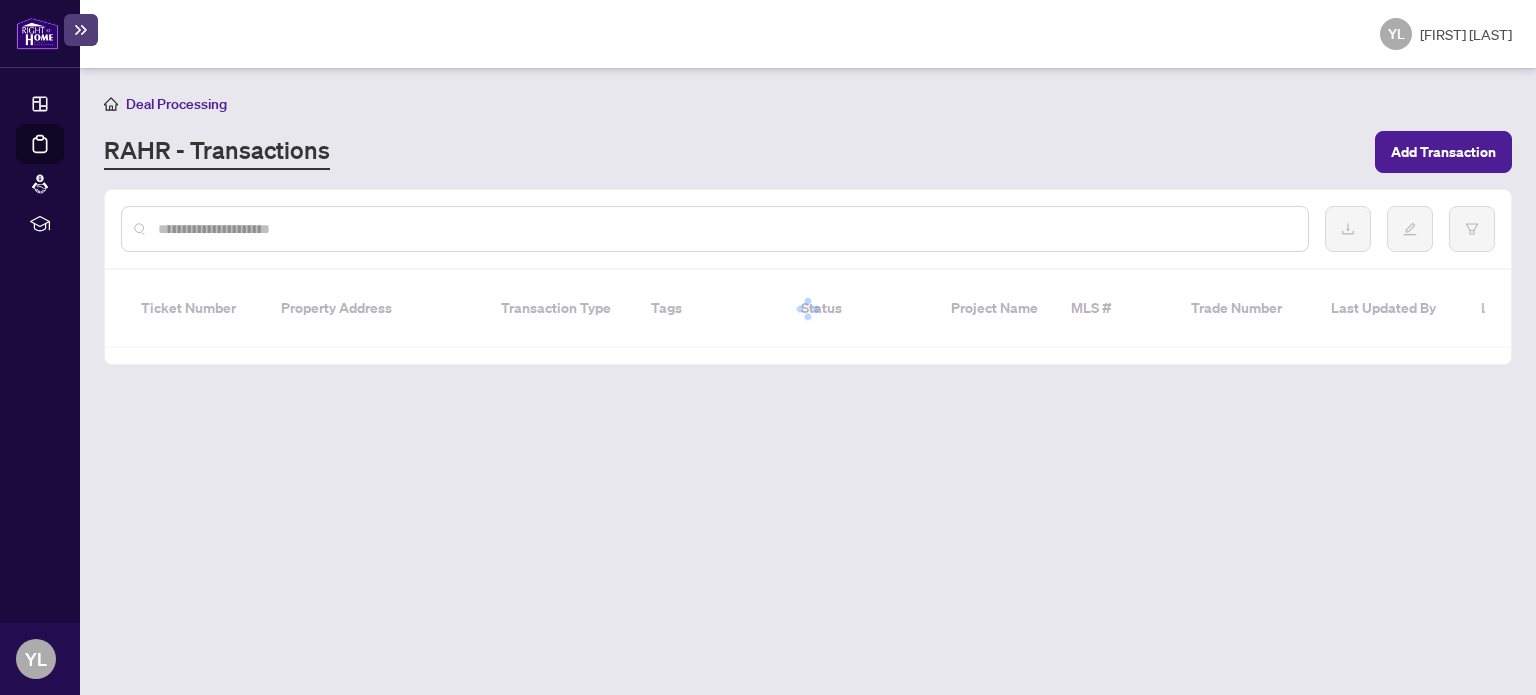 scroll, scrollTop: 0, scrollLeft: 0, axis: both 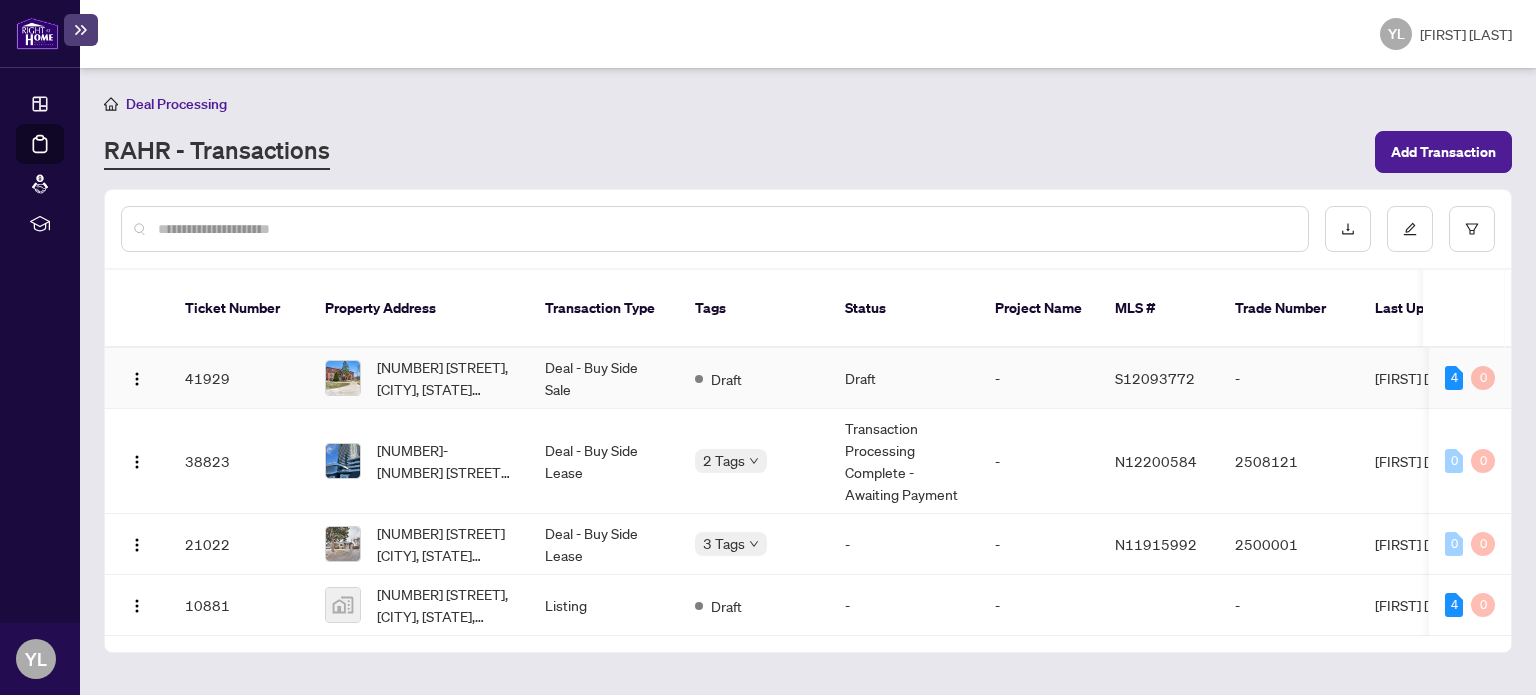click on "-" at bounding box center (1039, 378) 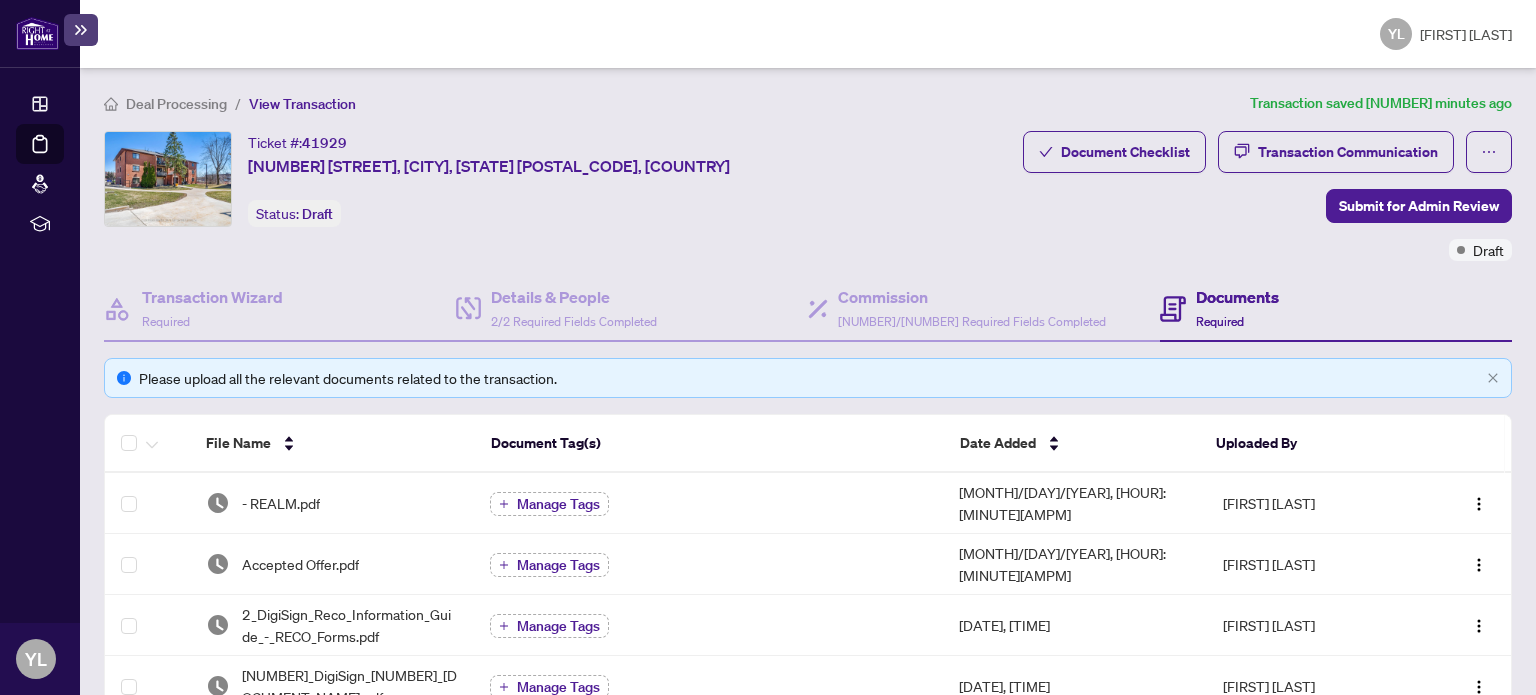 click on "Documents Required" at bounding box center (1237, 308) 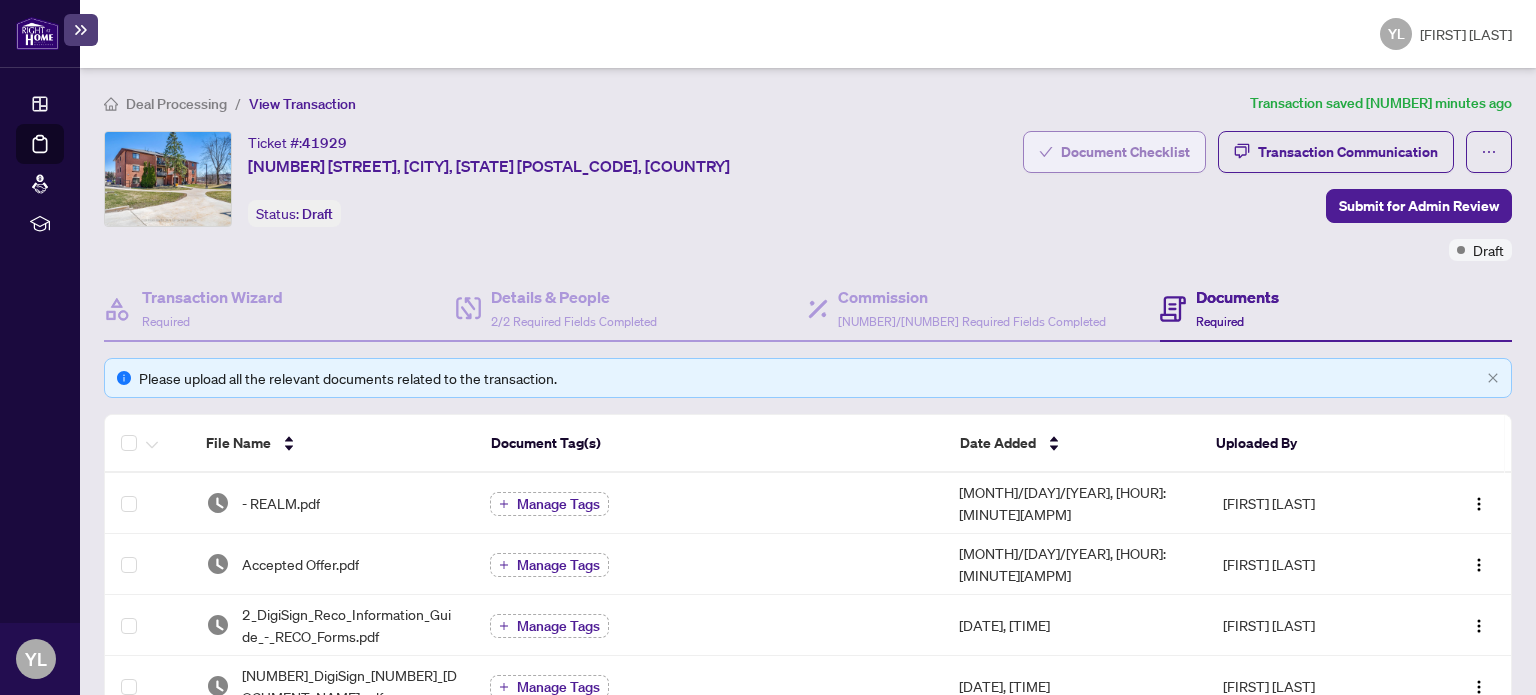 click on "Document Checklist" at bounding box center [1125, 152] 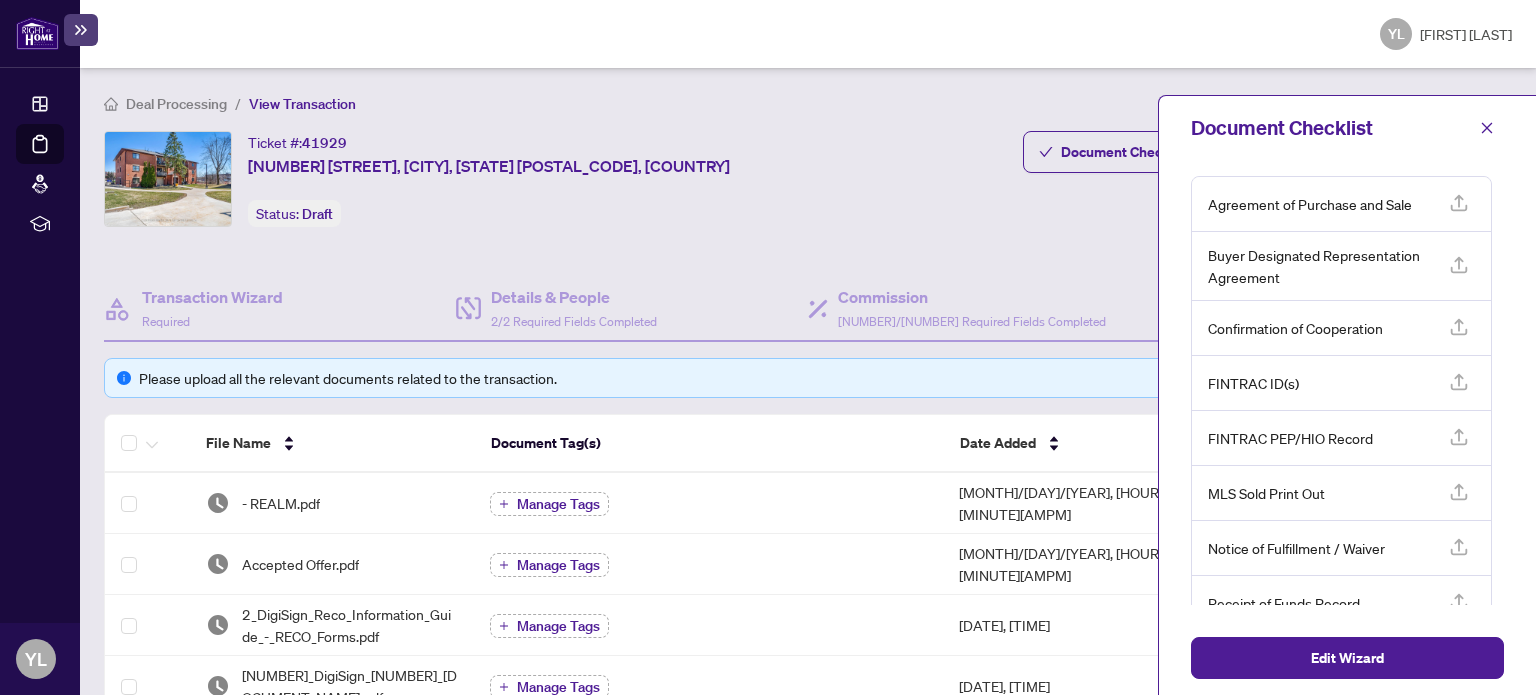 click at bounding box center (1459, 203) 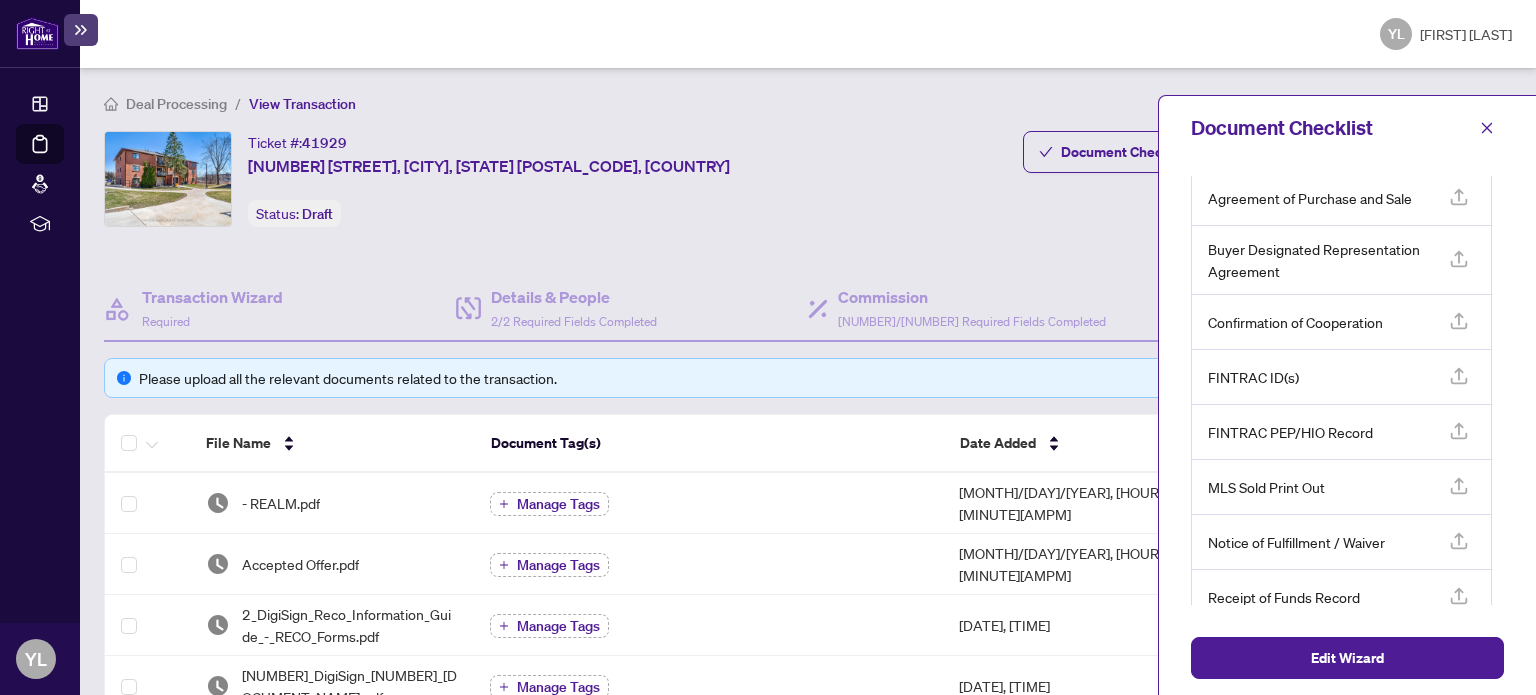 scroll, scrollTop: 0, scrollLeft: 0, axis: both 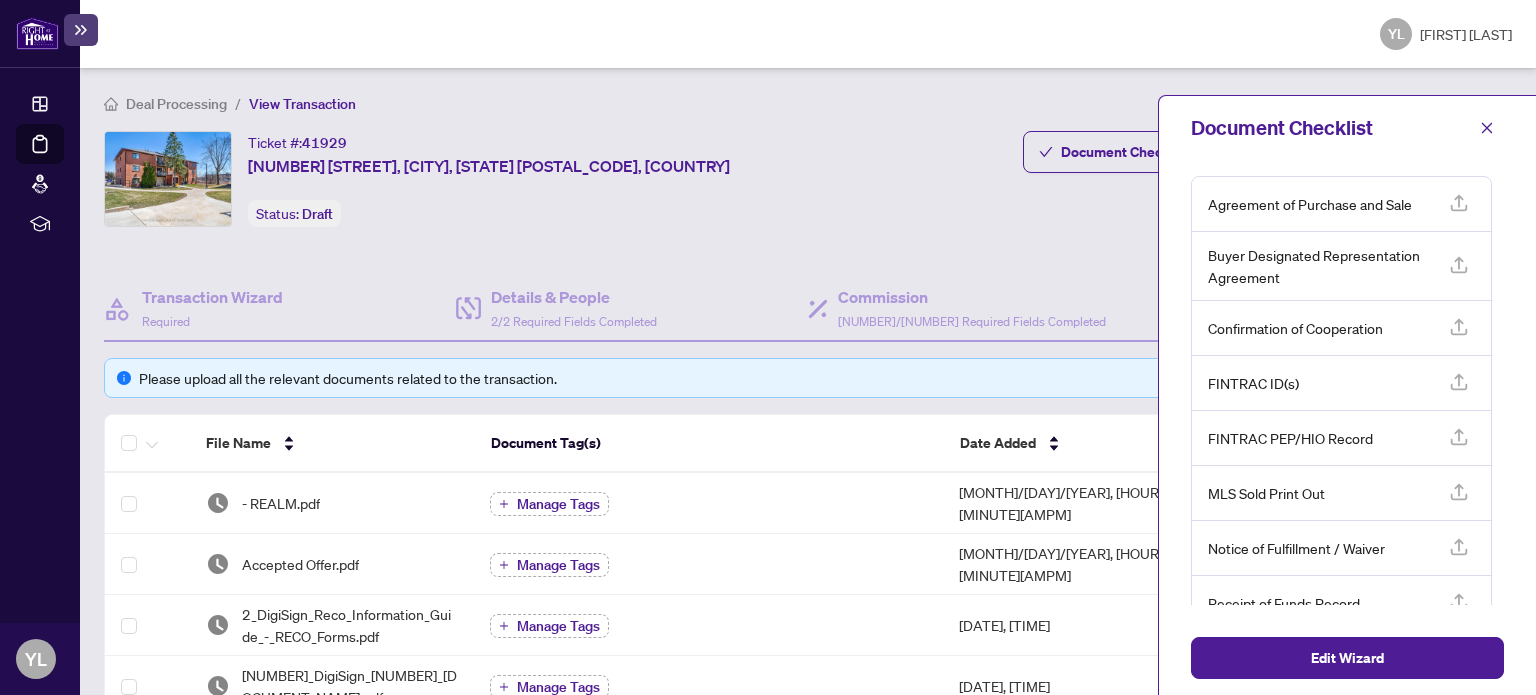 click on "FINTRAC PEP/HIO Record" at bounding box center (1310, 204) 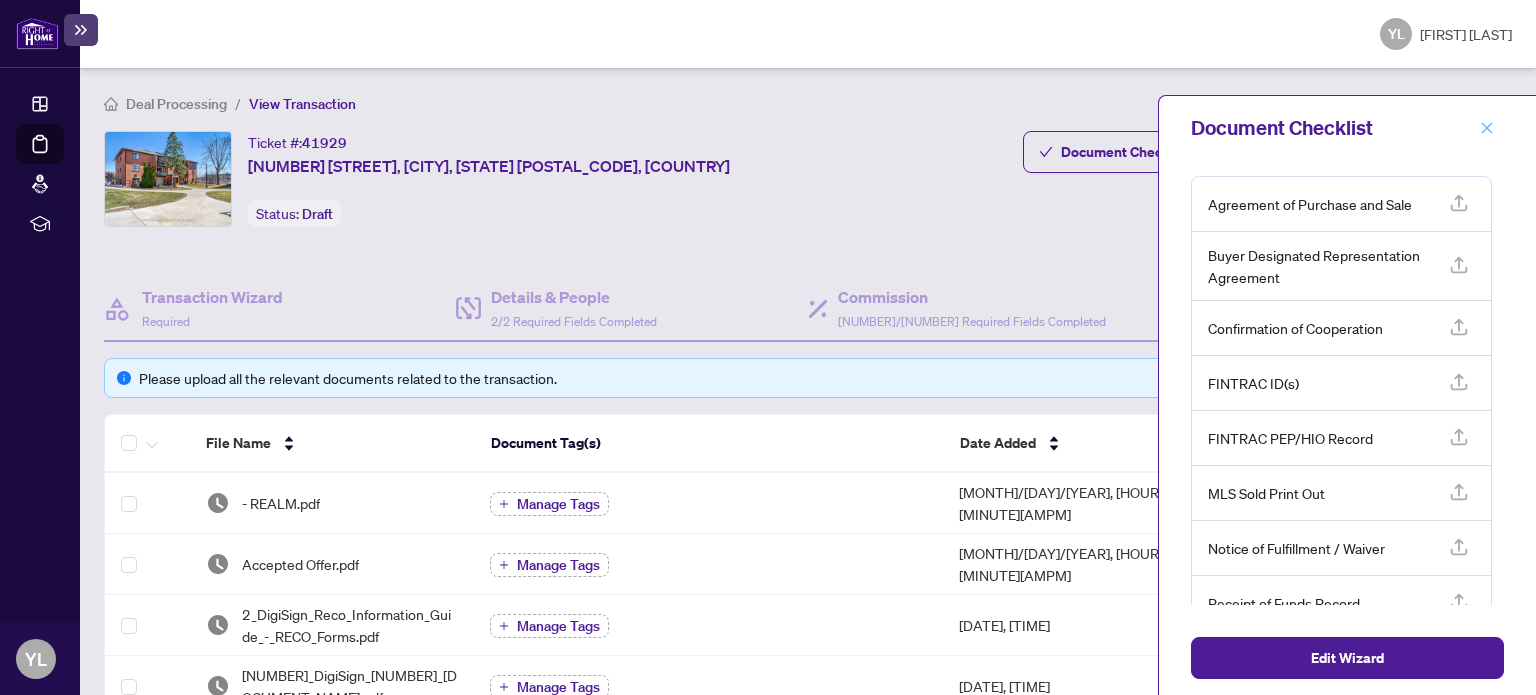 click at bounding box center (1487, 127) 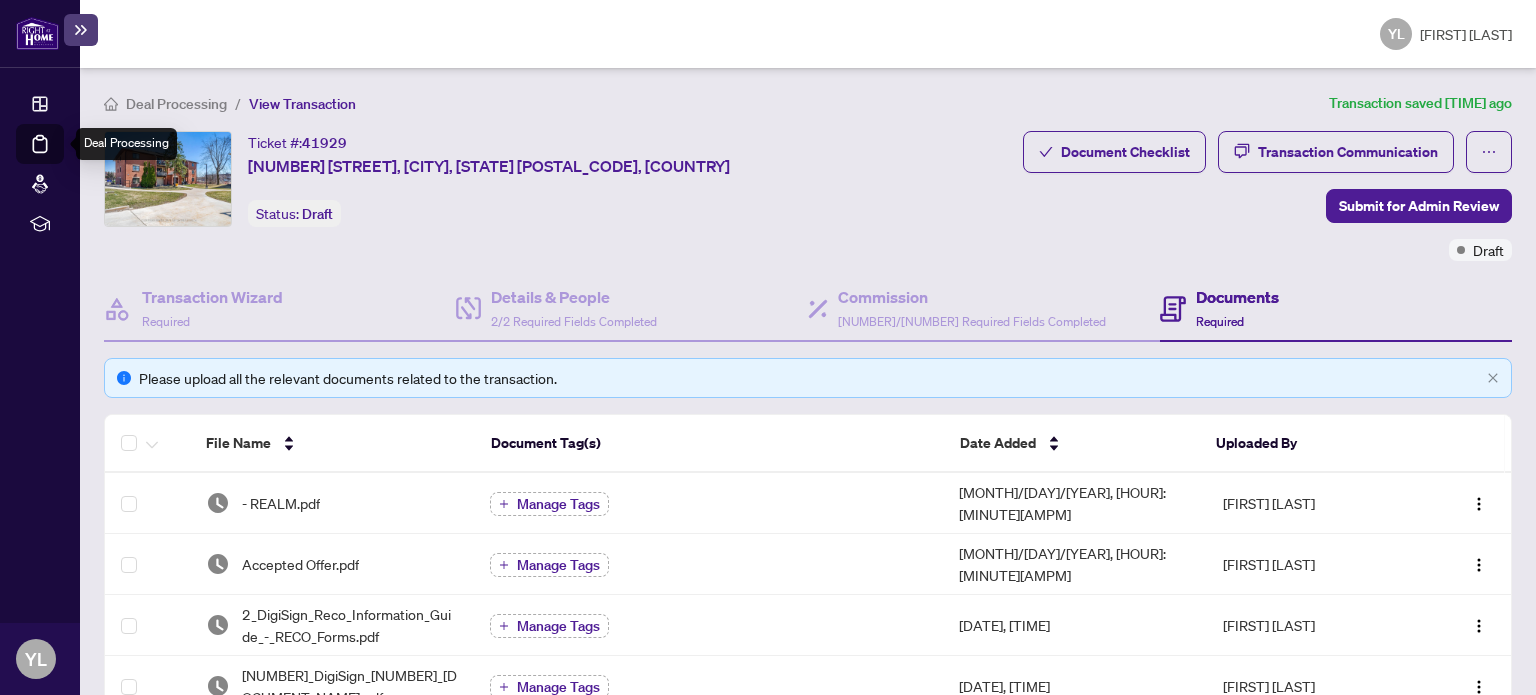 click on "Deal Processing" at bounding box center [63, 158] 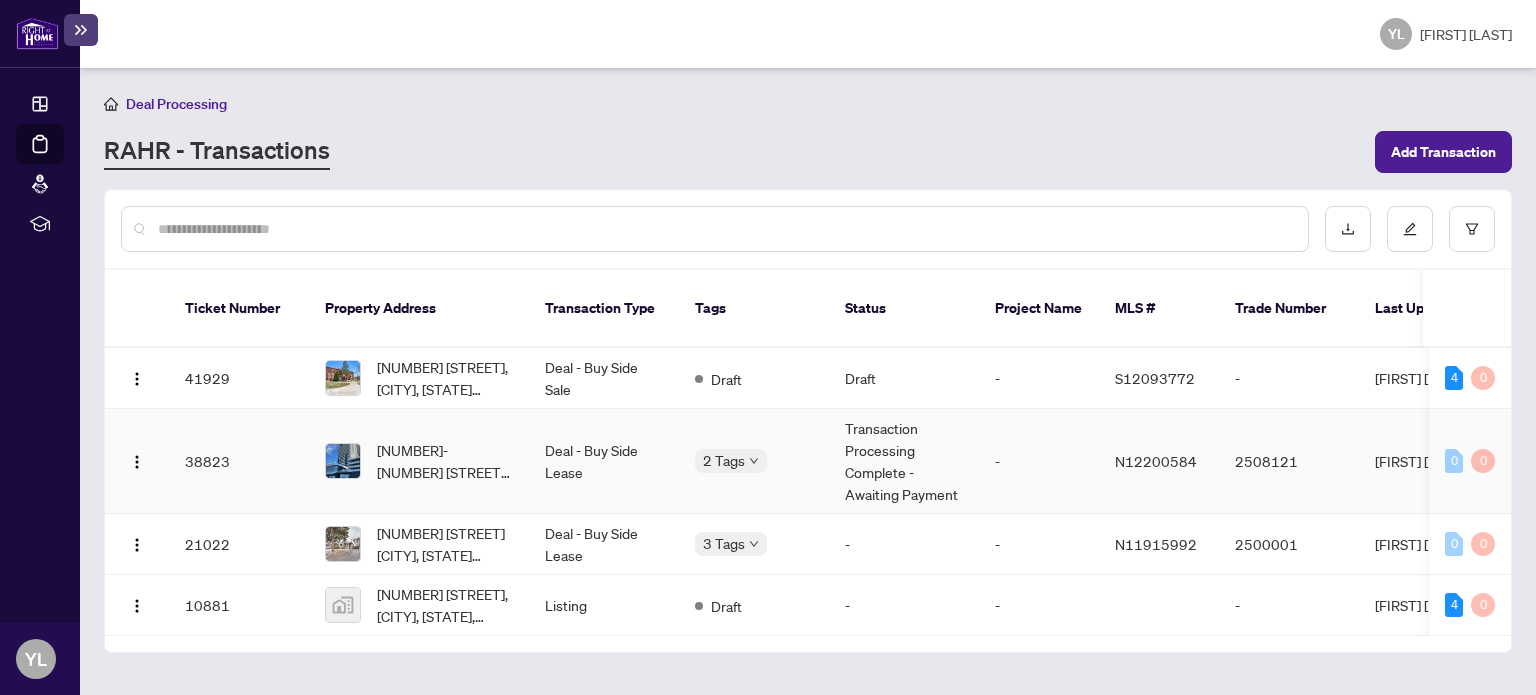 click on "Transaction Processing Complete - Awaiting Payment" at bounding box center [904, 461] 